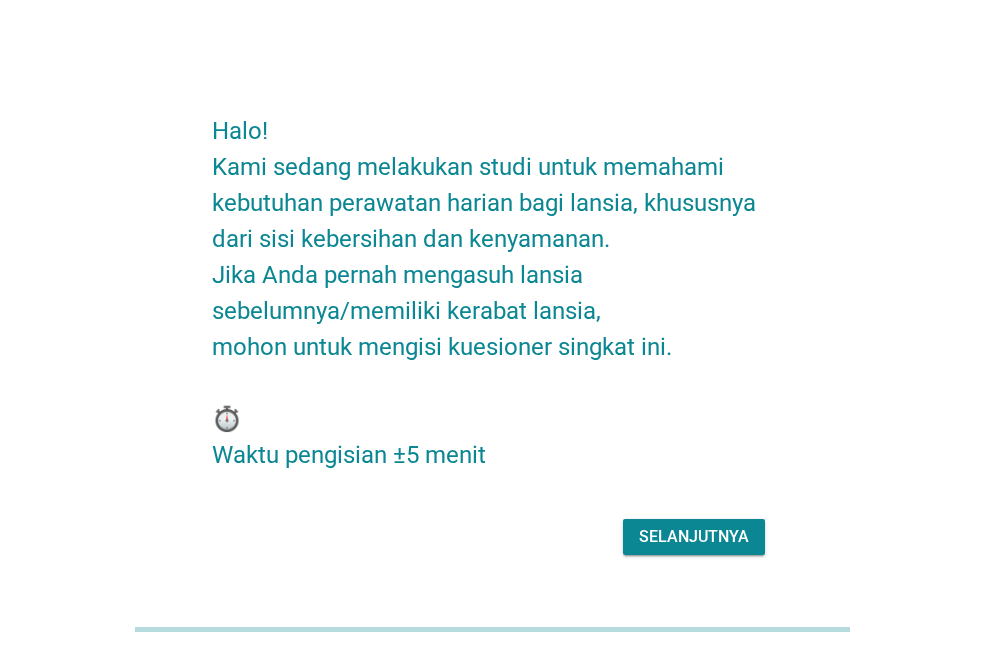 scroll, scrollTop: 0, scrollLeft: 0, axis: both 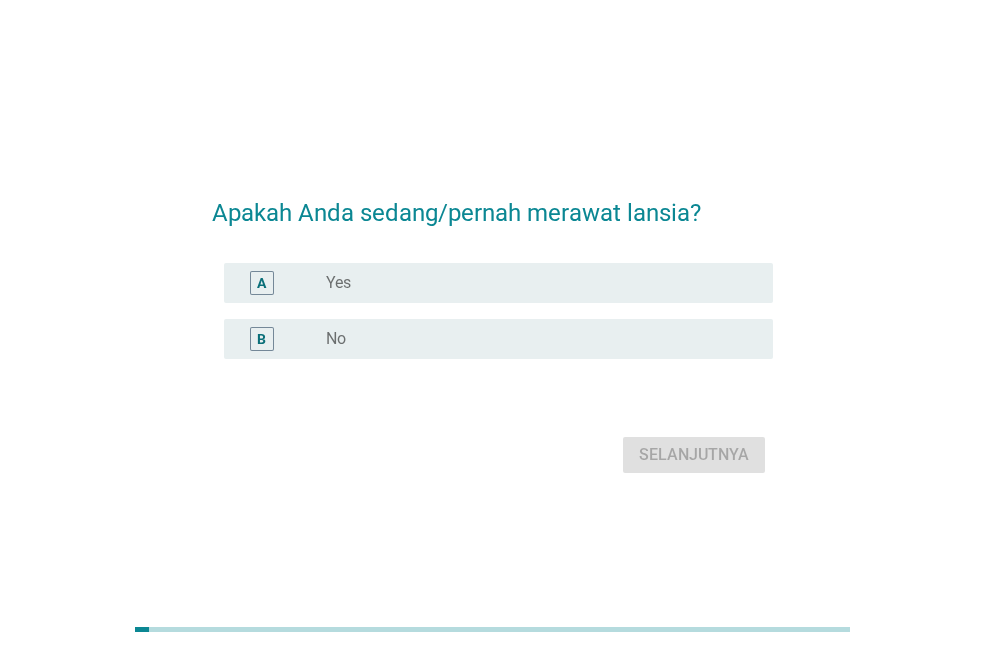 click on "radio_button_unchecked Yes" at bounding box center [533, 283] 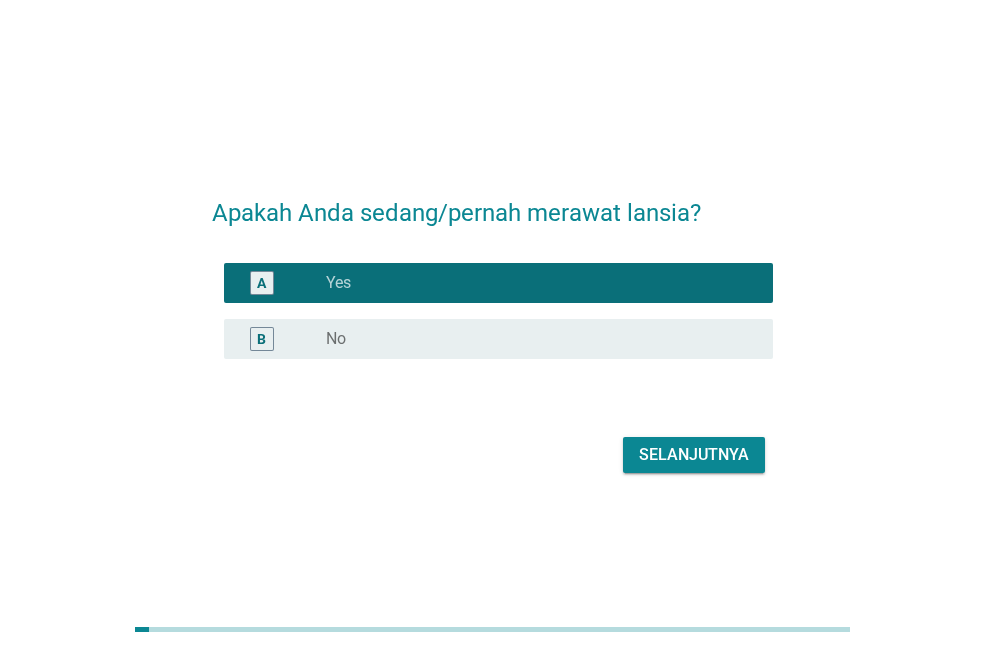 click on "Selanjutnya" at bounding box center (694, 455) 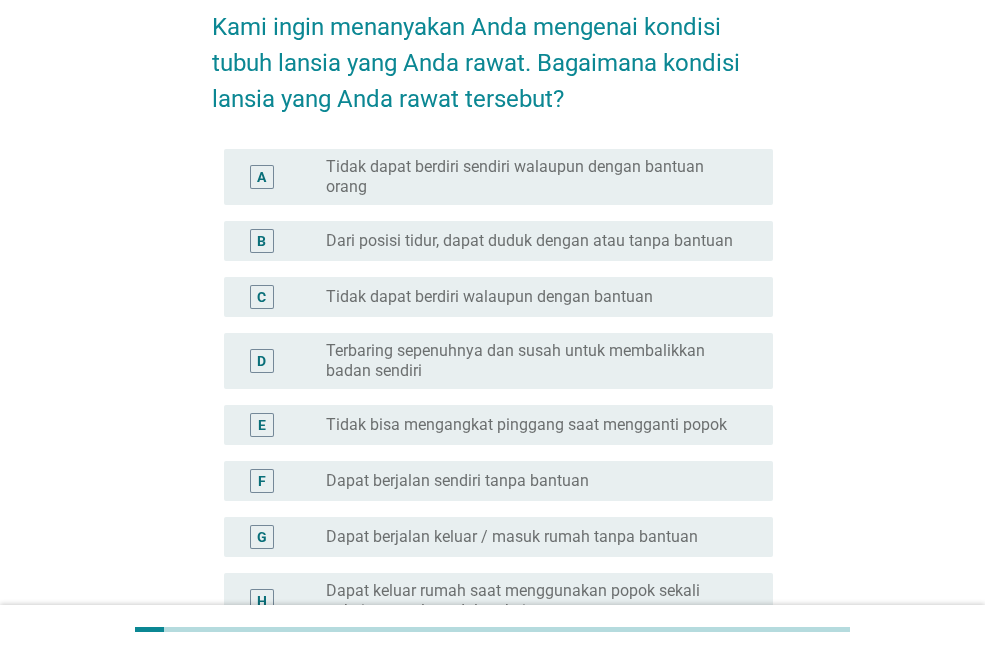 scroll, scrollTop: 200, scrollLeft: 0, axis: vertical 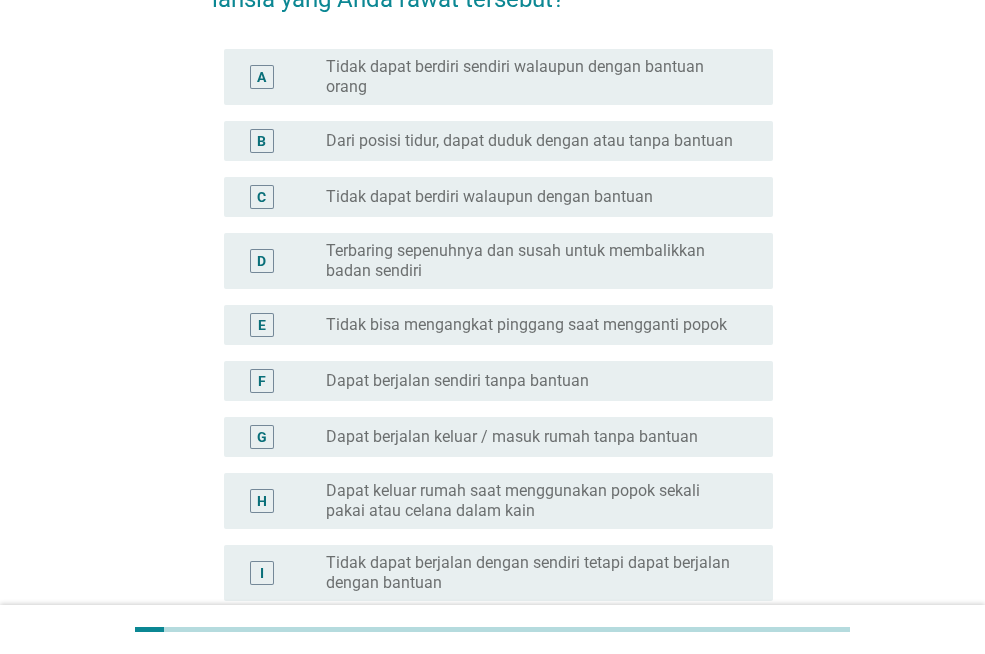 click on "Terbaring sepenuhnya dan susah untuk membalikkan badan sendiri" at bounding box center (533, 261) 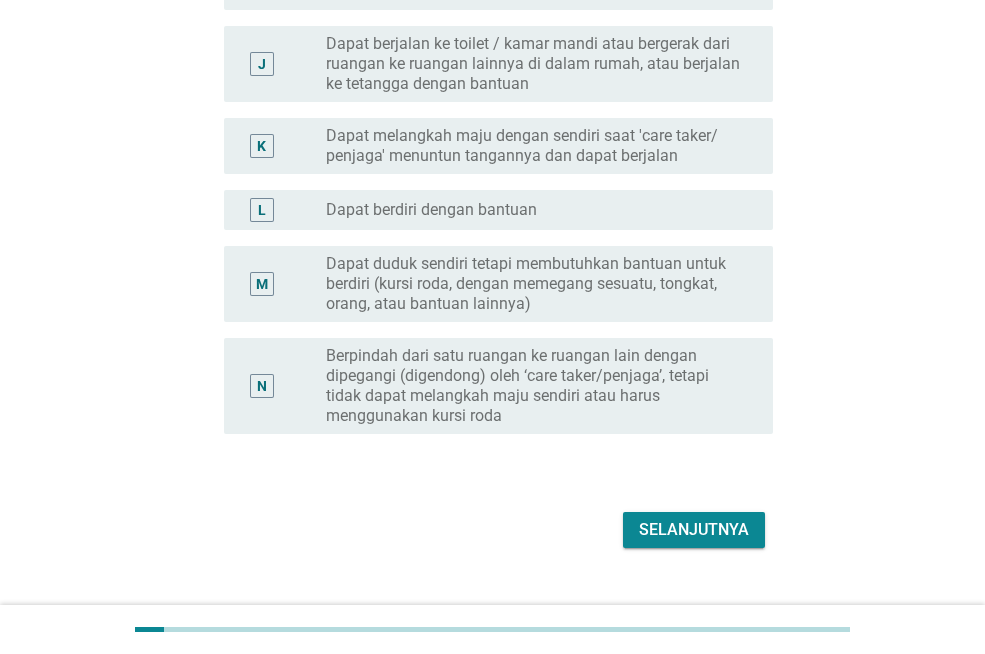 scroll, scrollTop: 828, scrollLeft: 0, axis: vertical 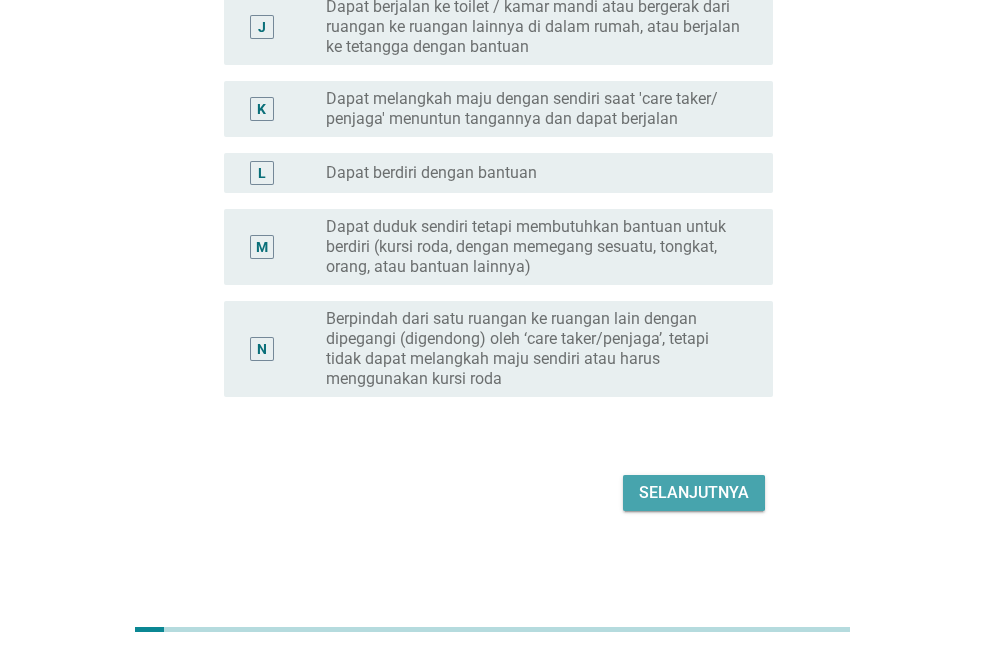 click on "Selanjutnya" at bounding box center [694, 493] 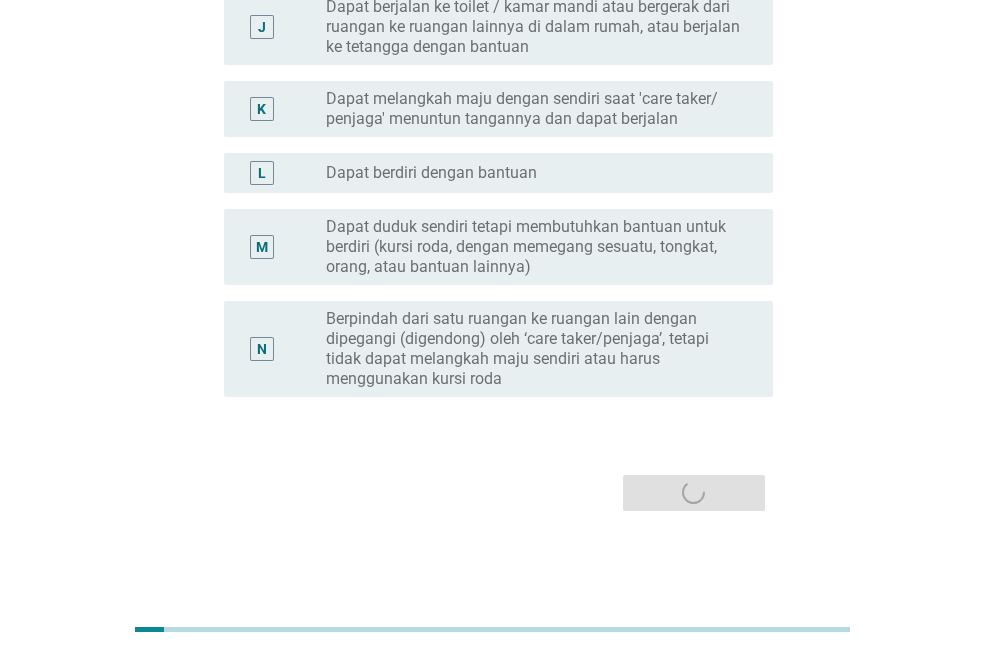 scroll, scrollTop: 0, scrollLeft: 0, axis: both 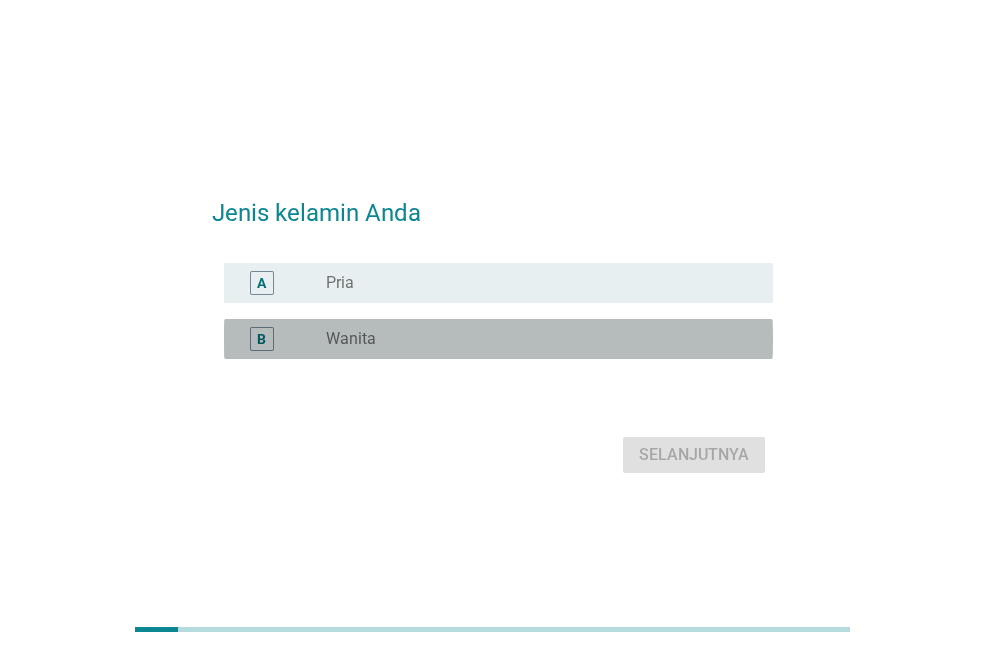 click on "B     radio_button_unchecked Wanita" at bounding box center (498, 339) 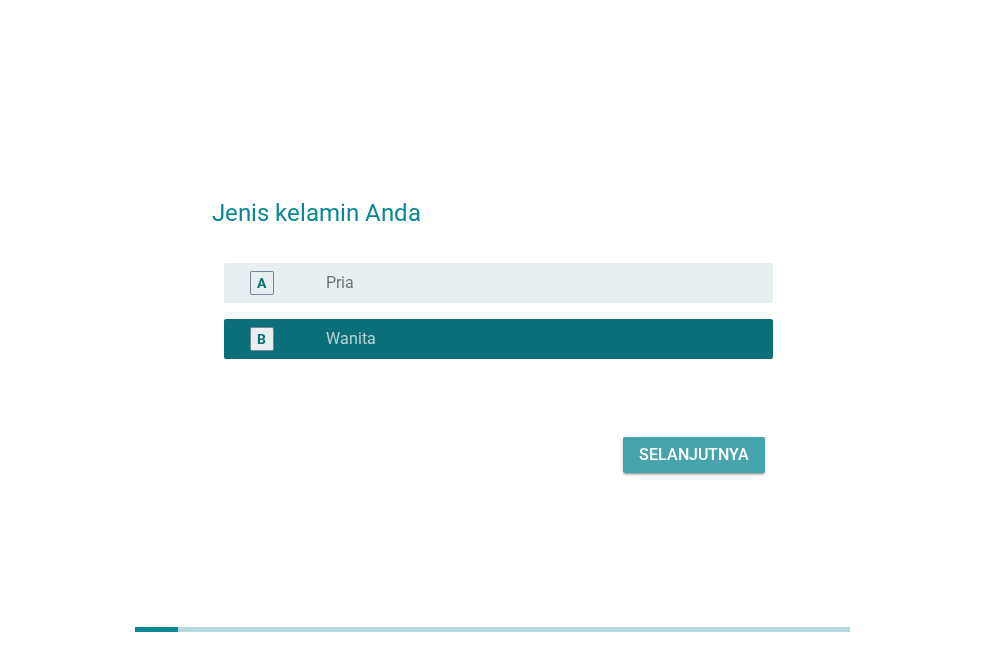 click on "Selanjutnya" at bounding box center (694, 455) 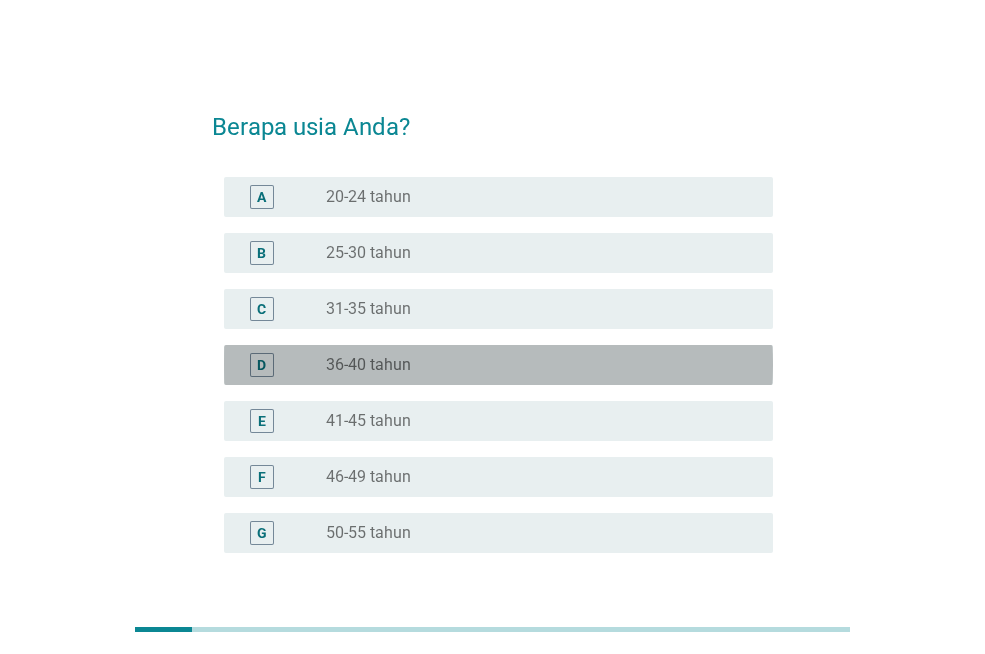 click on "D     radio_button_unchecked 36-40 tahun" at bounding box center [498, 365] 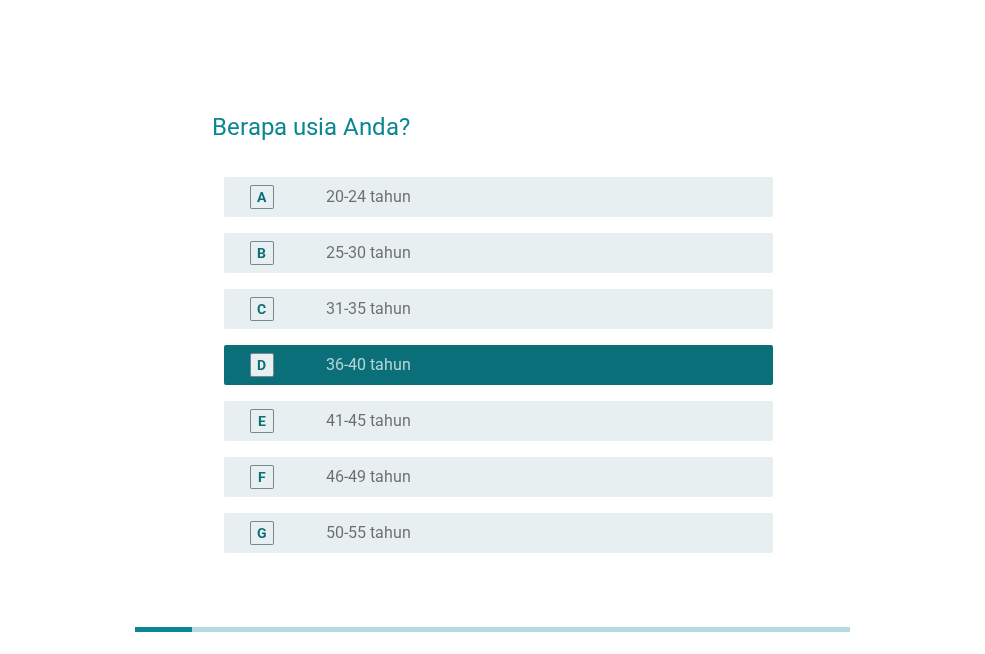 scroll, scrollTop: 156, scrollLeft: 0, axis: vertical 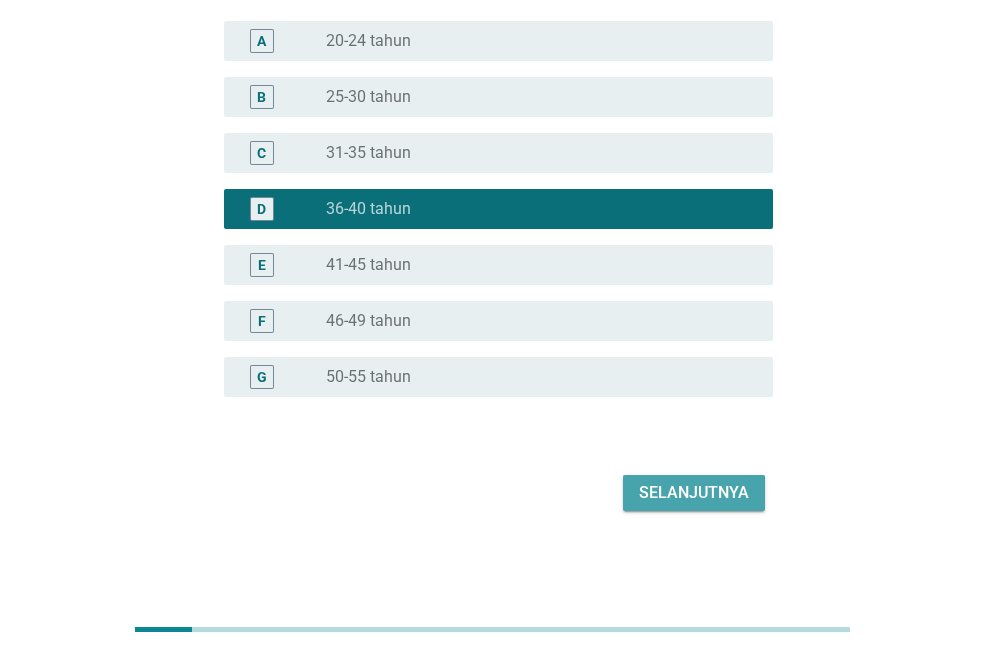 click on "Selanjutnya" at bounding box center (694, 493) 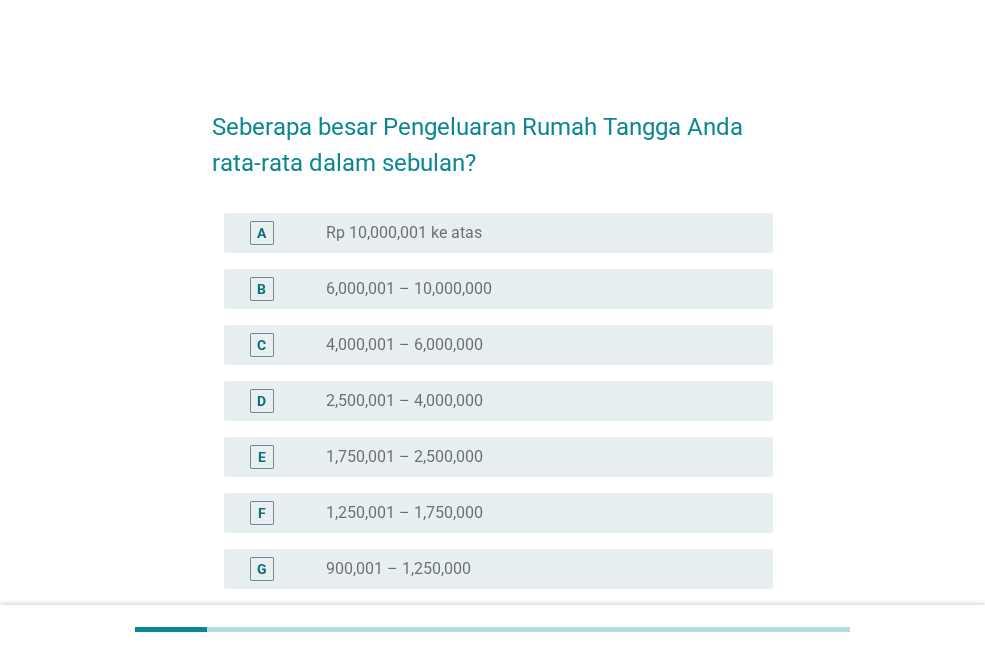 scroll, scrollTop: 100, scrollLeft: 0, axis: vertical 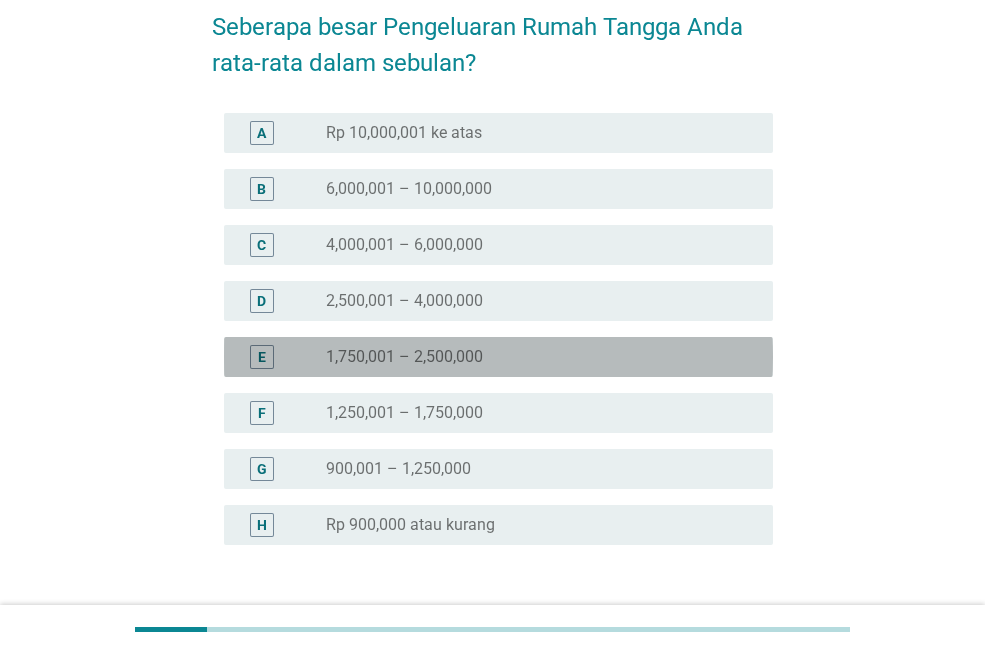 click on "radio_button_unchecked 1,750,001 – 2,500,000" at bounding box center [533, 357] 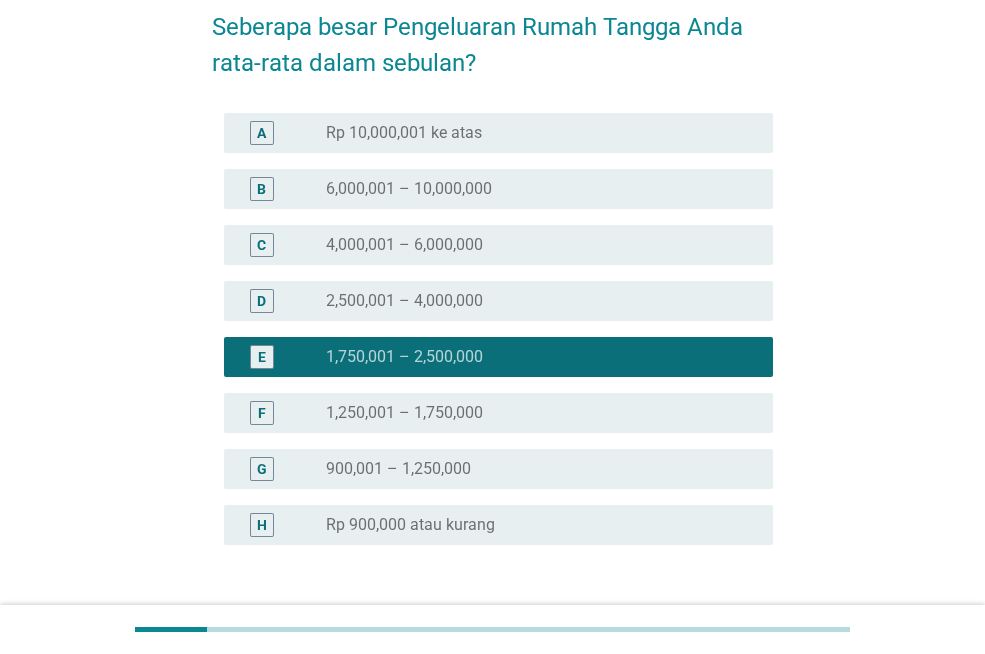 scroll, scrollTop: 248, scrollLeft: 0, axis: vertical 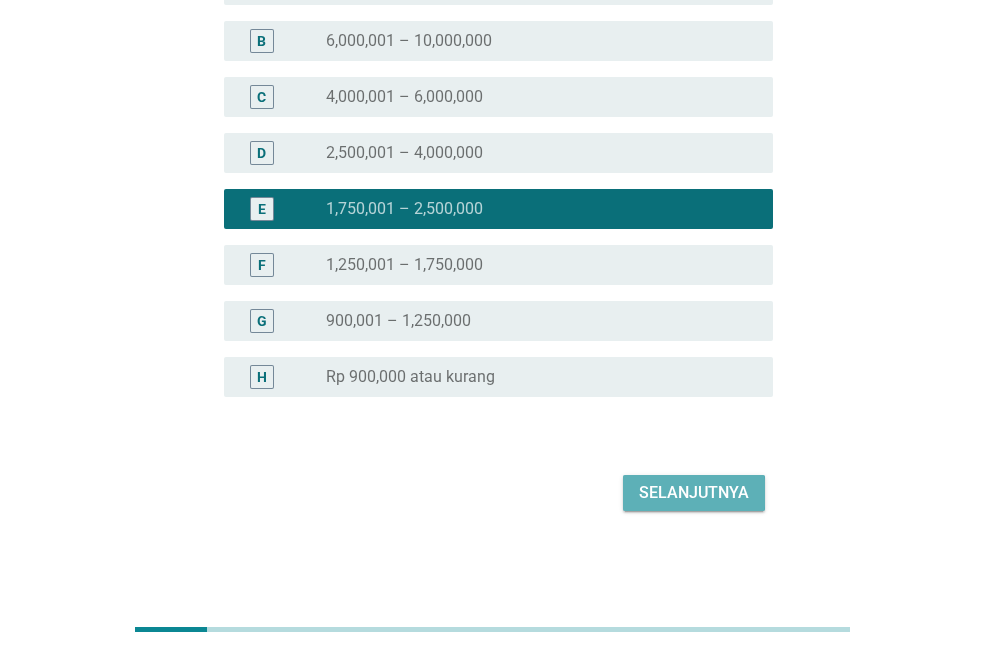 click on "Selanjutnya" at bounding box center (694, 493) 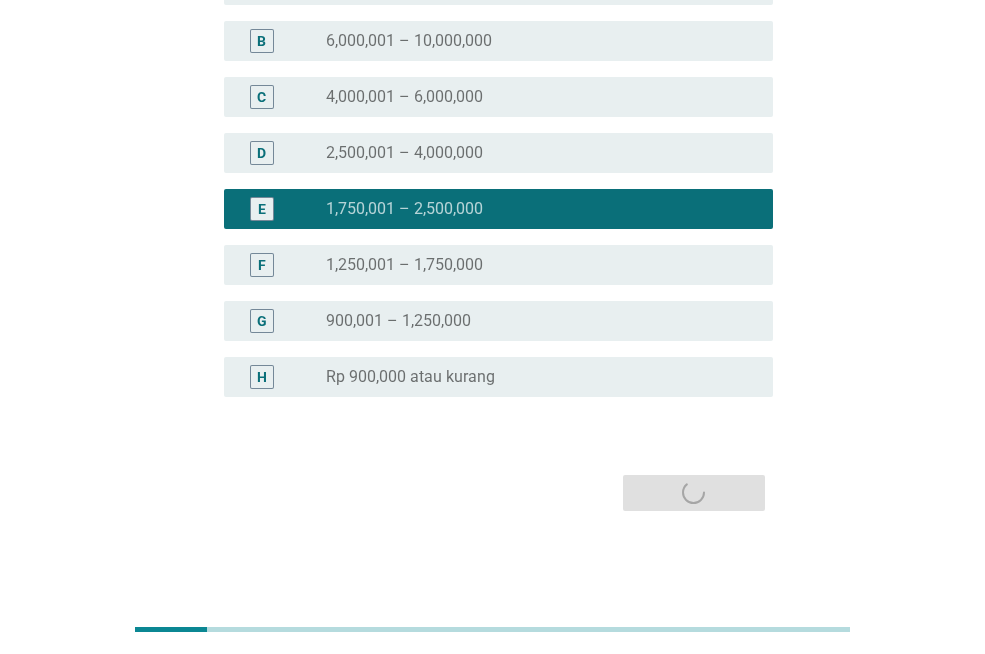 scroll, scrollTop: 0, scrollLeft: 0, axis: both 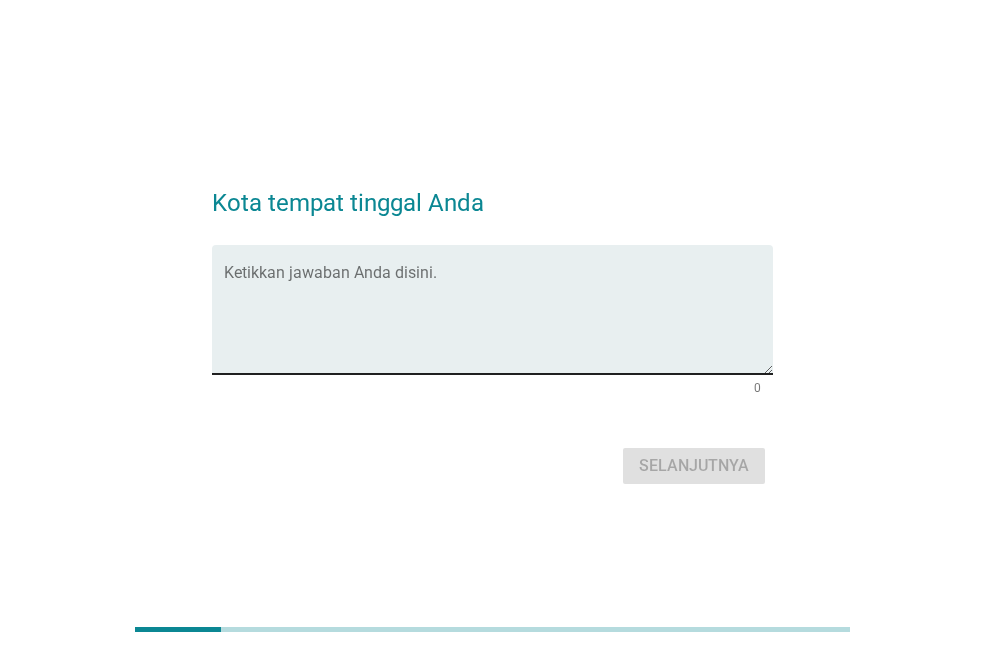 click at bounding box center [498, 321] 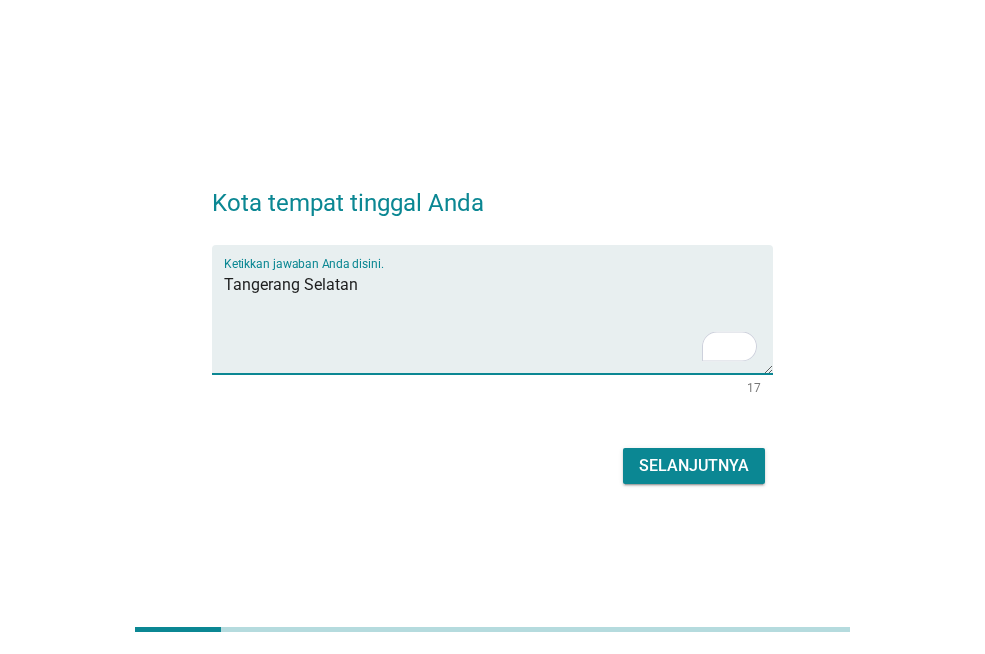 type on "Tangerang Selatan" 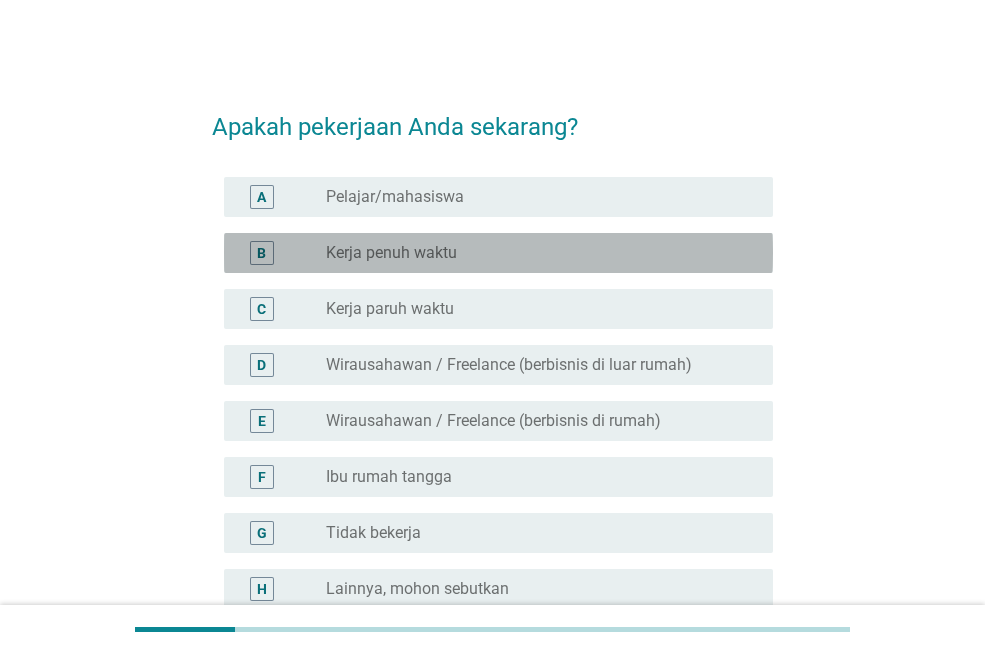 click on "radio_button_unchecked Kerja penuh waktu" at bounding box center [533, 253] 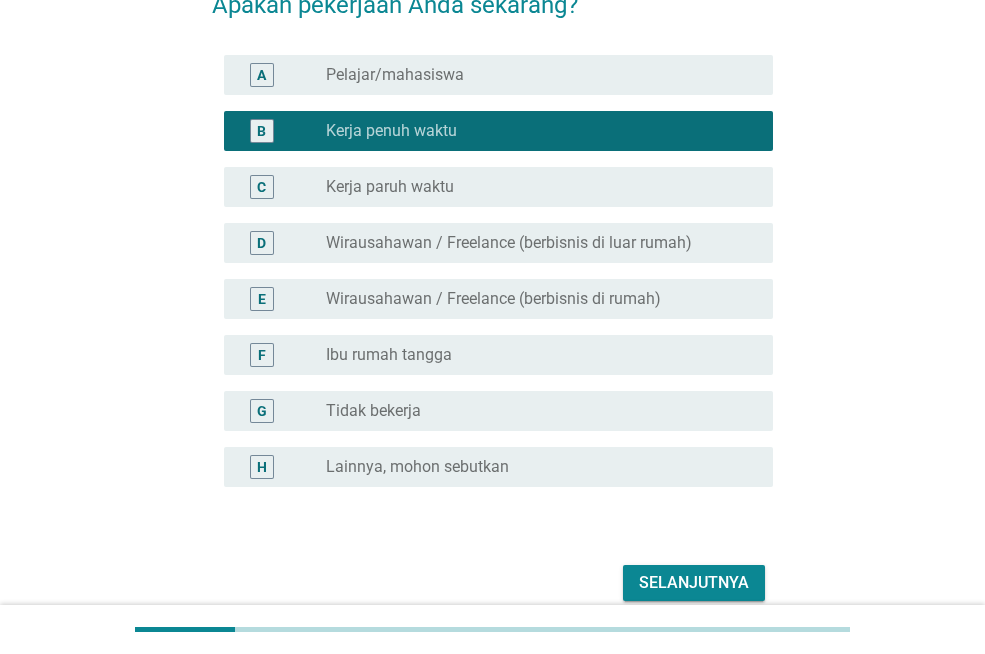 scroll, scrollTop: 212, scrollLeft: 0, axis: vertical 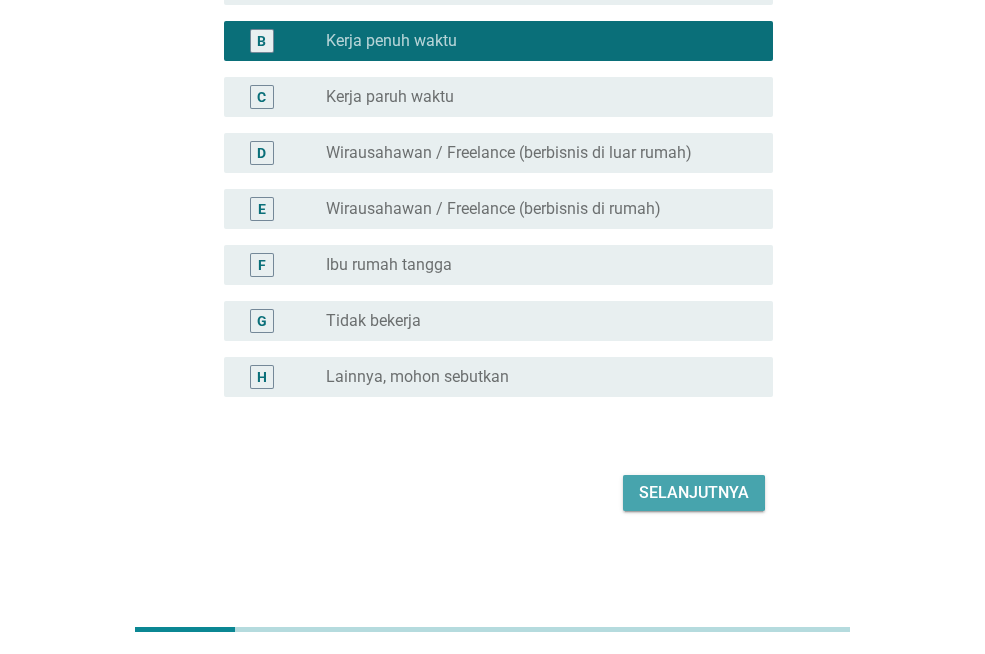 click on "Selanjutnya" at bounding box center [694, 493] 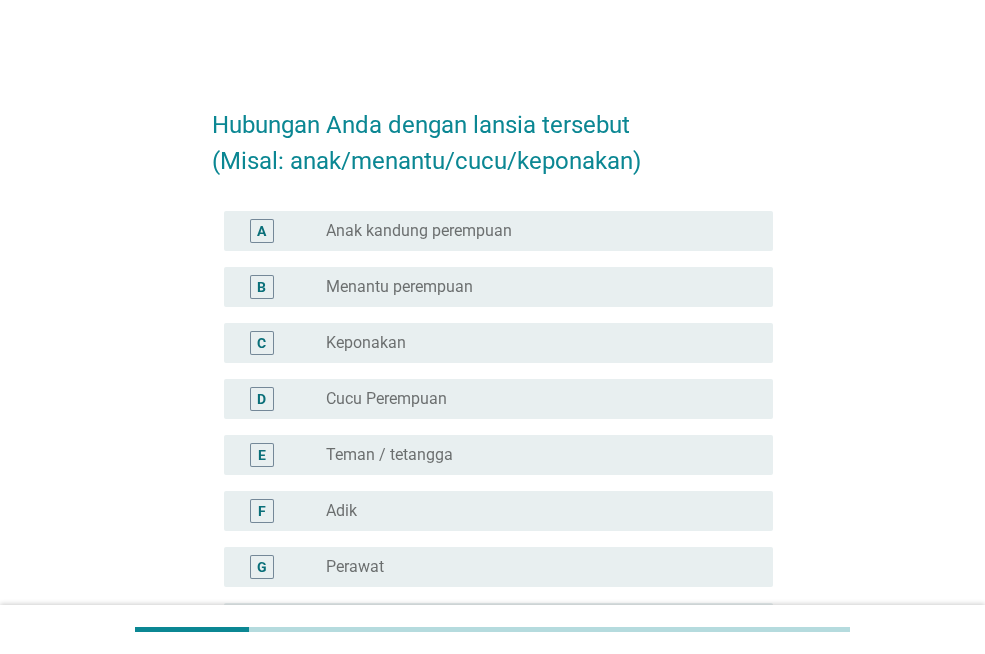 scroll, scrollTop: 0, scrollLeft: 0, axis: both 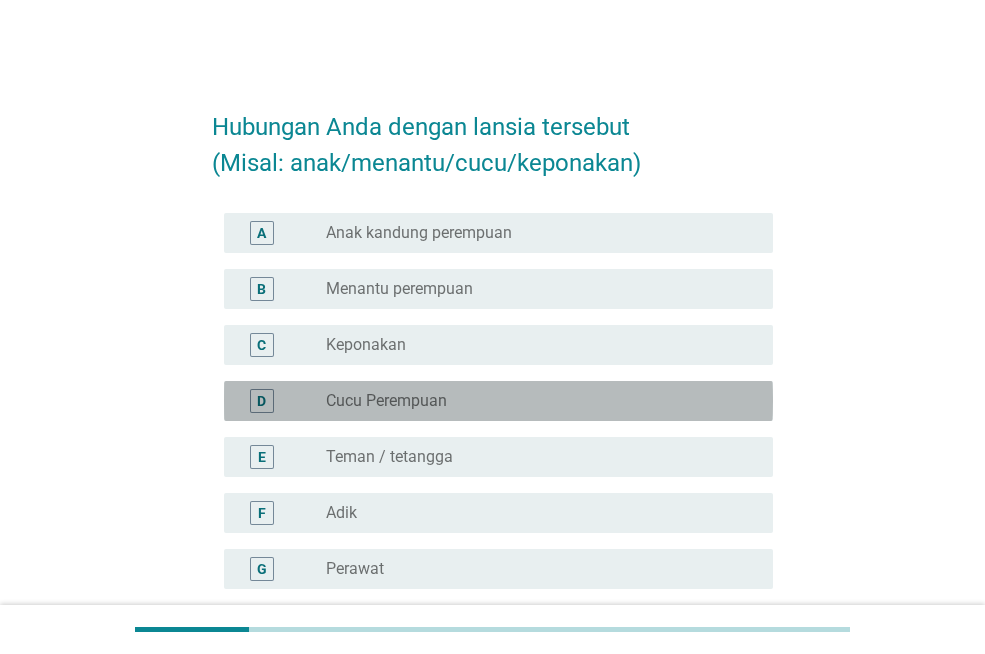 click on "radio_button_unchecked Cucu Perempuan" at bounding box center [541, 401] 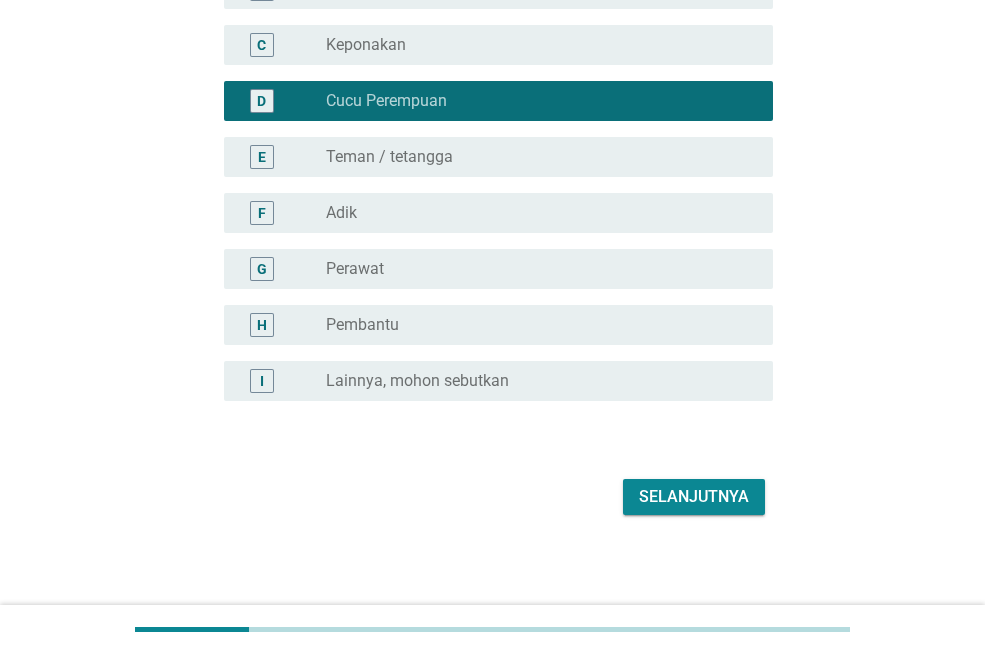scroll, scrollTop: 304, scrollLeft: 0, axis: vertical 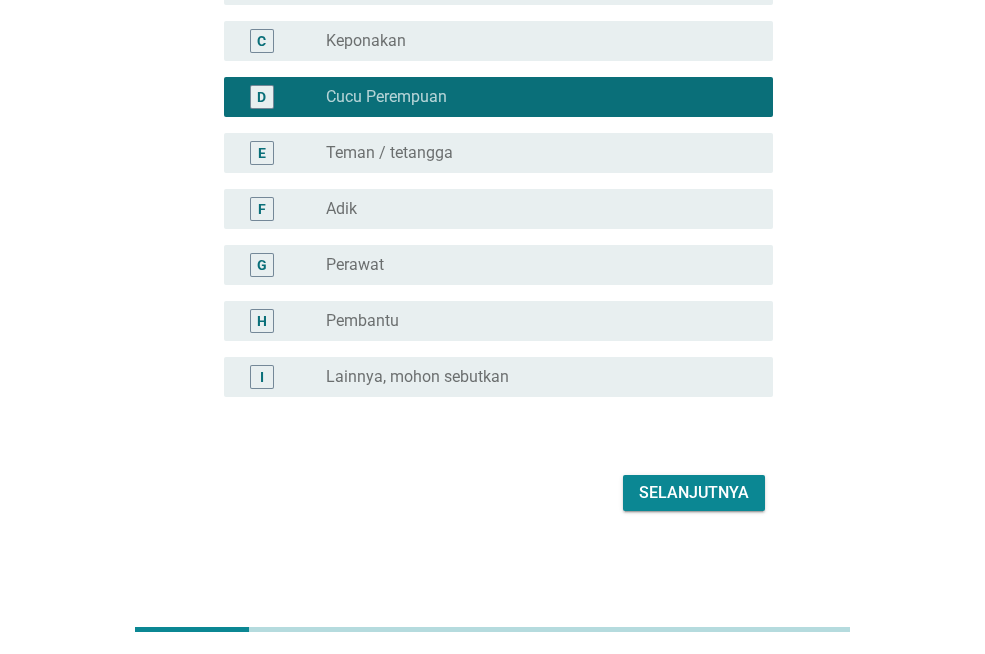 click on "Selanjutnya" at bounding box center (694, 493) 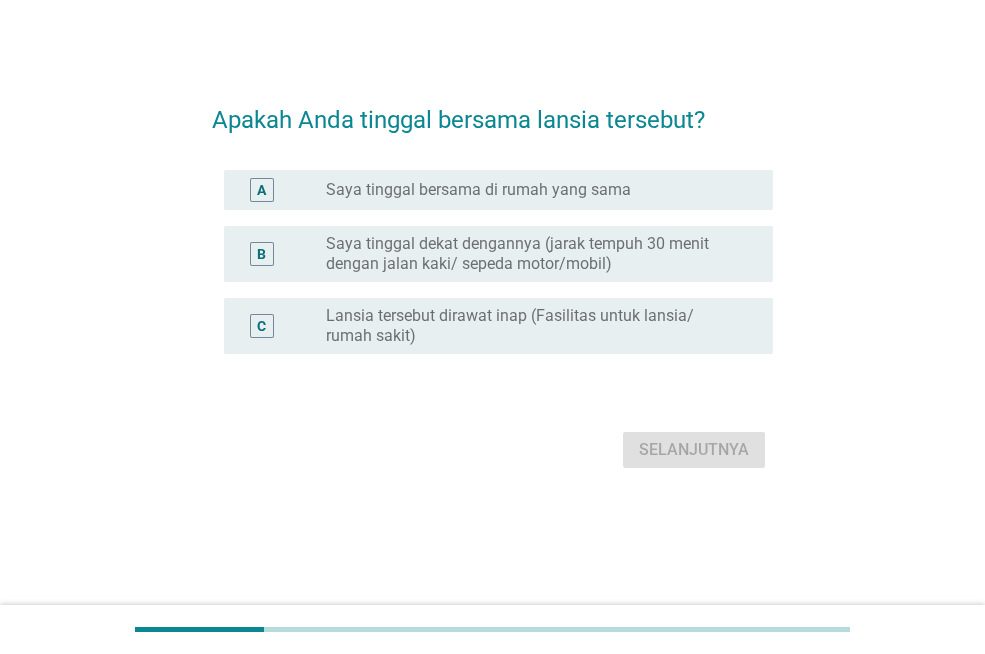 scroll, scrollTop: 0, scrollLeft: 0, axis: both 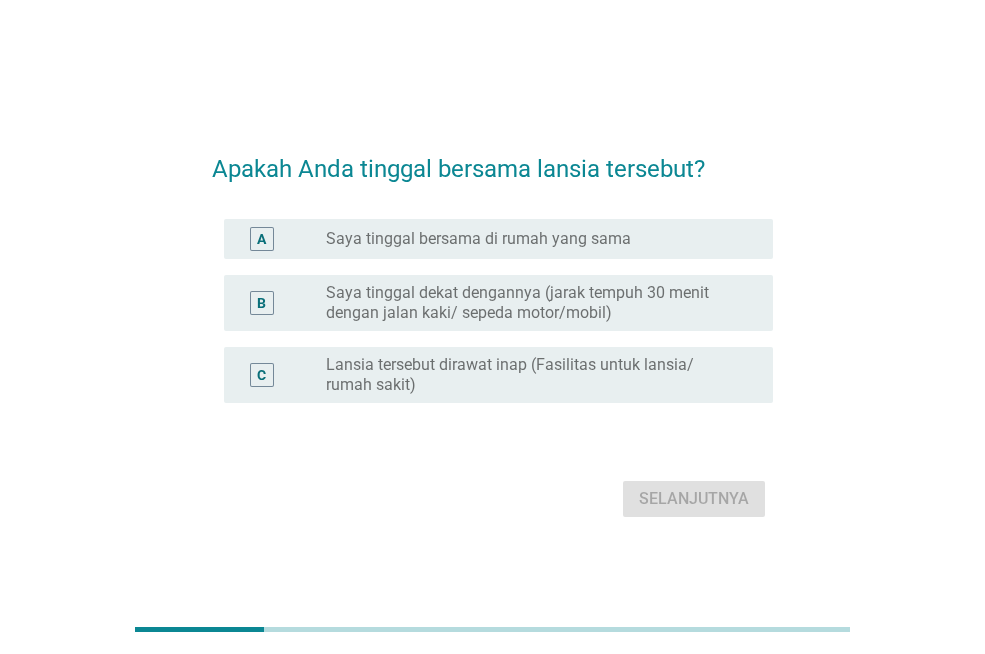click on "Saya tinggal dekat dengannya (jarak tempuh 30 menit dengan jalan kaki/ sepeda motor/mobil)" at bounding box center (533, 303) 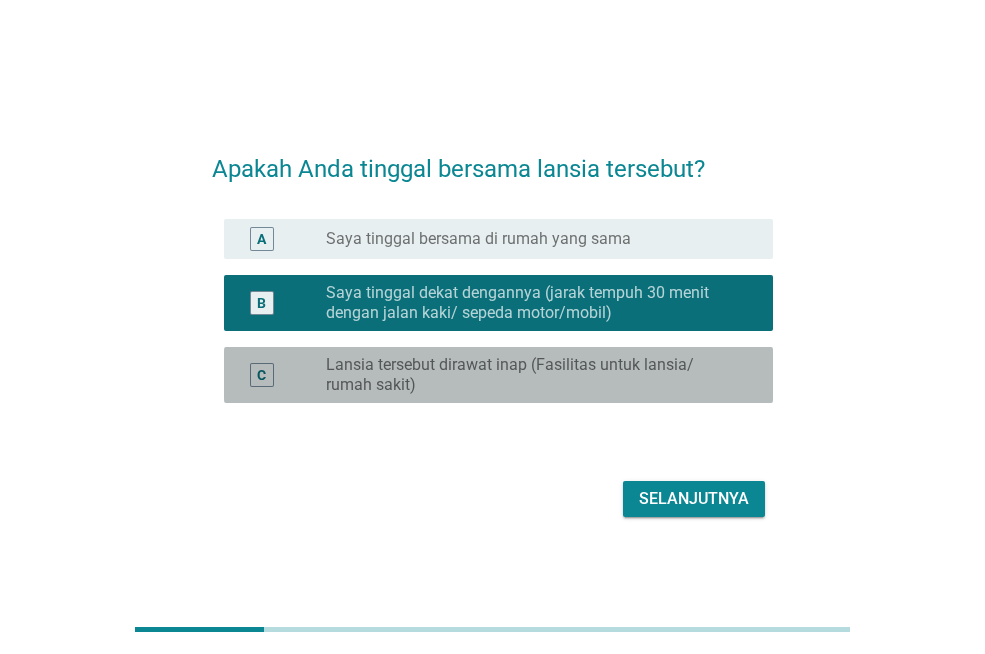 click on "Lansia tersebut dirawat inap (Fasilitas untuk lansia/ rumah sakit)" at bounding box center [533, 375] 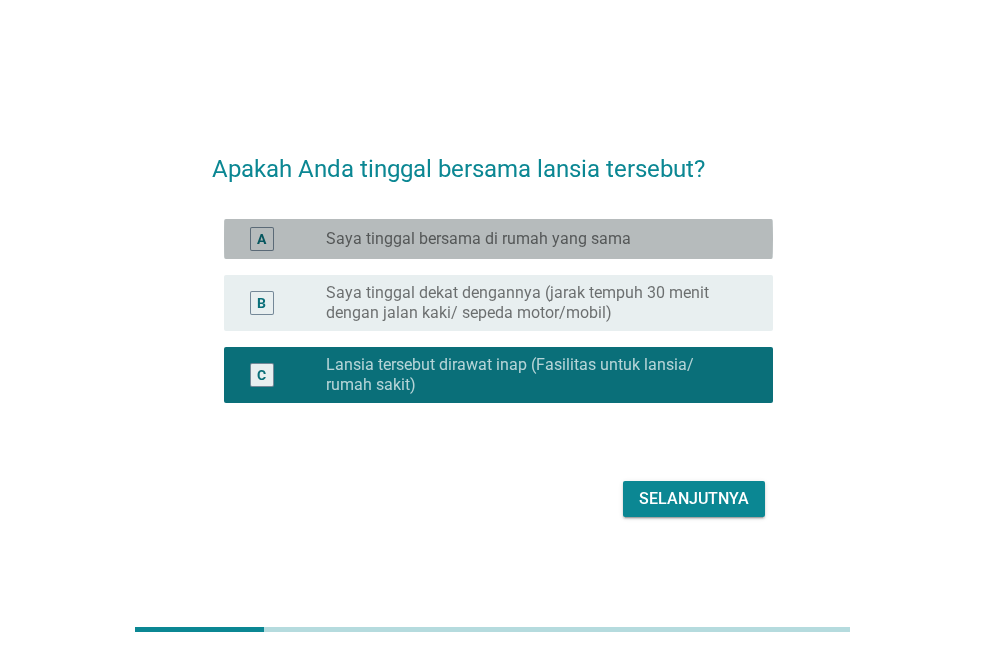 click on "A     radio_button_unchecked Saya tinggal bersama di rumah yang sama" at bounding box center [498, 239] 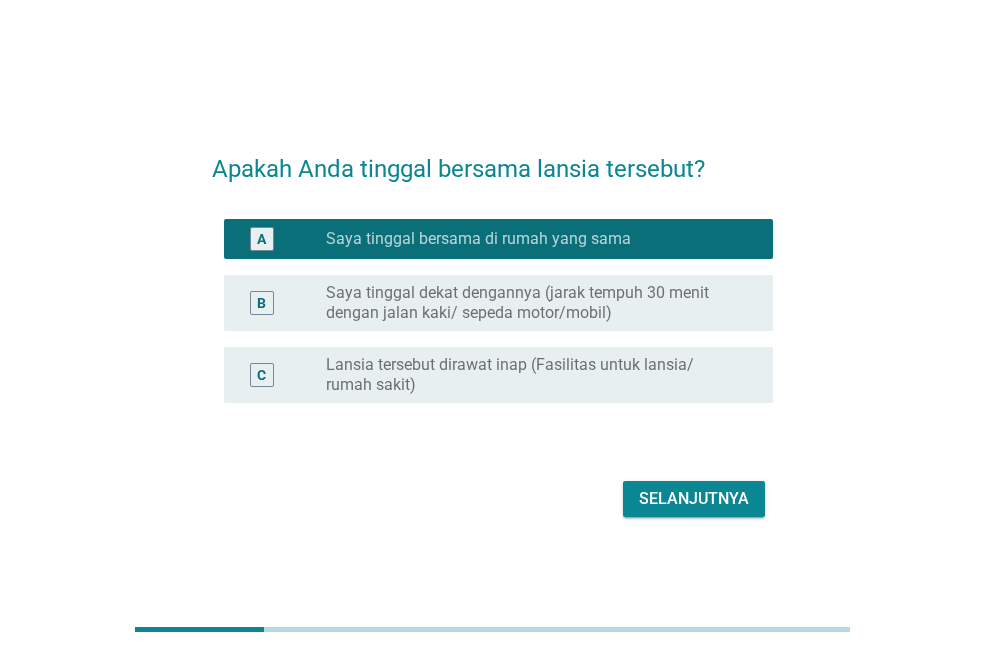 click on "Saya tinggal dekat dengannya (jarak tempuh 30 menit dengan jalan kaki/ sepeda motor/mobil)" at bounding box center [533, 303] 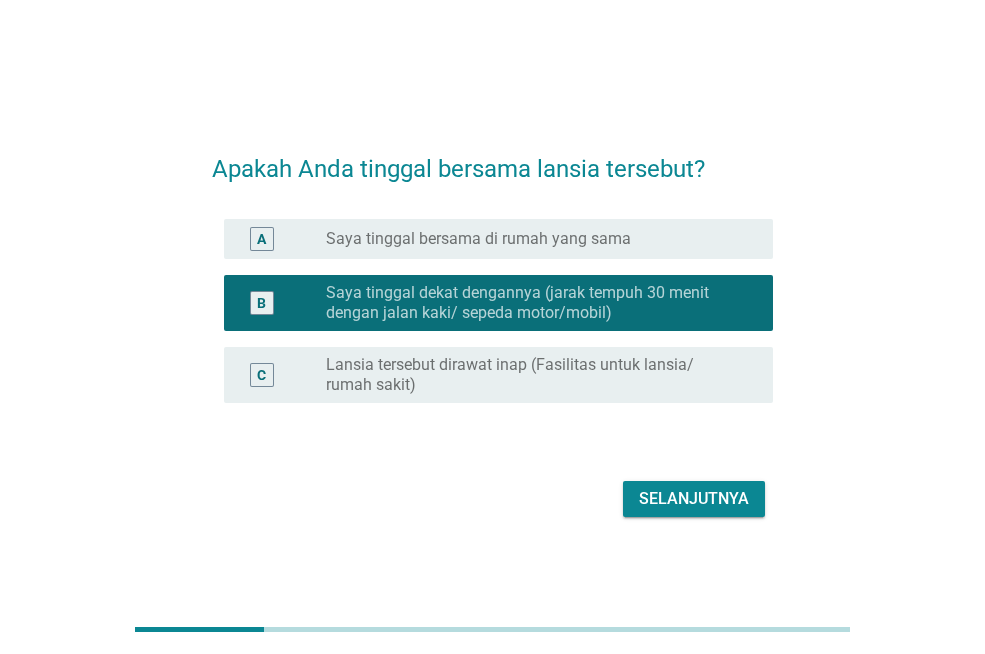 click on "Selanjutnya" at bounding box center (492, 499) 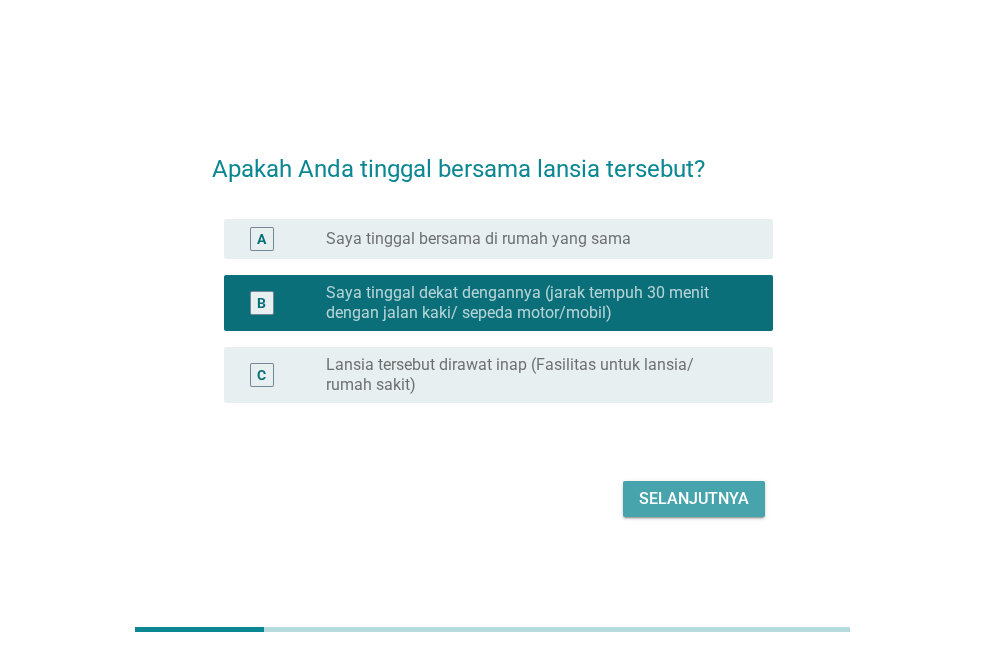 click on "Selanjutnya" at bounding box center [694, 499] 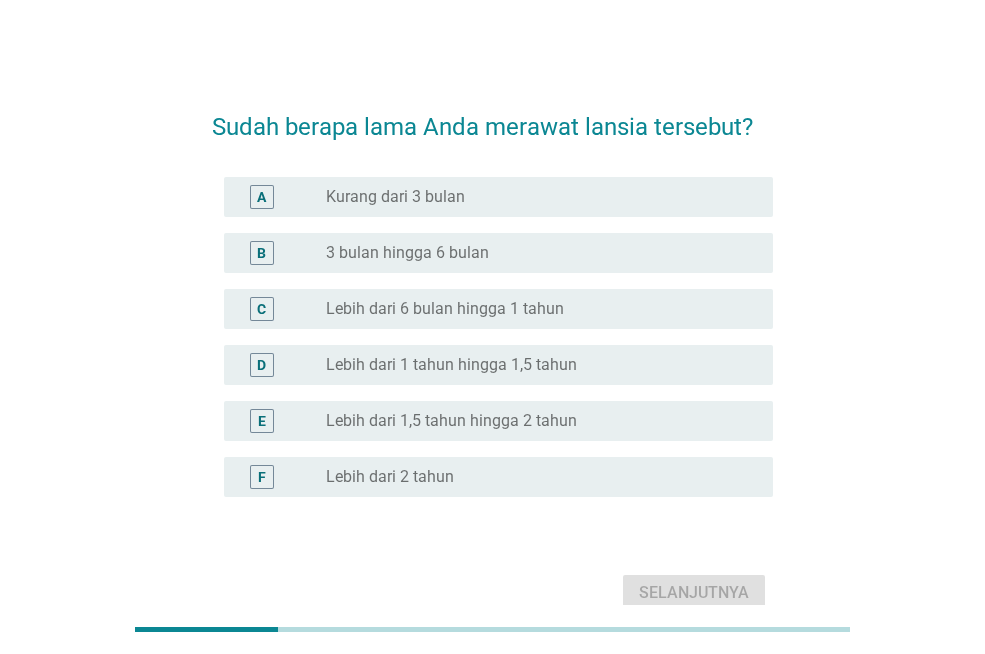 click on "radio_button_unchecked Kurang dari 3 bulan" at bounding box center [541, 197] 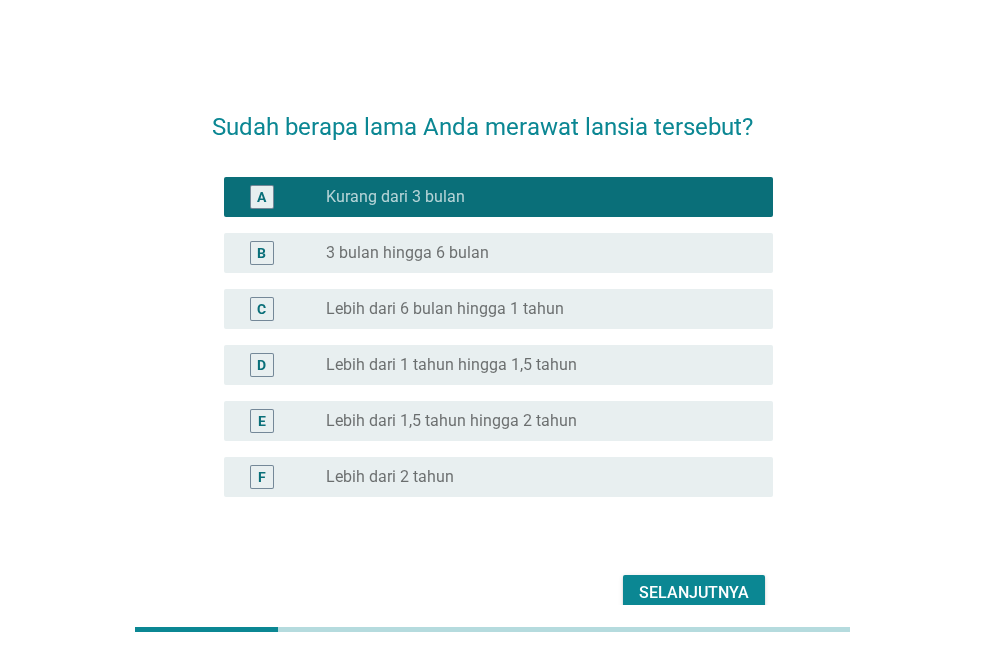 click on "Selanjutnya" at bounding box center [492, 593] 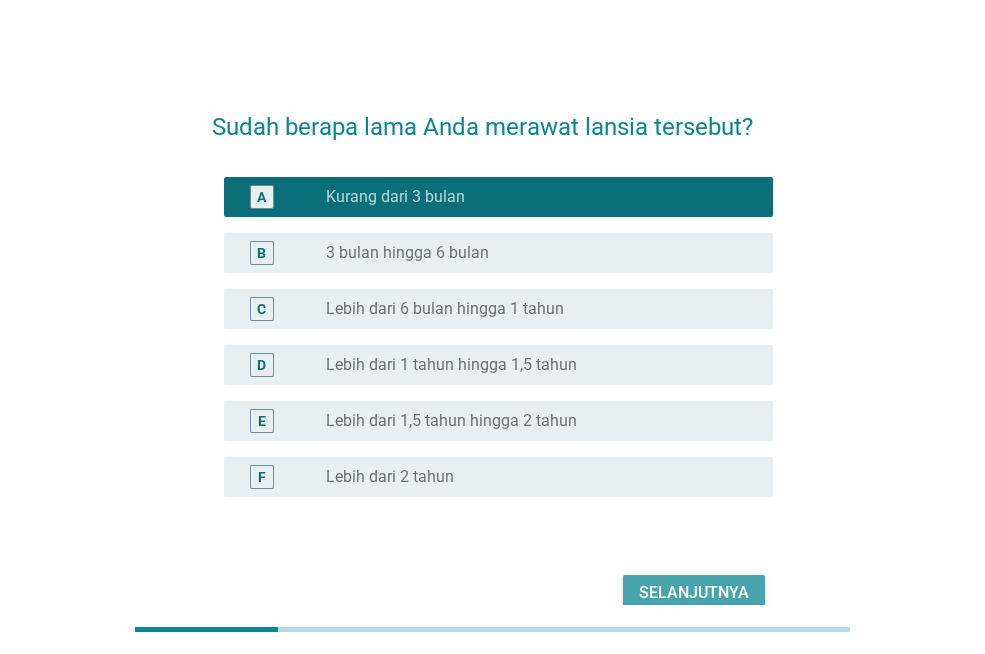 click on "Selanjutnya" at bounding box center (694, 593) 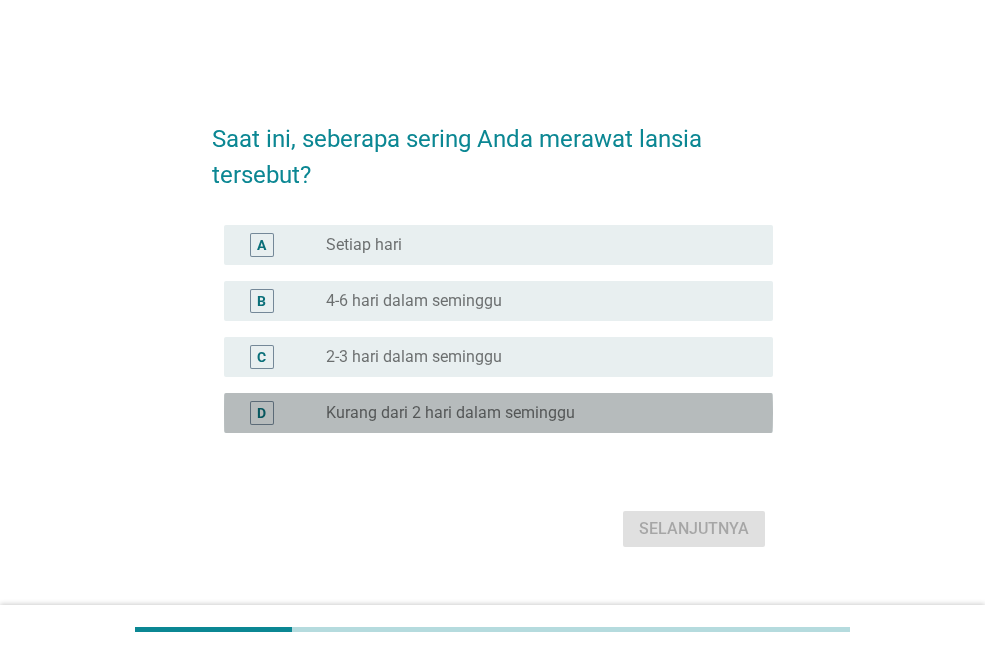 click on "radio_button_unchecked Kurang dari 2 hari dalam seminggu" at bounding box center [533, 413] 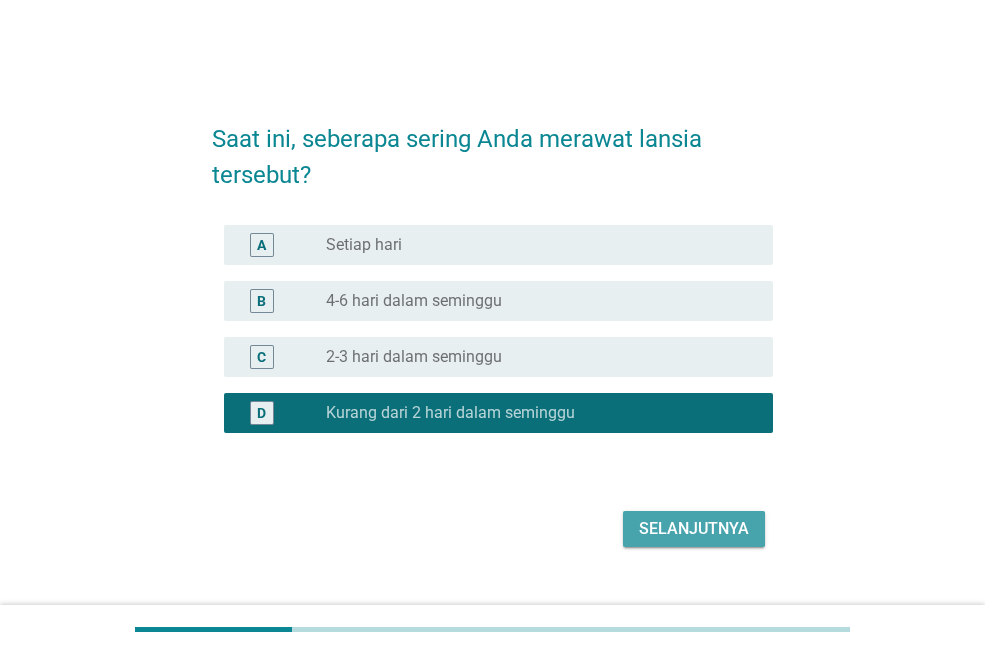 click on "Selanjutnya" at bounding box center [694, 529] 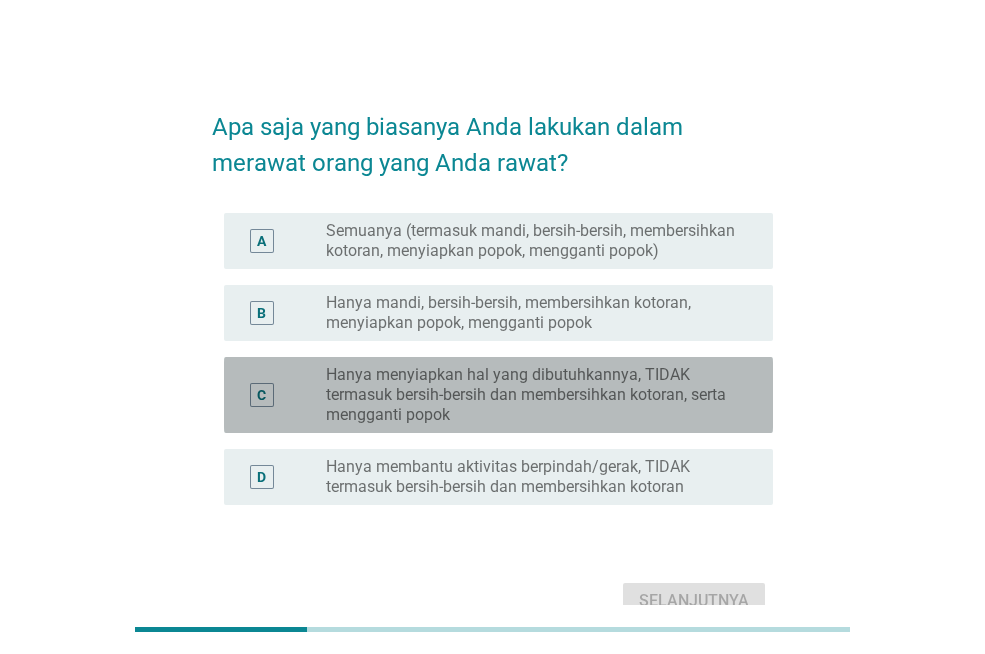 click on "Hanya menyiapkan hal yang dibutuhkannya, TIDAK termasuk bersih-bersih dan membersihkan kotoran, serta mengganti popok" at bounding box center (533, 395) 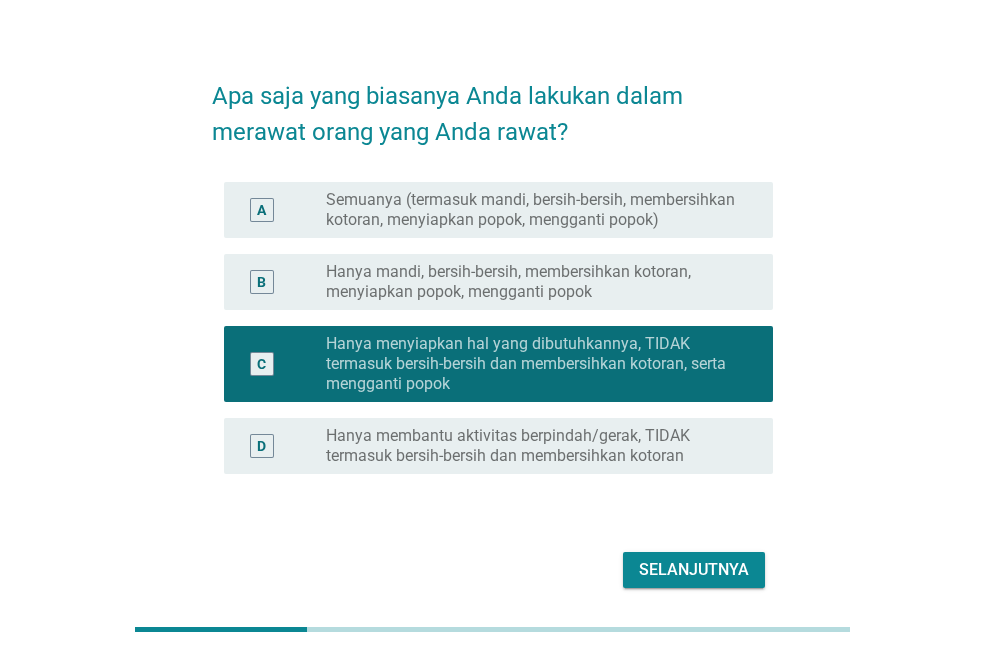 scroll, scrollTop: 108, scrollLeft: 0, axis: vertical 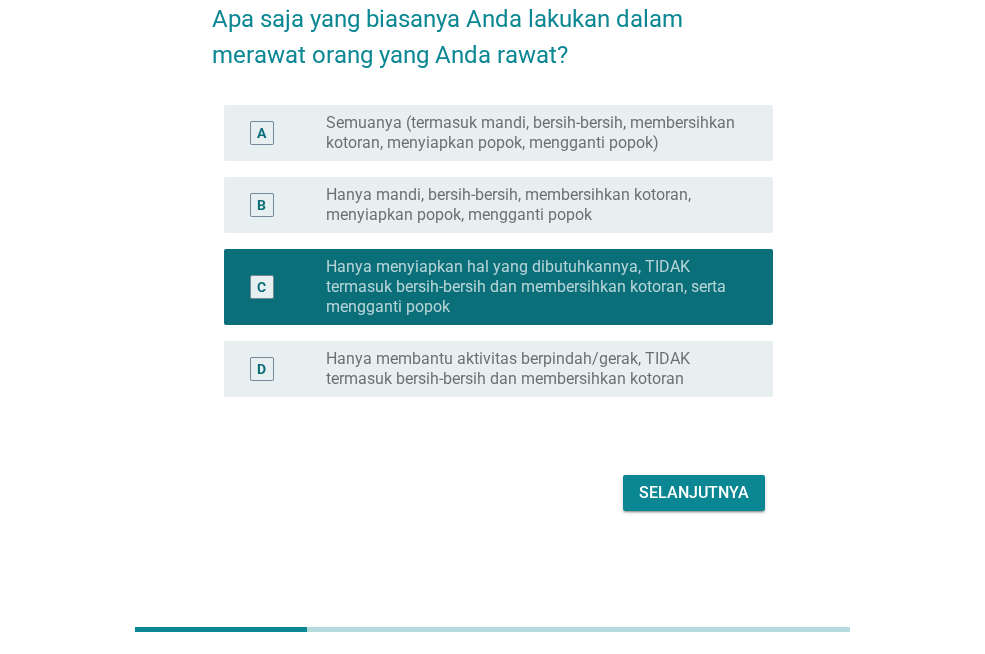 click on "Selanjutnya" at bounding box center [694, 493] 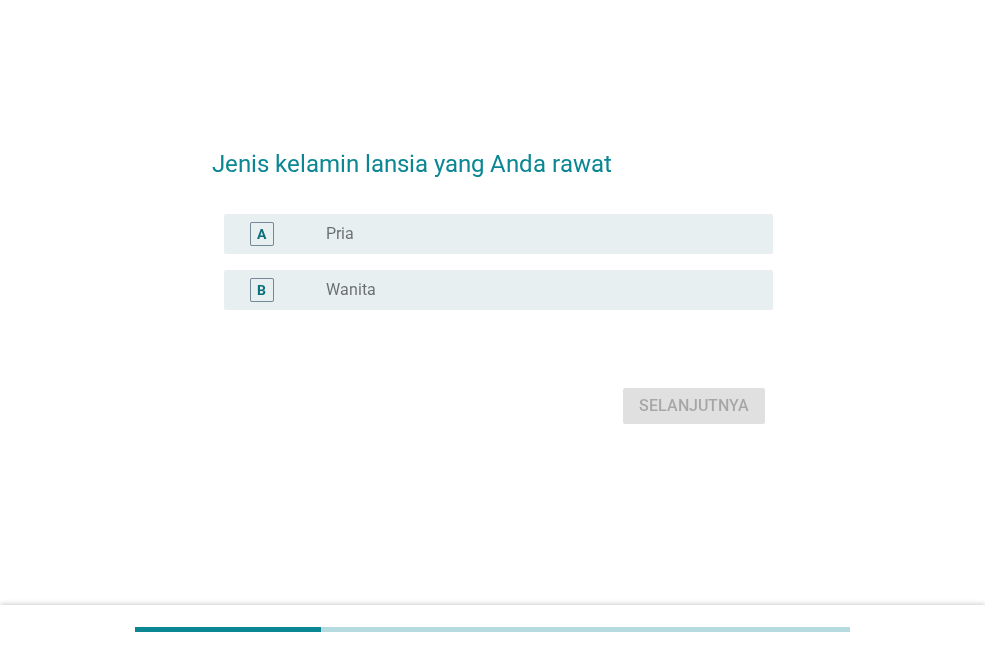 scroll, scrollTop: 0, scrollLeft: 0, axis: both 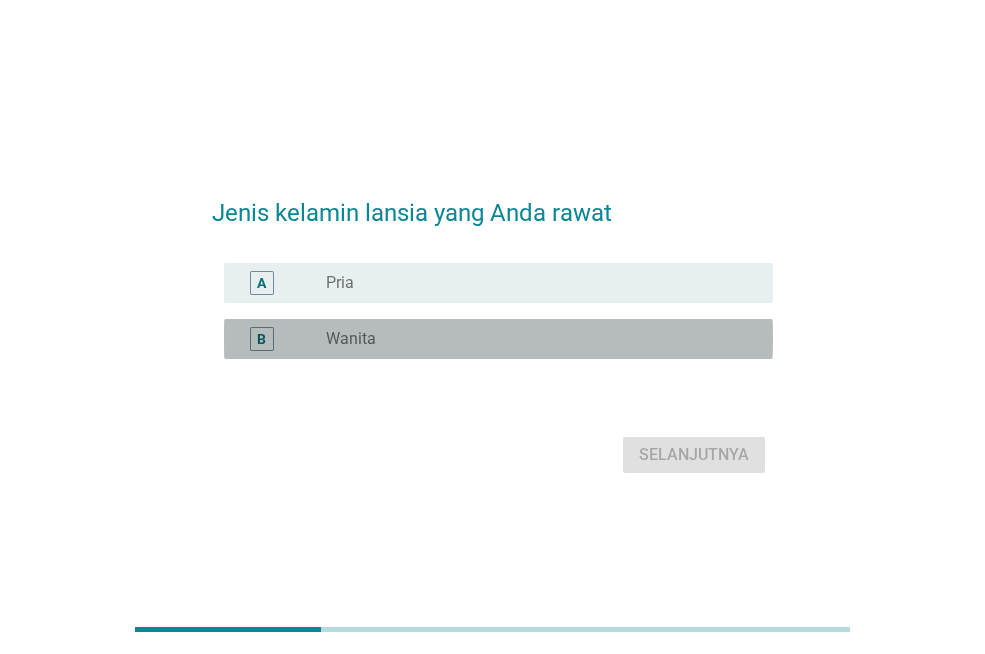 click on "radio_button_unchecked Wanita" at bounding box center [533, 339] 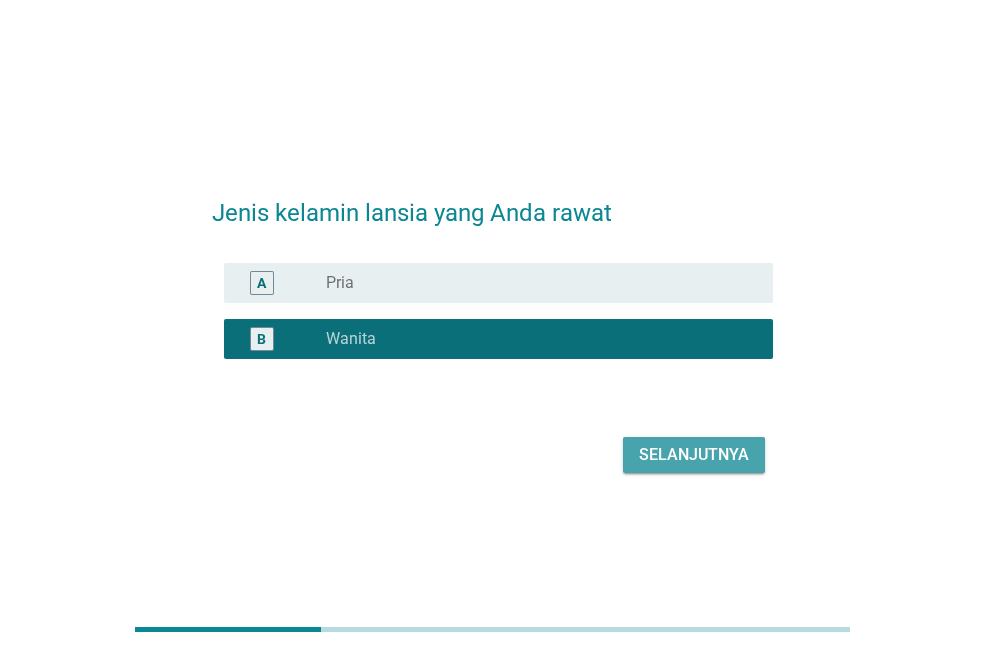 click on "Selanjutnya" at bounding box center (694, 455) 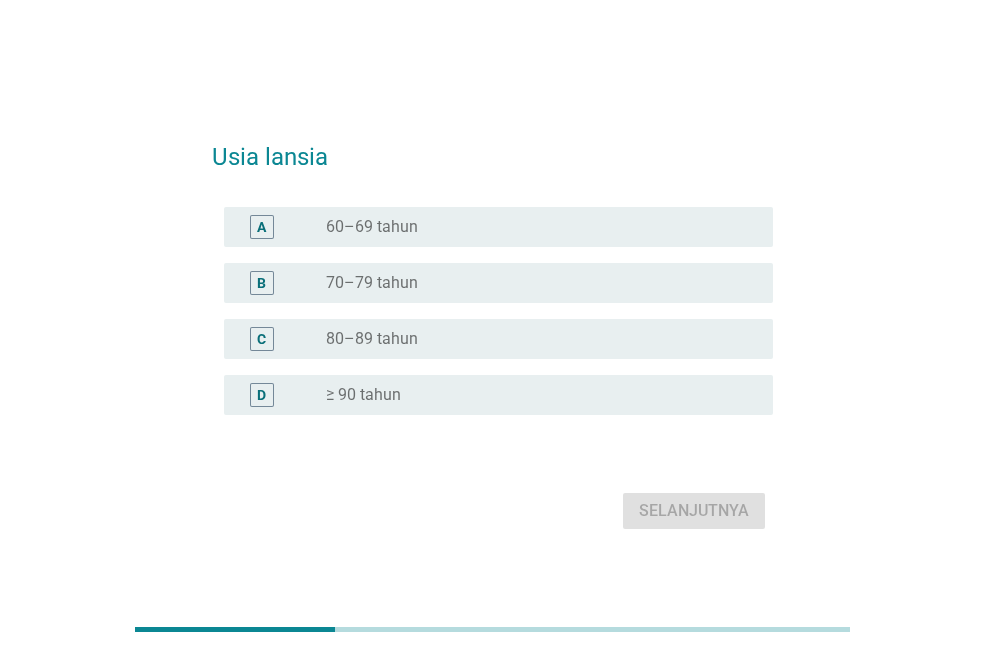 click on "60–69 tahun" at bounding box center [372, 227] 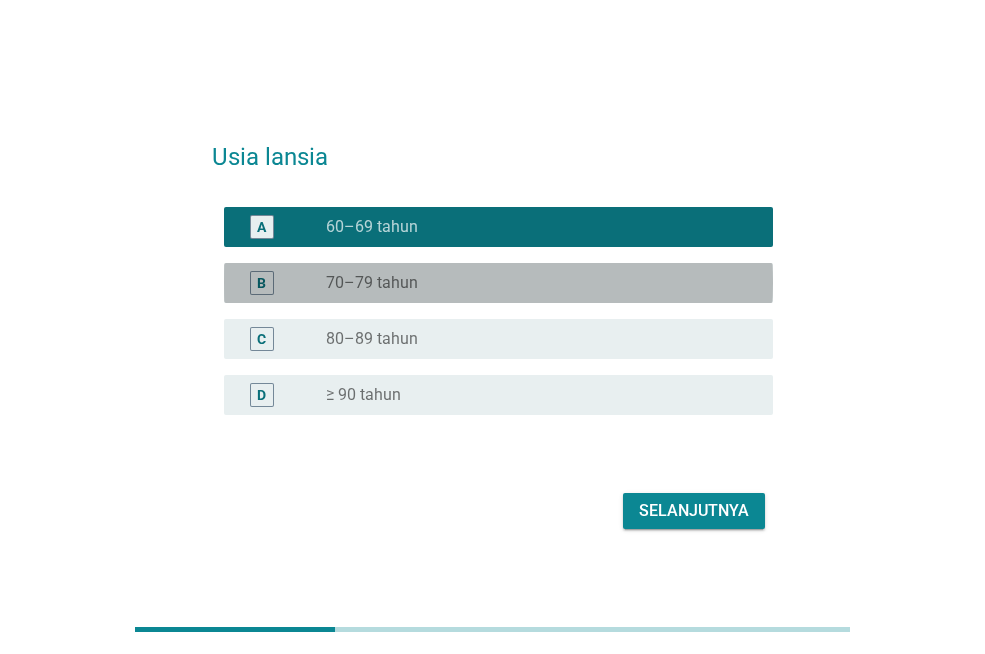 click on "radio_button_unchecked [AGE] tahun" at bounding box center [533, 283] 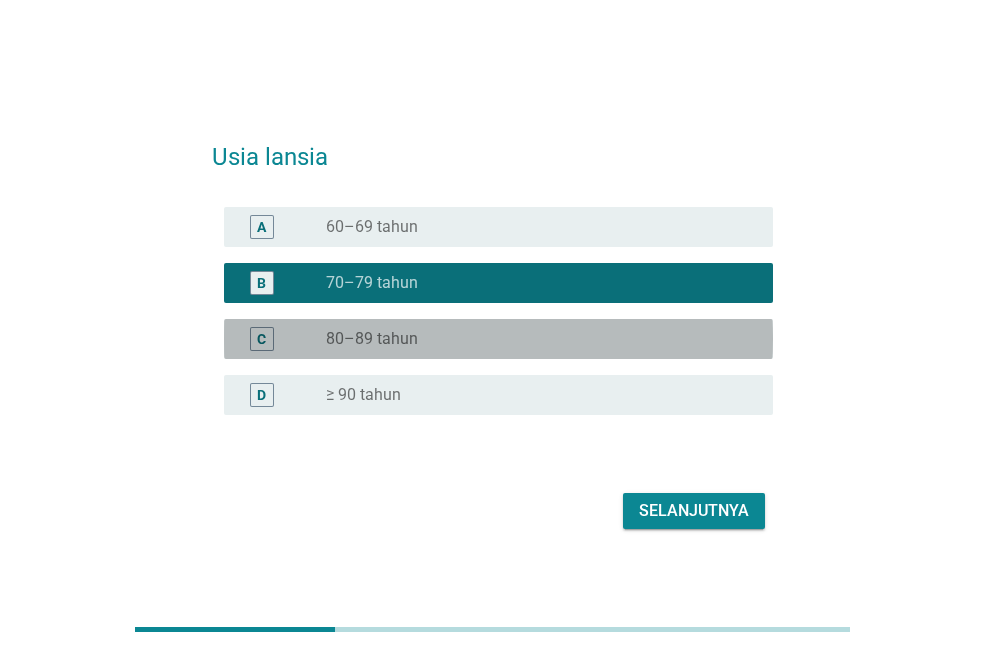 click on "C     radio_button_unchecked [AGE] tahun" at bounding box center [498, 339] 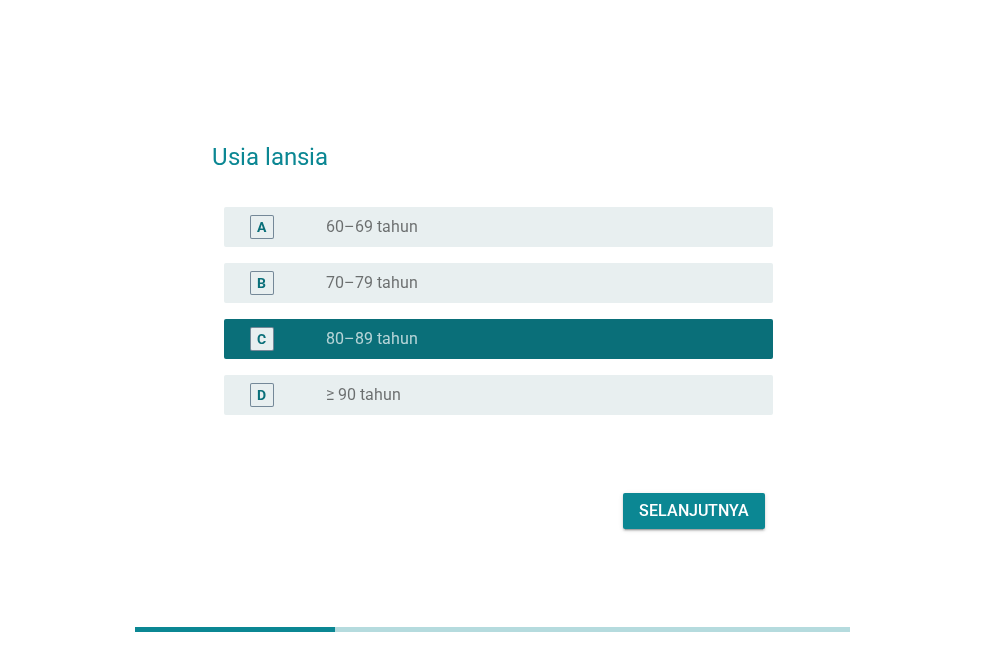 click on "Selanjutnya" at bounding box center [694, 511] 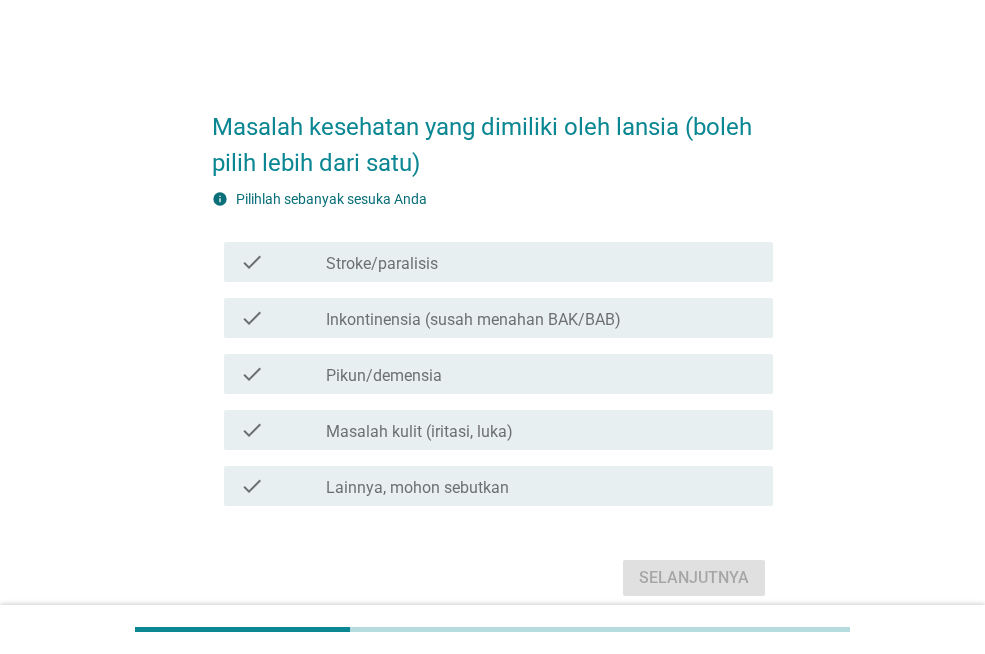 click on "check_box_outline_blank Pikun/demensia" at bounding box center (541, 374) 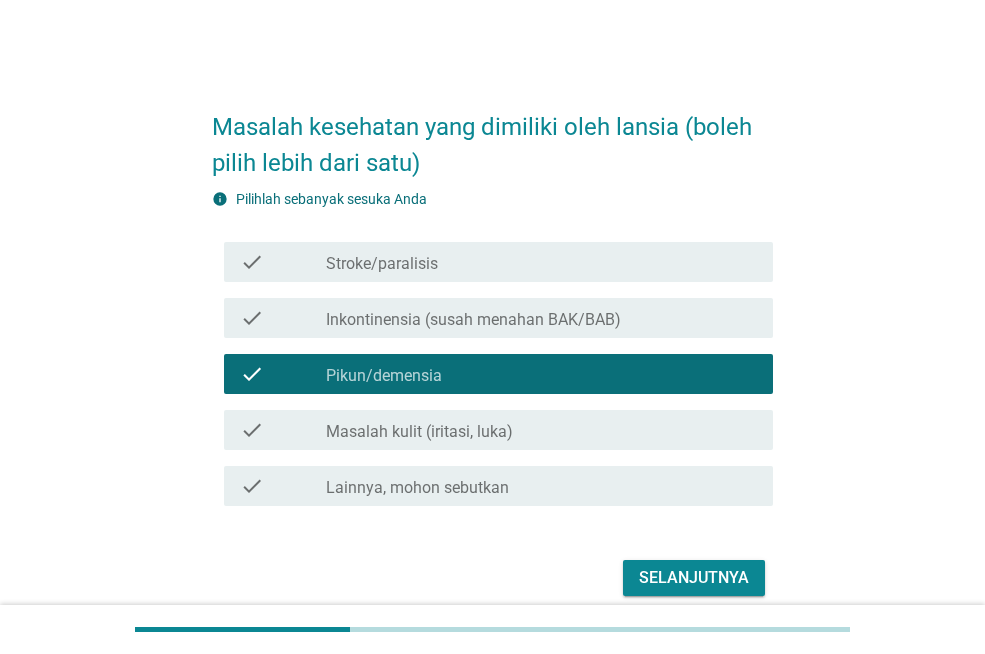 scroll, scrollTop: 85, scrollLeft: 0, axis: vertical 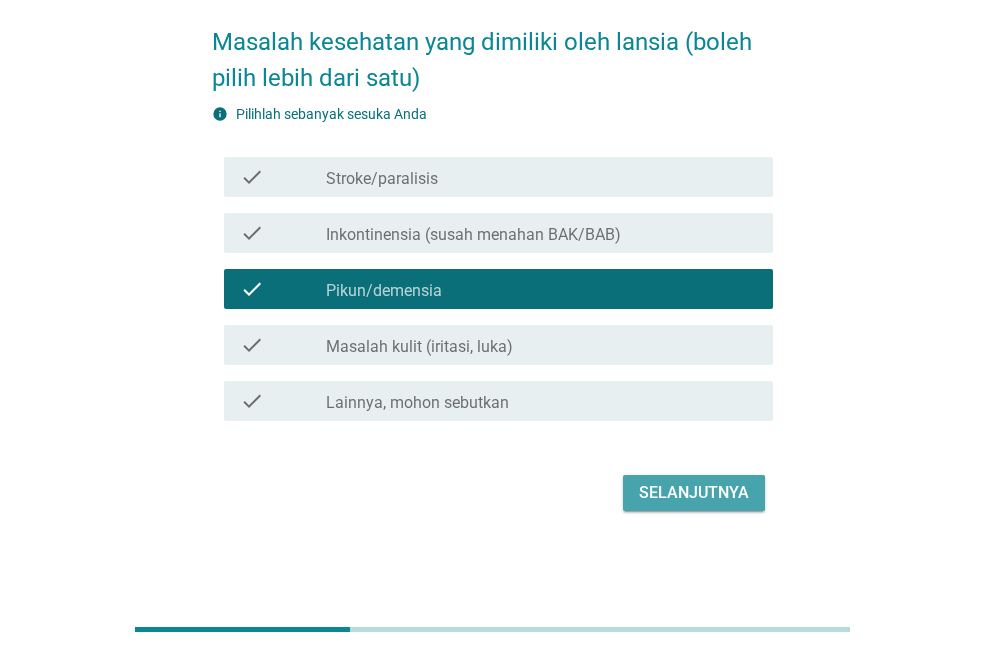 click on "Selanjutnya" at bounding box center (694, 493) 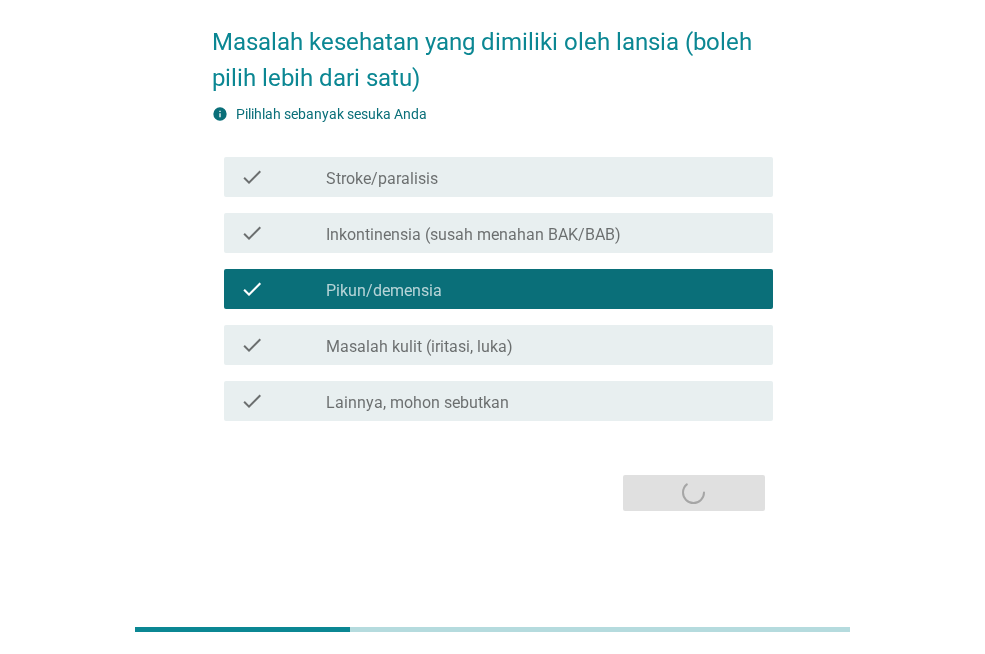 scroll, scrollTop: 0, scrollLeft: 0, axis: both 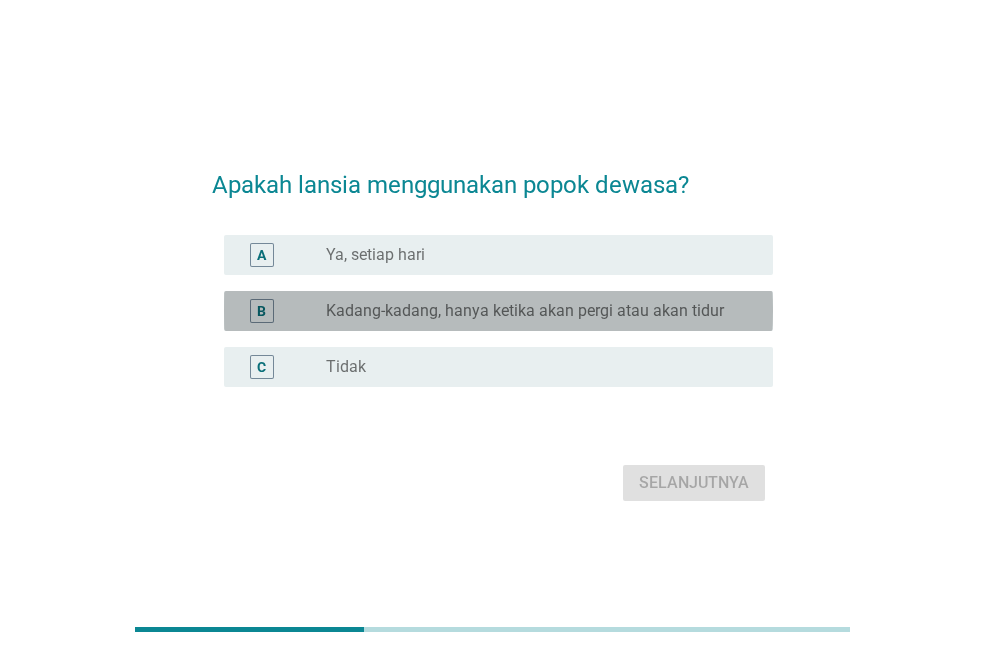click on "Kadang-kadang, hanya ketika akan pergi atau akan tidur" at bounding box center [525, 311] 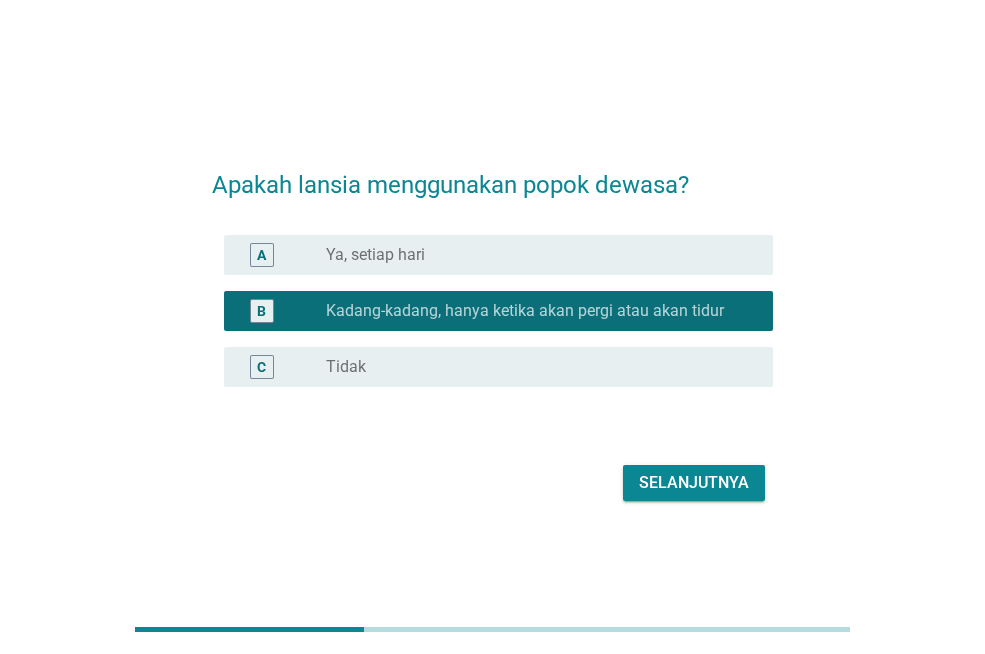 click on "Selanjutnya" at bounding box center [694, 483] 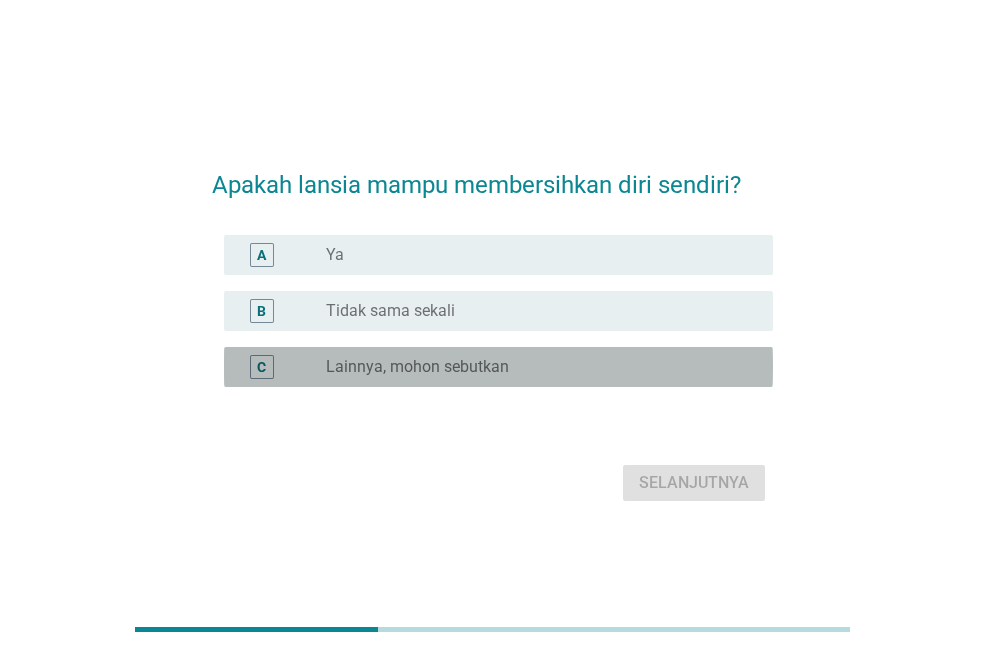 click on "radio_button_unchecked Lainnya, mohon sebutkan" at bounding box center (533, 367) 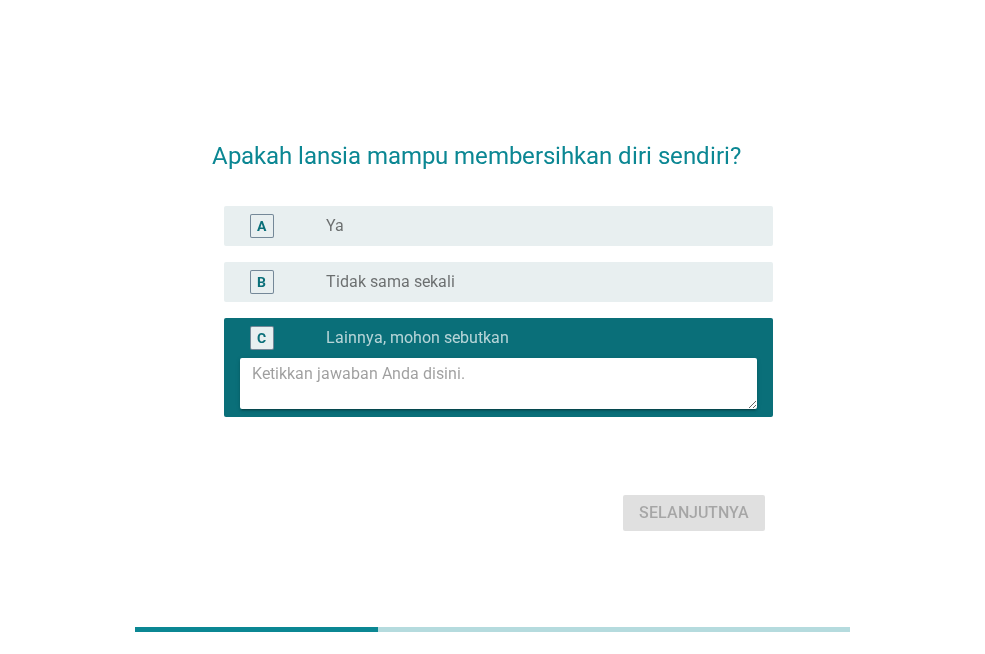 click at bounding box center (504, 383) 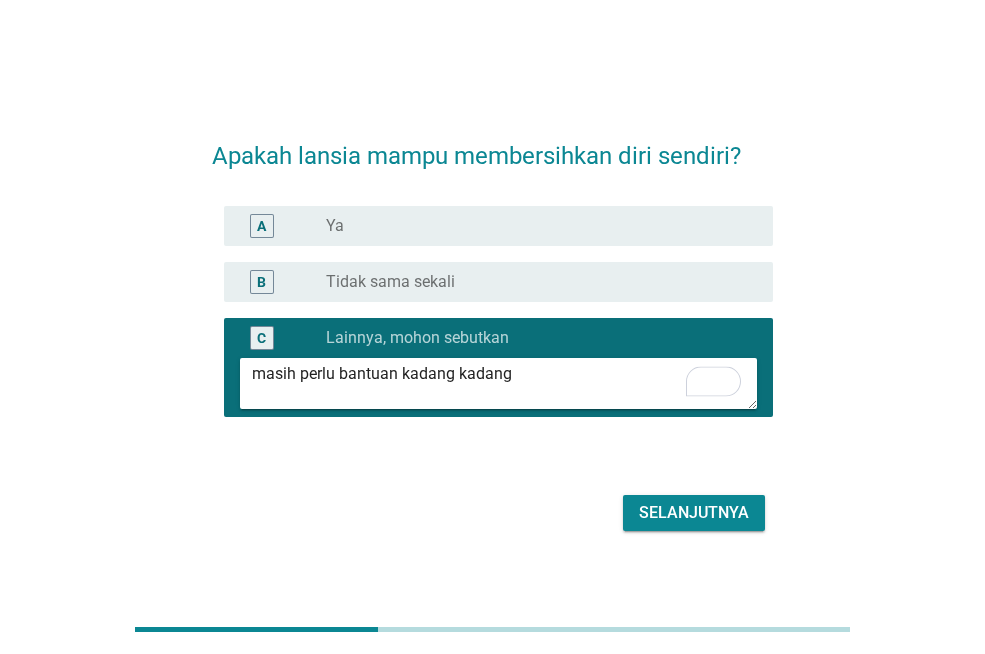 type on "masih perlu bantuan kadang kadang" 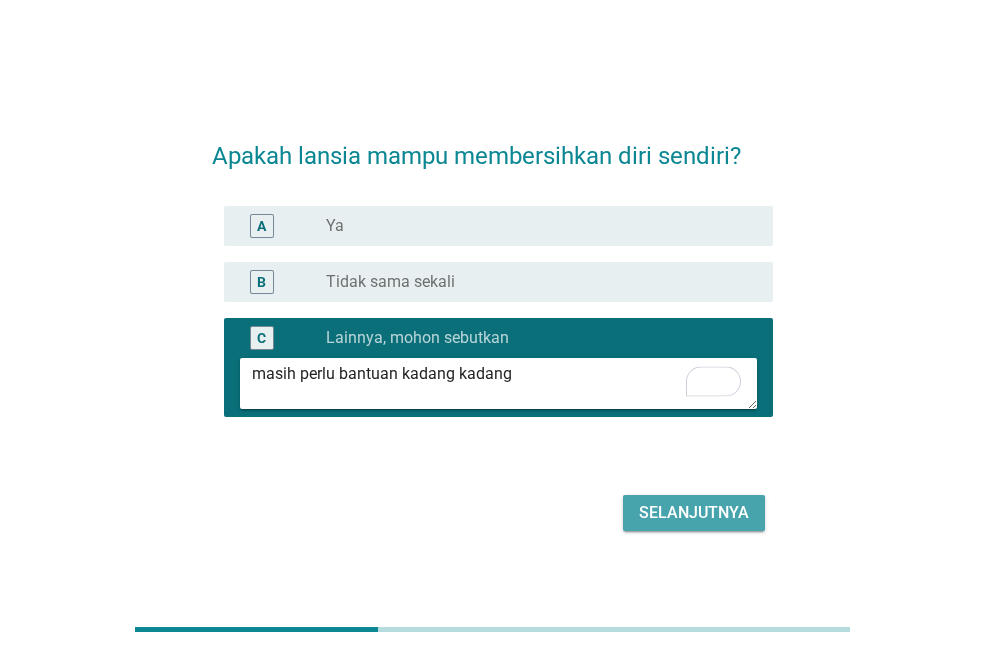 click on "Selanjutnya" at bounding box center [694, 513] 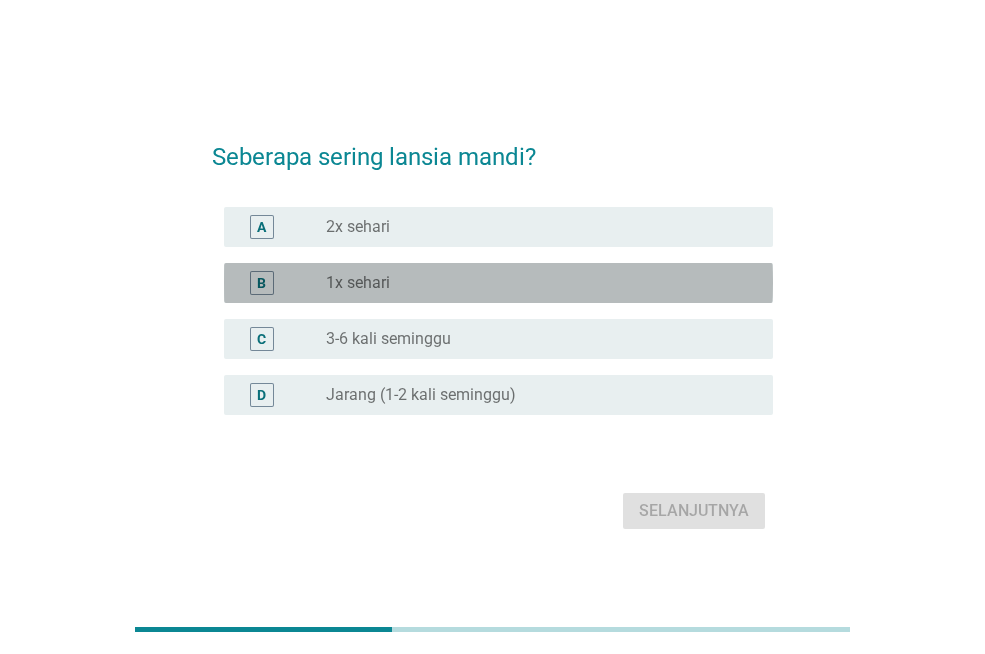 click on "radio_button_unchecked 1x sehari" at bounding box center [533, 283] 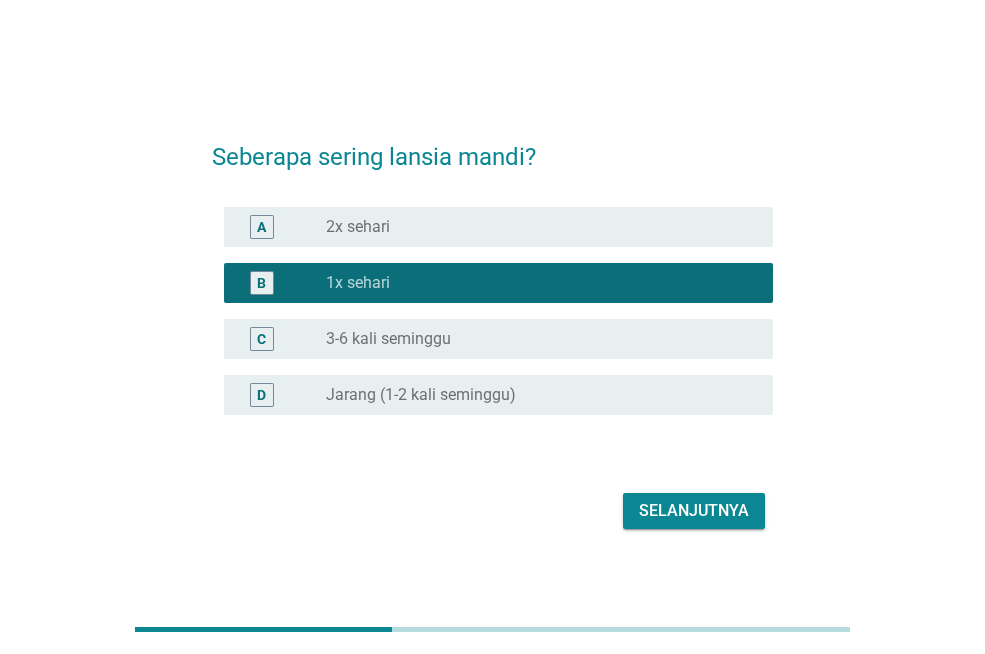 click on "Selanjutnya" at bounding box center (492, 511) 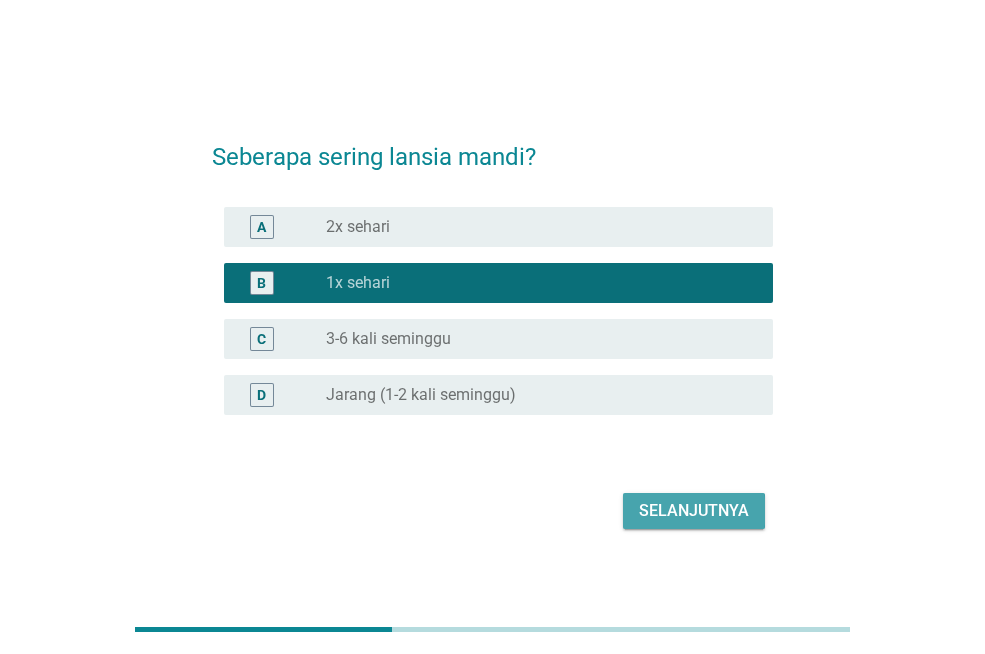 click on "Selanjutnya" at bounding box center (694, 511) 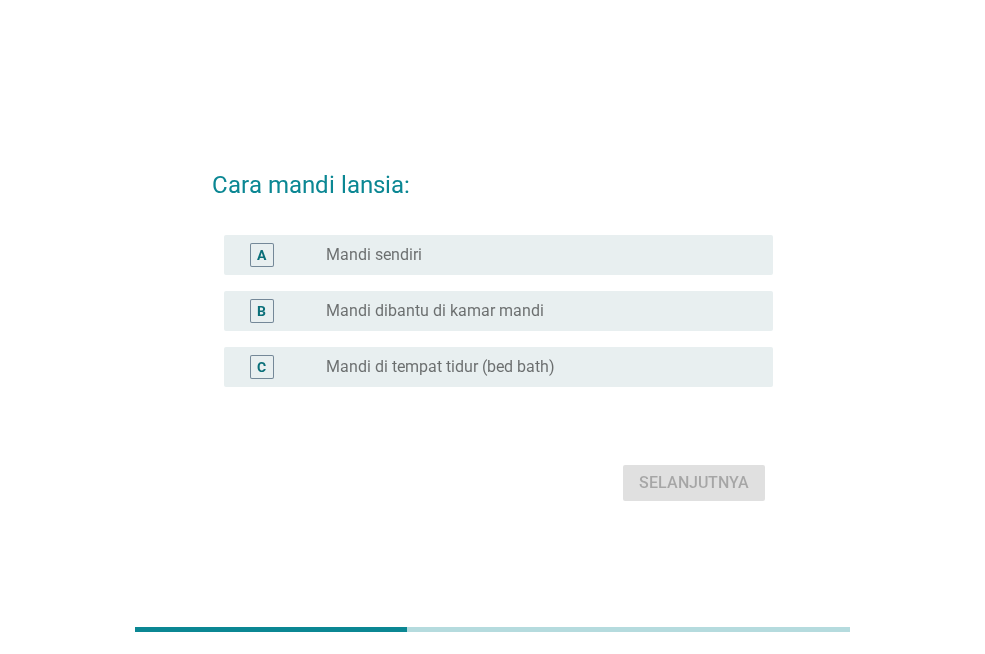 click on "radio_button_unchecked Mandi dibantu di kamar mandi" at bounding box center [533, 311] 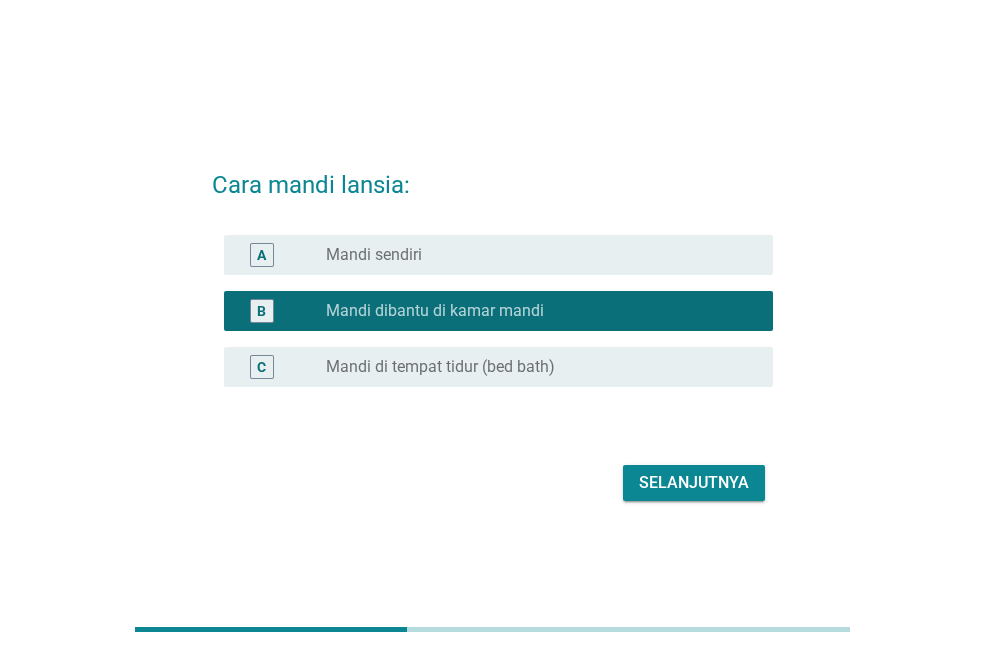 click on "Selanjutnya" at bounding box center (694, 483) 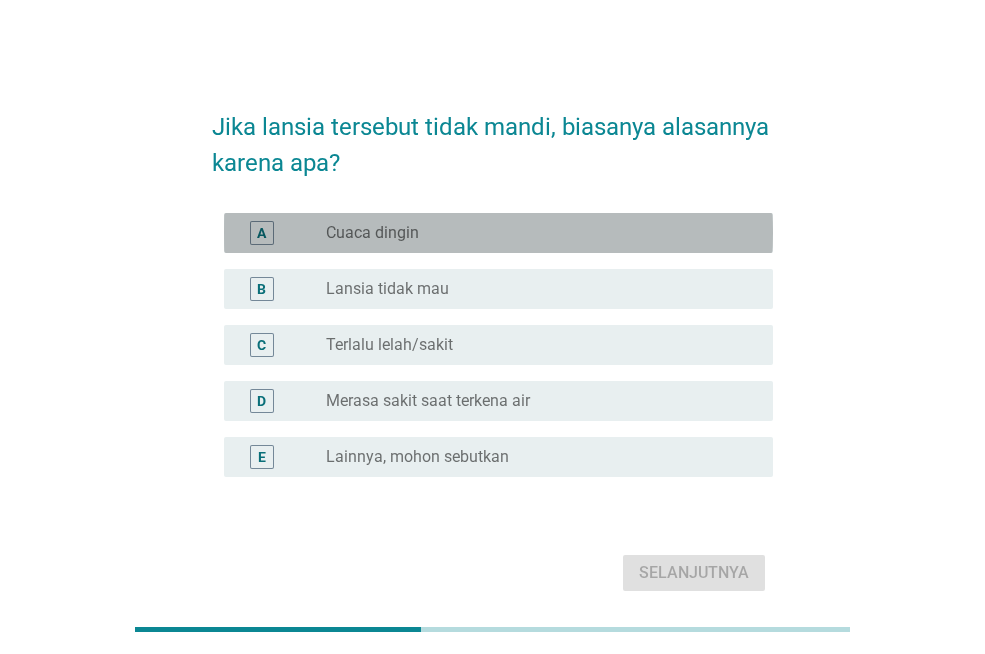 click on "radio_button_unchecked Cuaca dingin" at bounding box center (533, 233) 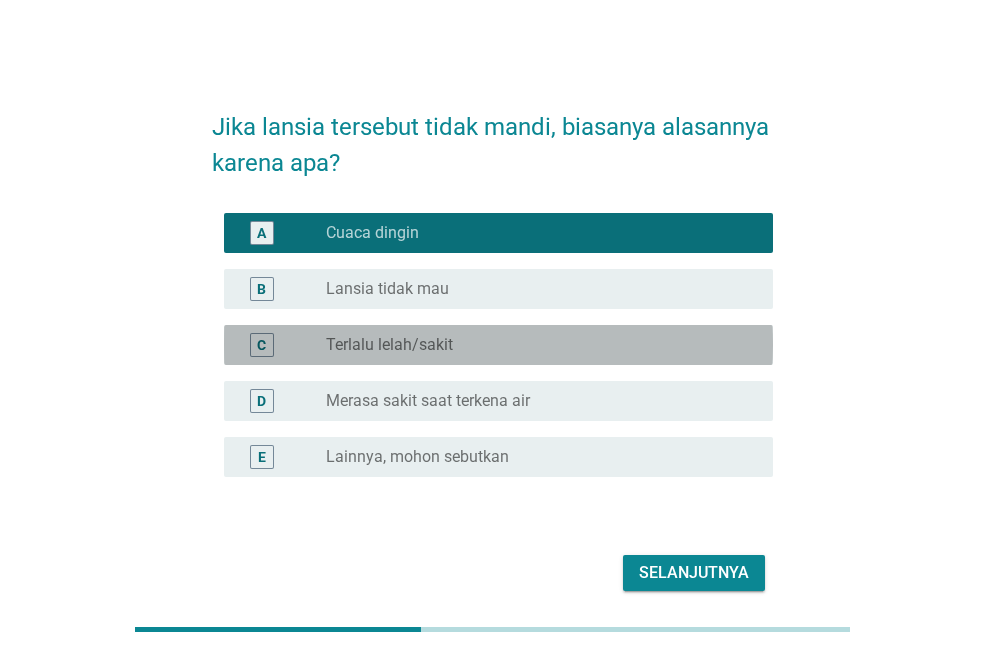 click on "radio_button_unchecked Terlalu lelah/sakit" at bounding box center [533, 345] 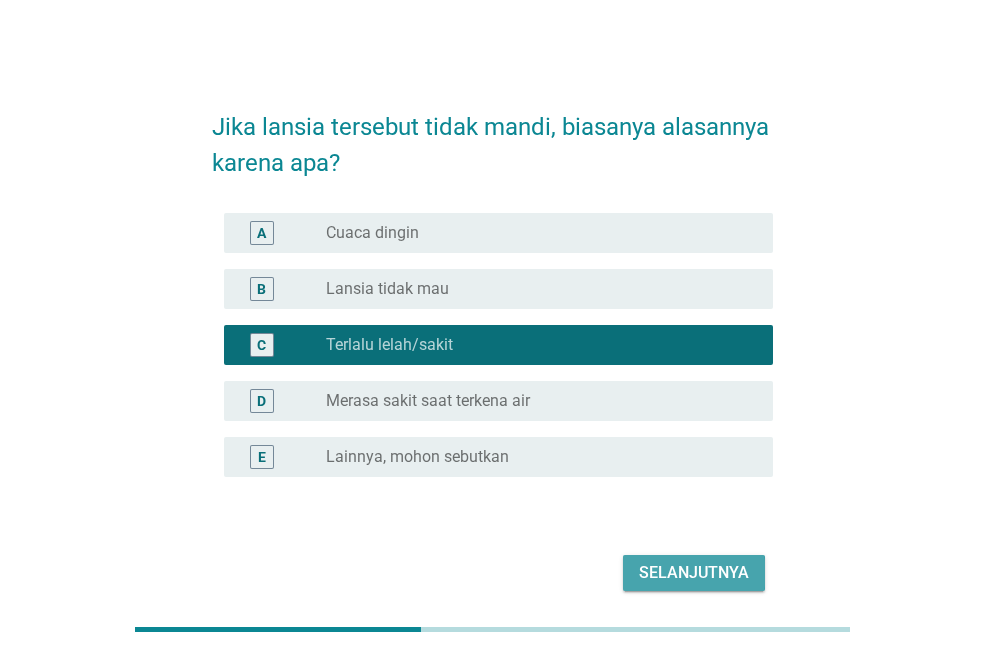 click on "Selanjutnya" at bounding box center (694, 573) 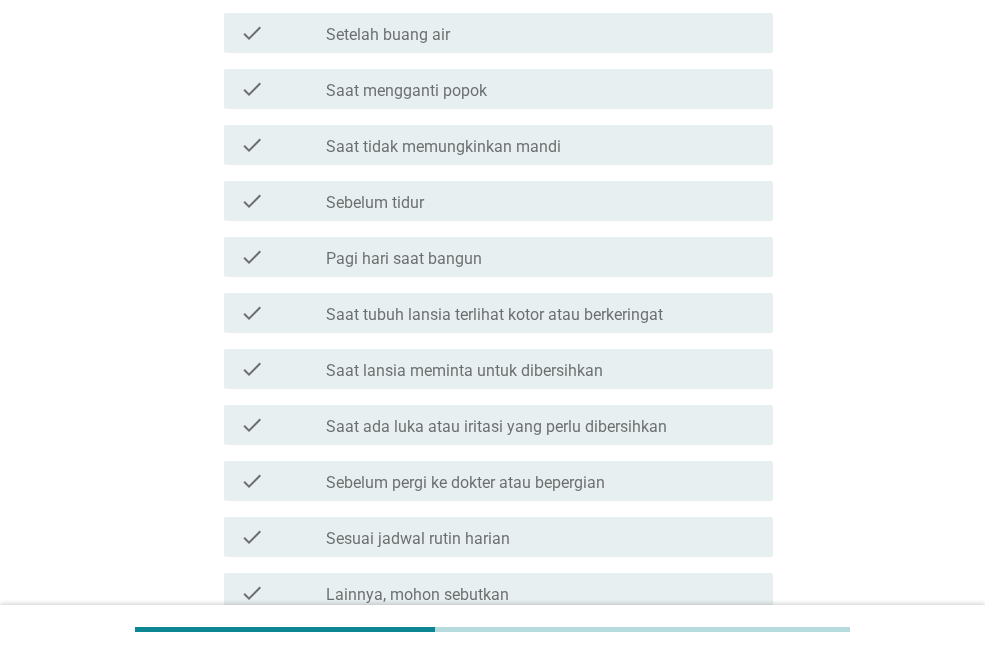 scroll, scrollTop: 300, scrollLeft: 0, axis: vertical 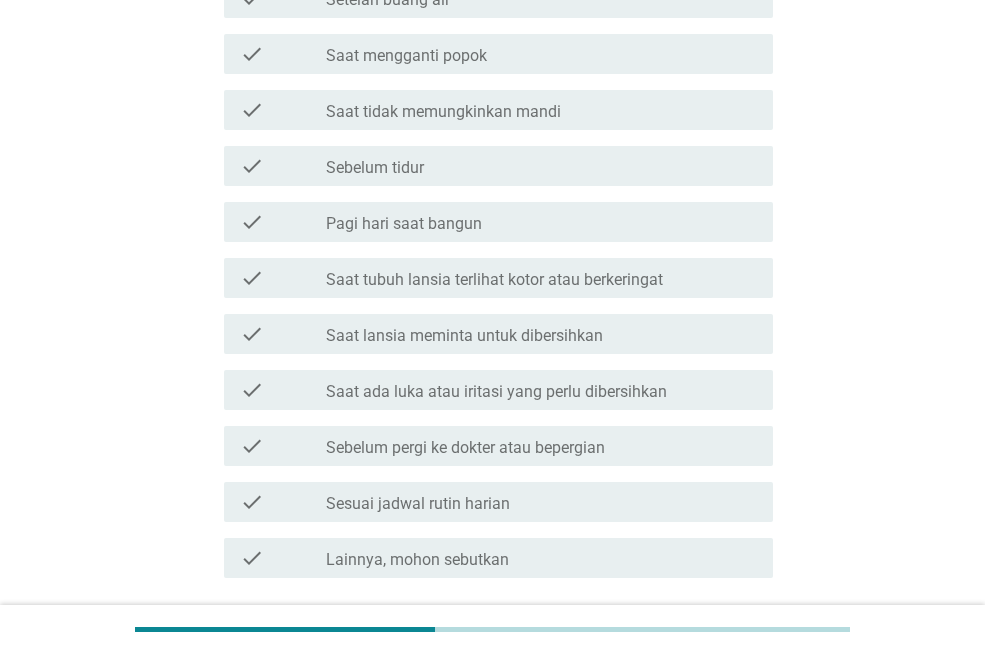 click on "check_box_outline_blank Pagi hari saat bangun" at bounding box center [541, 222] 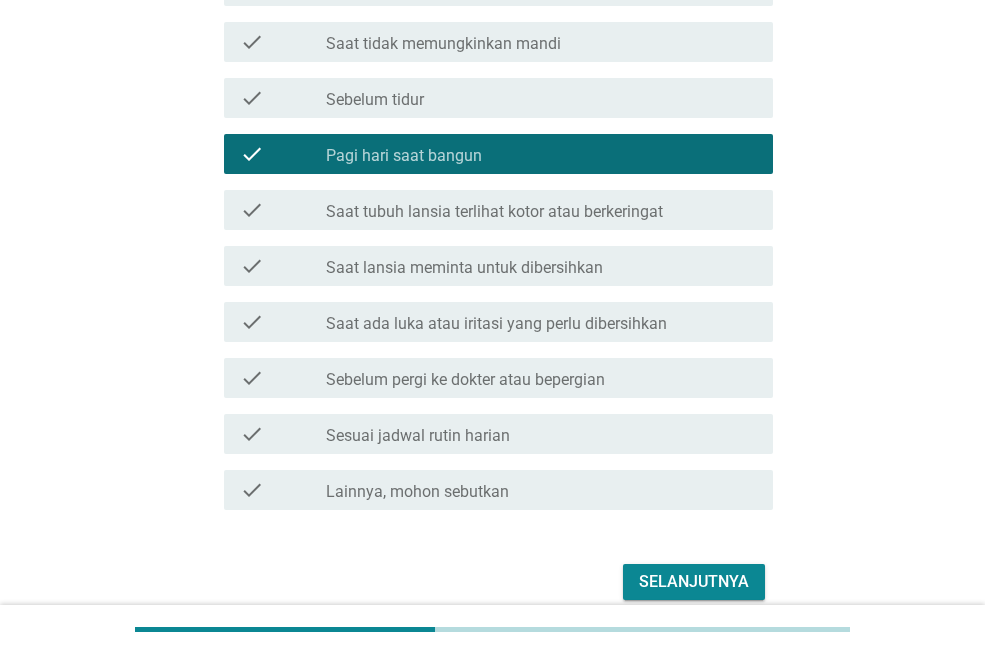 scroll, scrollTop: 457, scrollLeft: 0, axis: vertical 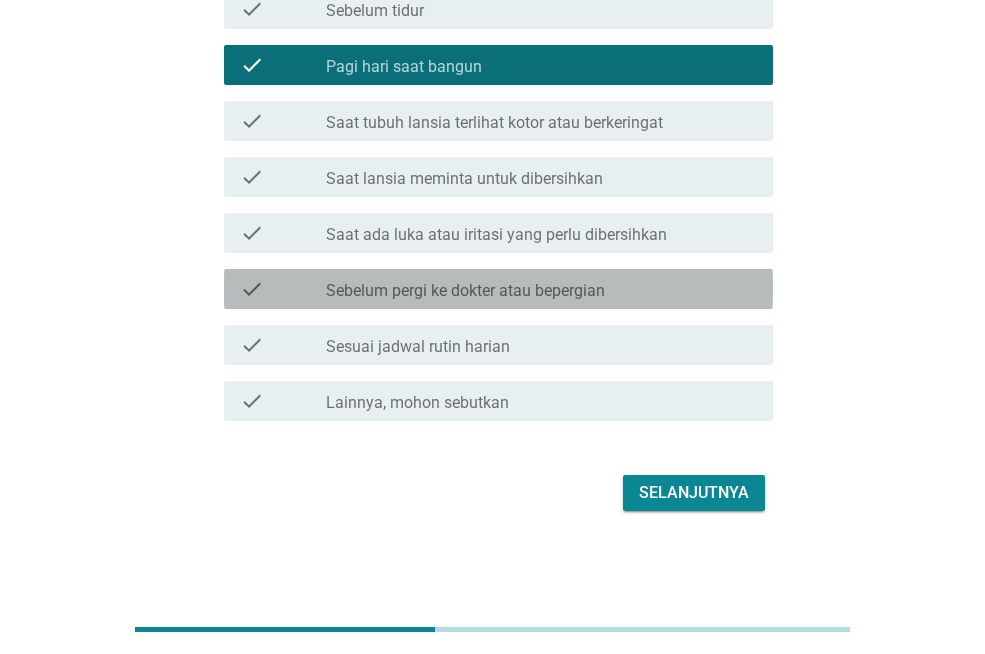 click on "Sebelum pergi ke dokter atau bepergian" at bounding box center (465, 291) 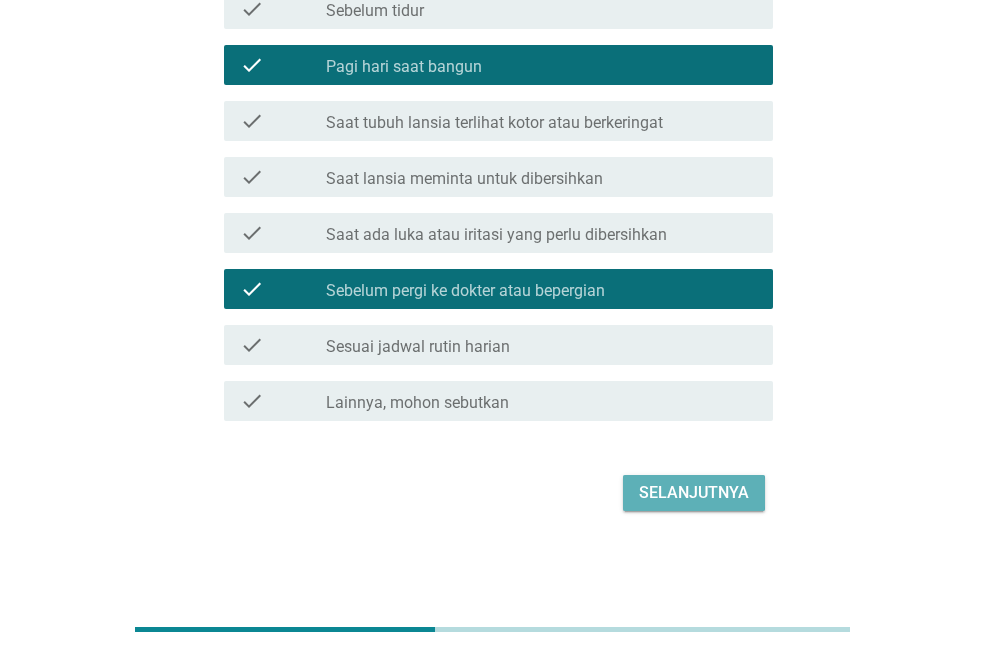 click on "Selanjutnya" at bounding box center (694, 493) 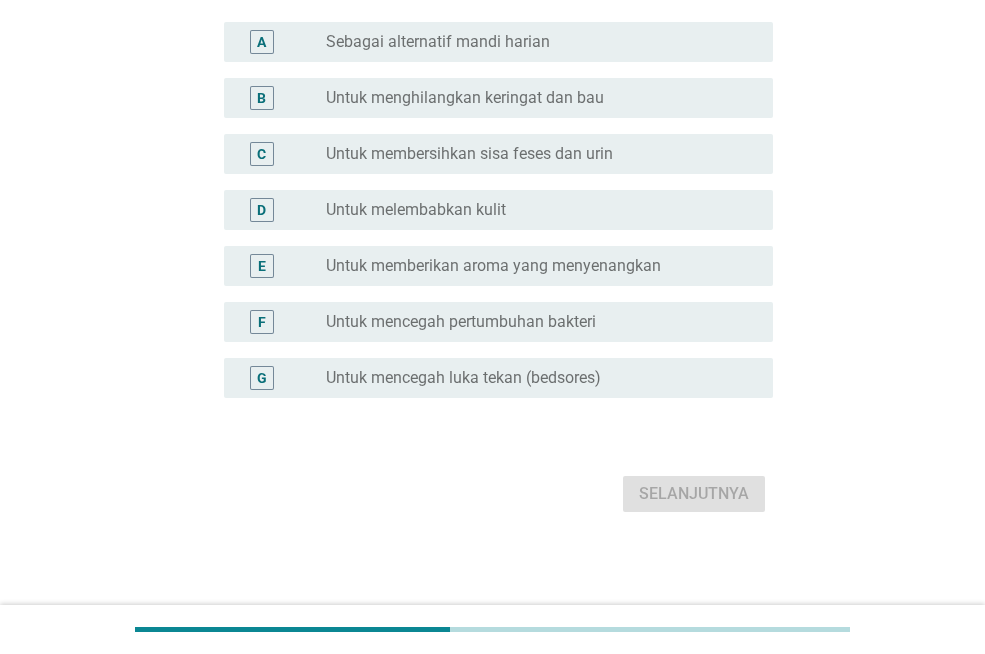 scroll, scrollTop: 192, scrollLeft: 0, axis: vertical 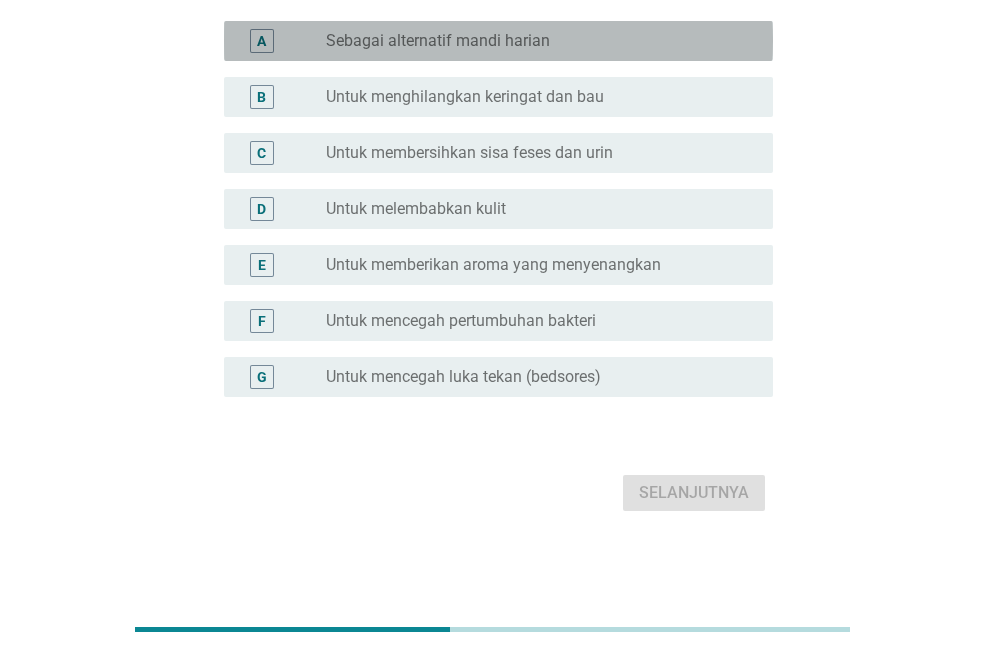 click on "radio_button_unchecked Sebagai alternatif mandi harian" at bounding box center [533, 41] 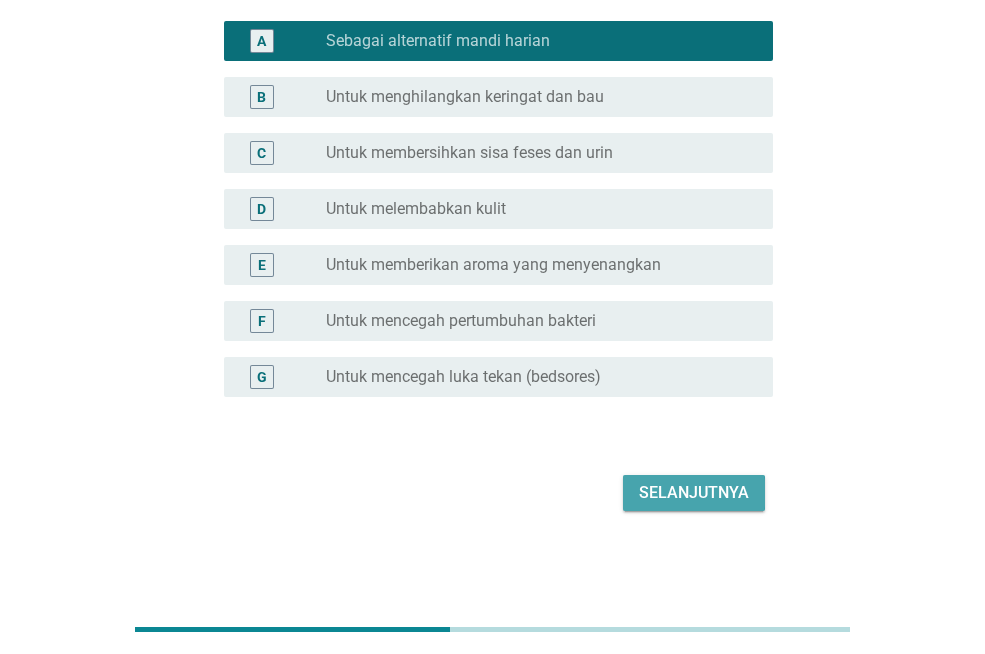 click on "Selanjutnya" at bounding box center [694, 493] 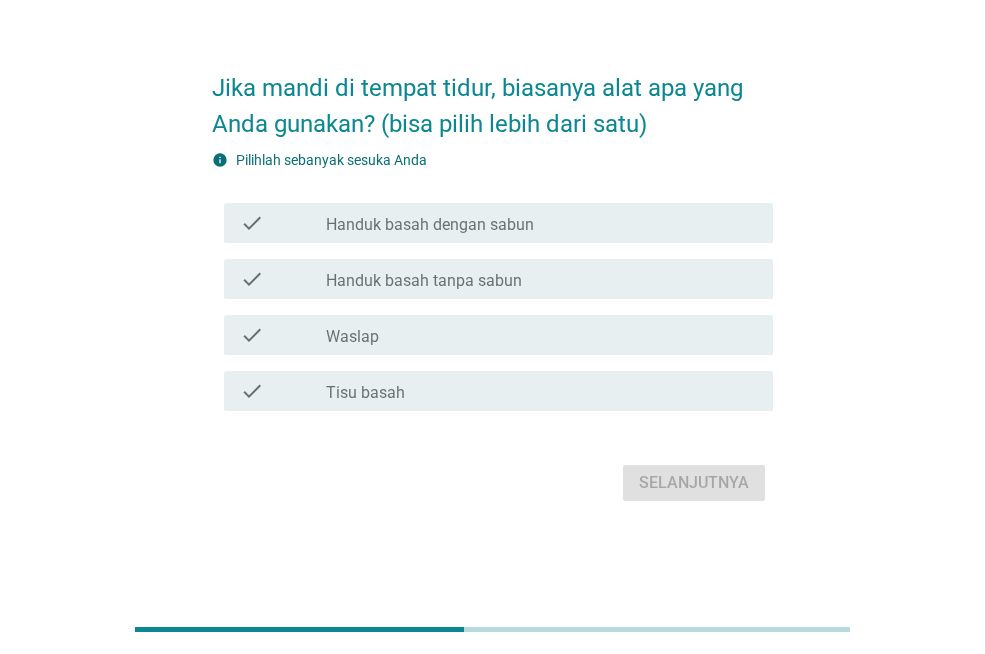 scroll, scrollTop: 0, scrollLeft: 0, axis: both 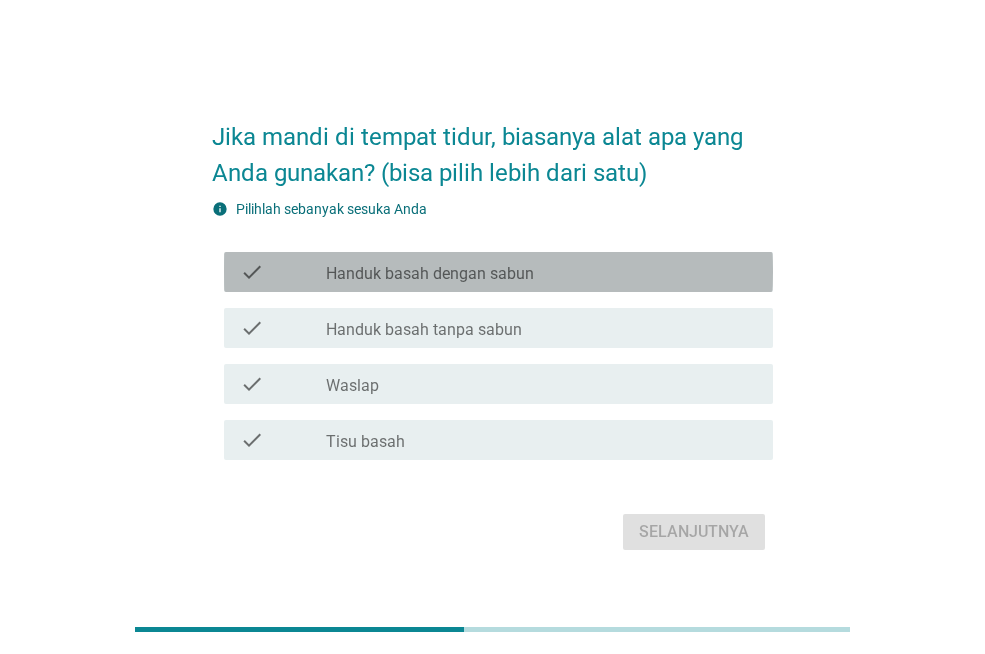 click on "Handuk basah dengan sabun" at bounding box center [430, 274] 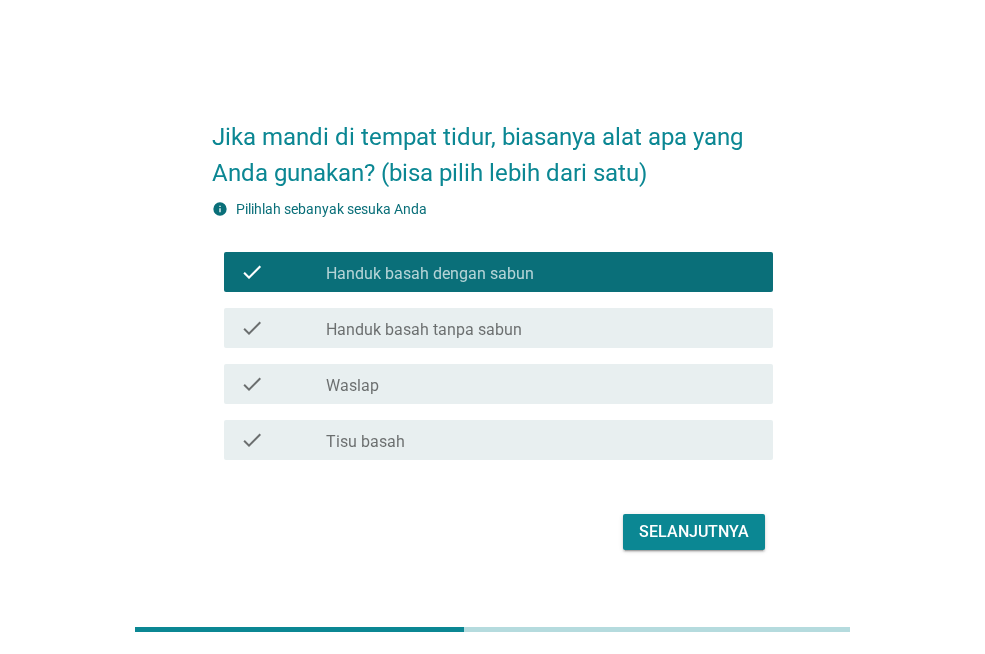 click on "Selanjutnya" at bounding box center (694, 532) 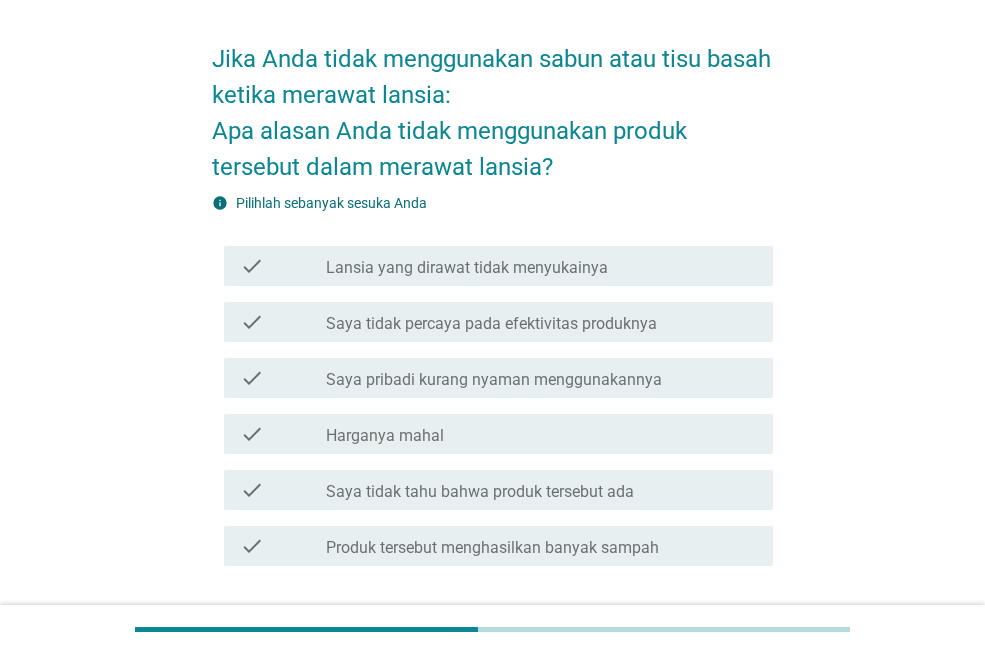 scroll, scrollTop: 100, scrollLeft: 0, axis: vertical 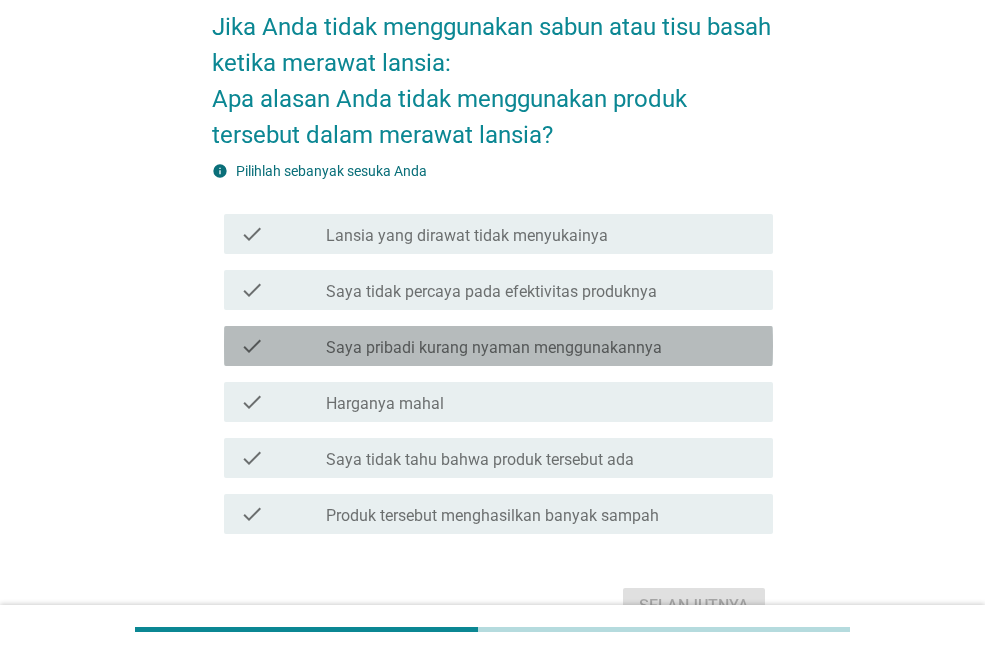 click on "check_box_outline_blank Saya pribadi kurang nyaman menggunakannya" at bounding box center [541, 346] 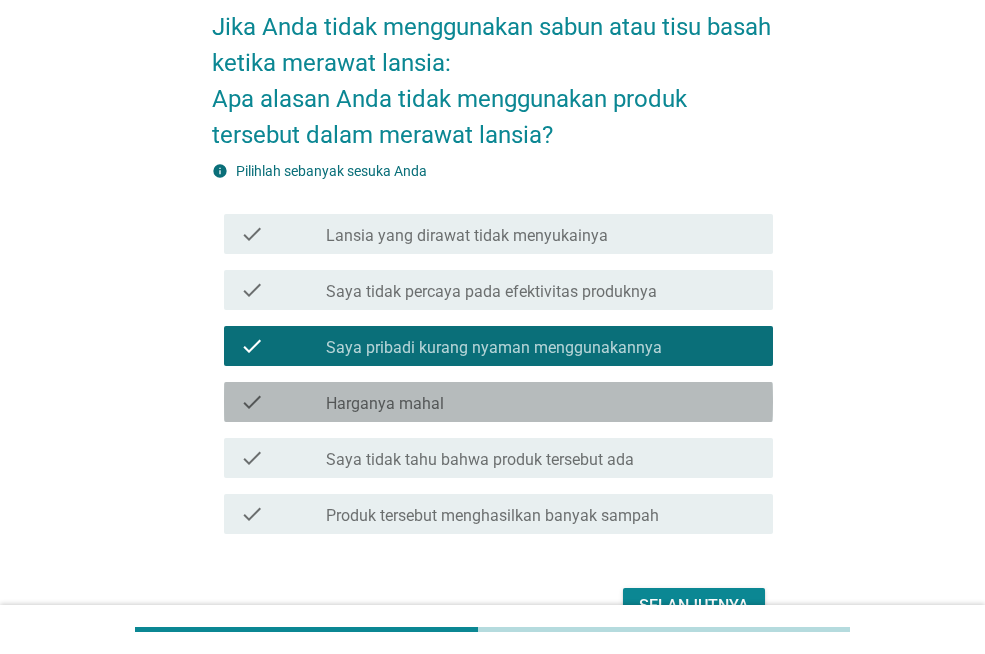 click on "Harganya mahal" at bounding box center [385, 404] 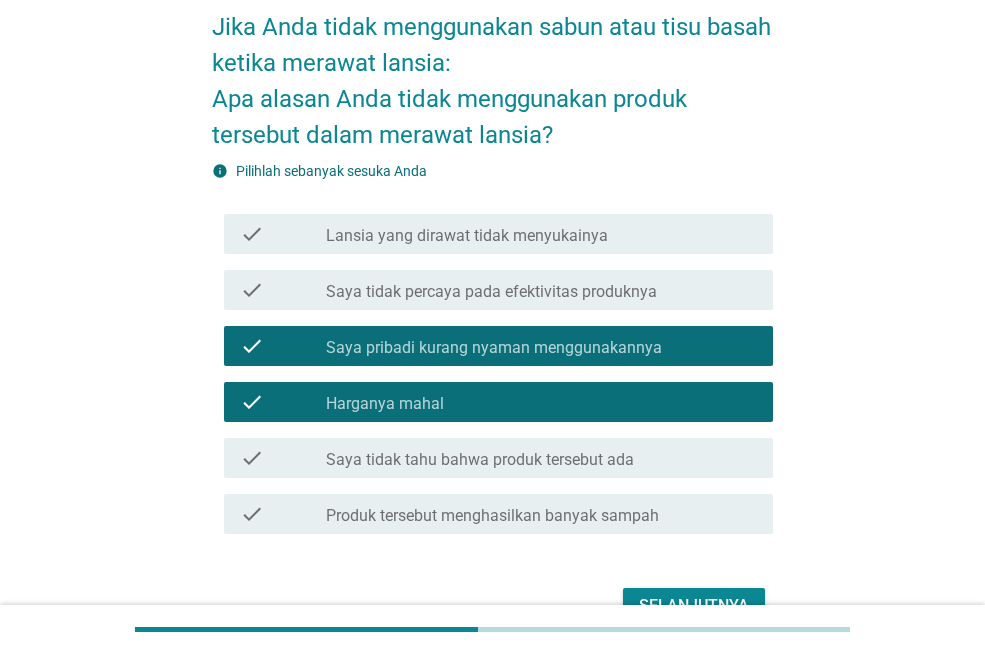 click on "Saya pribadi kurang nyaman menggunakannya" at bounding box center (494, 348) 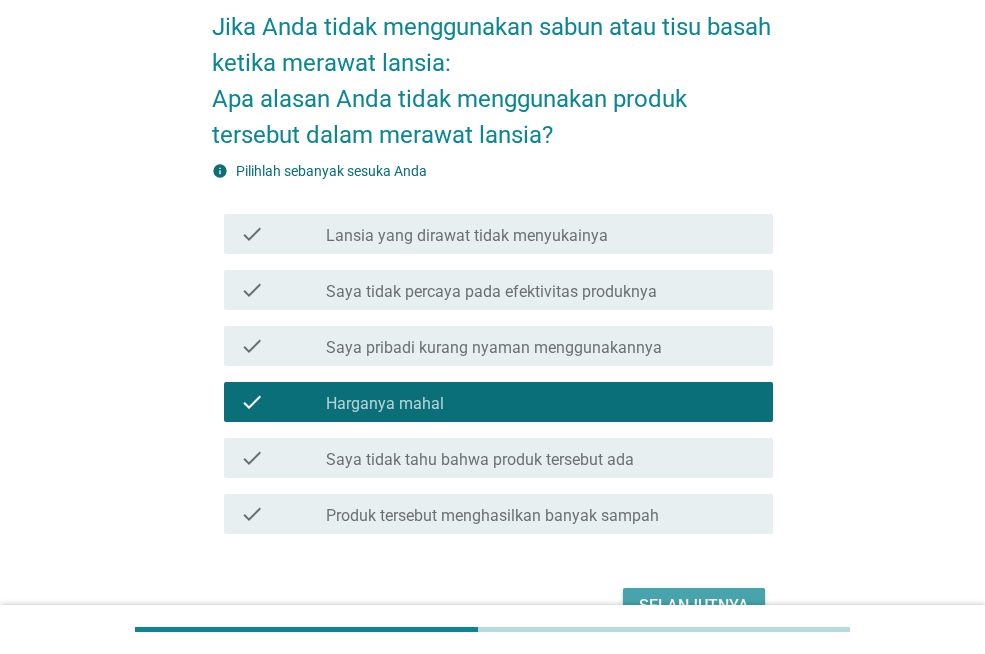 click on "Selanjutnya" at bounding box center (694, 606) 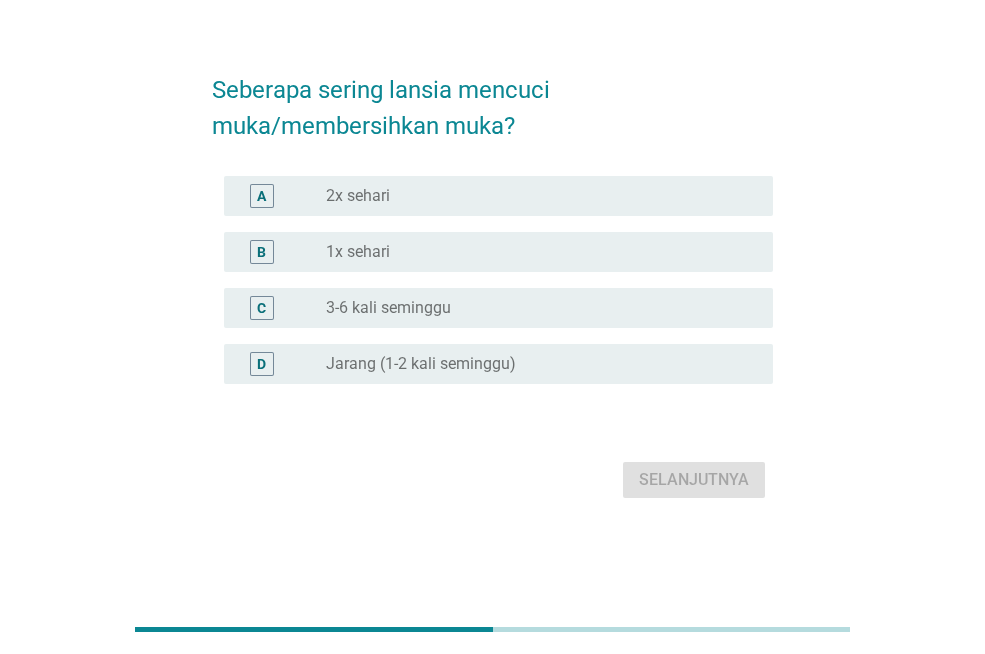 scroll, scrollTop: 0, scrollLeft: 0, axis: both 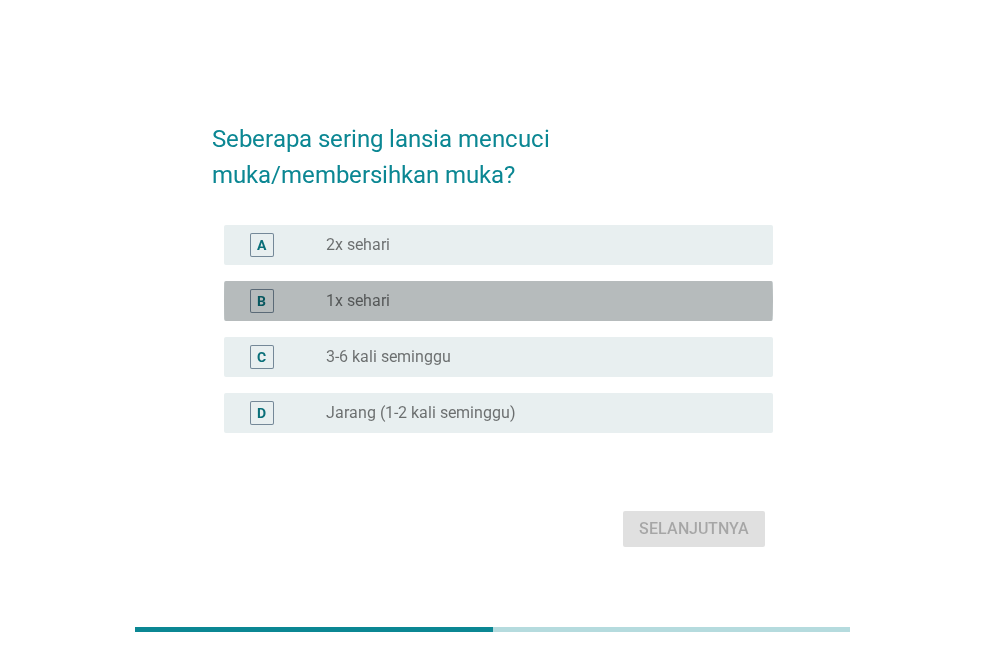 click on "radio_button_unchecked 1x sehari" at bounding box center (533, 301) 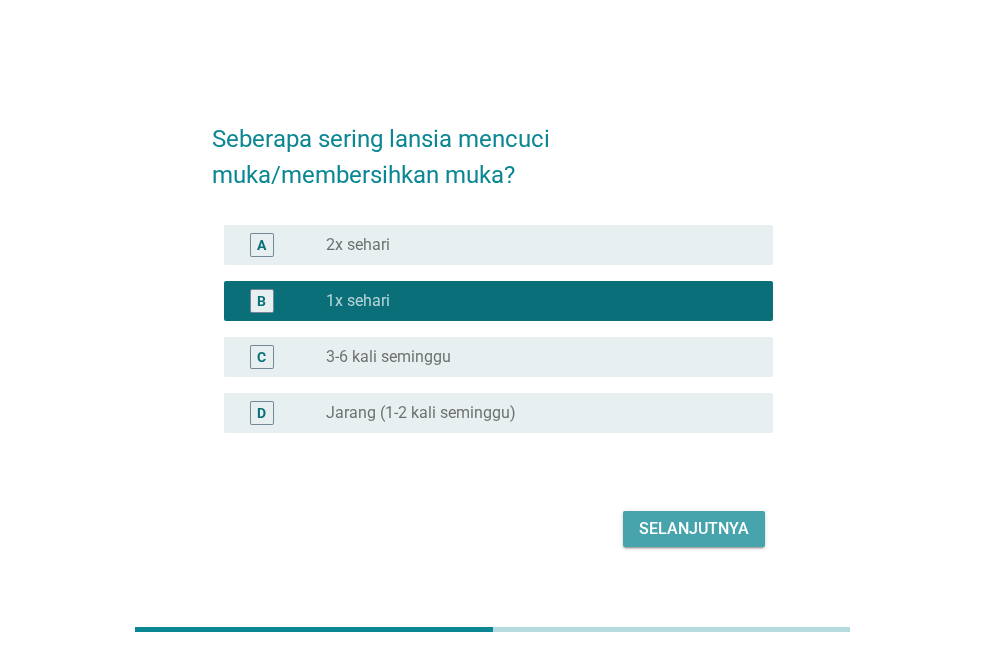 click on "Selanjutnya" at bounding box center (694, 529) 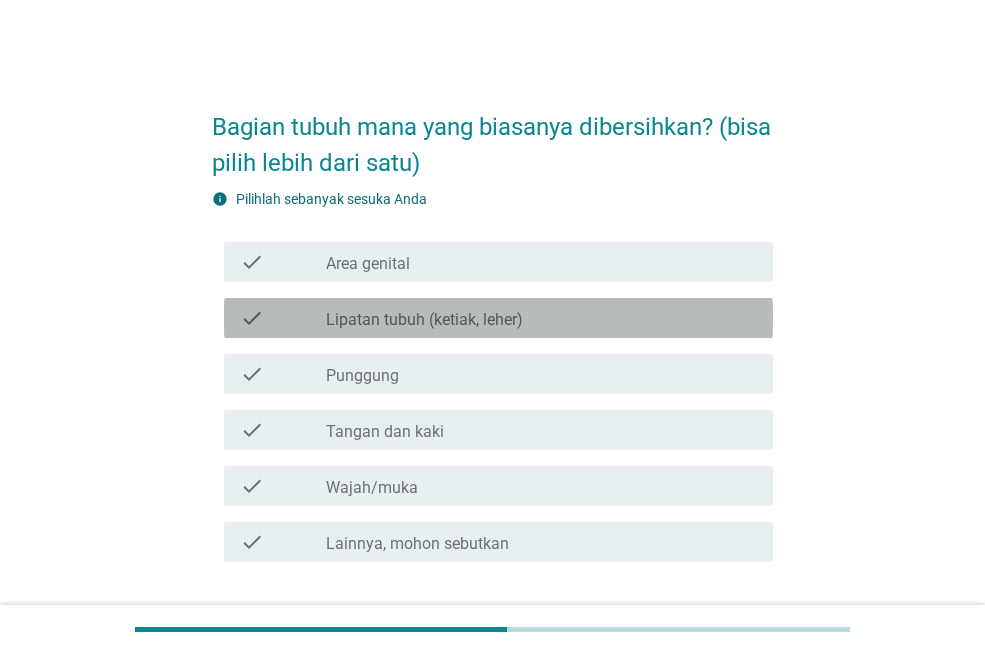 click on "Lipatan tubuh (ketiak, leher)" at bounding box center [424, 320] 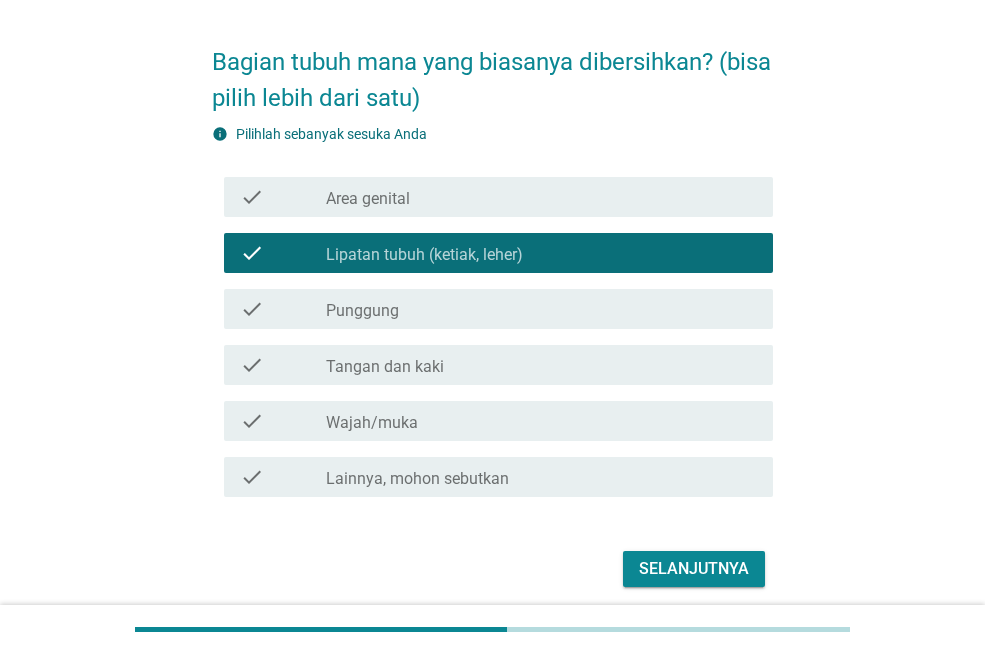 scroll, scrollTop: 100, scrollLeft: 0, axis: vertical 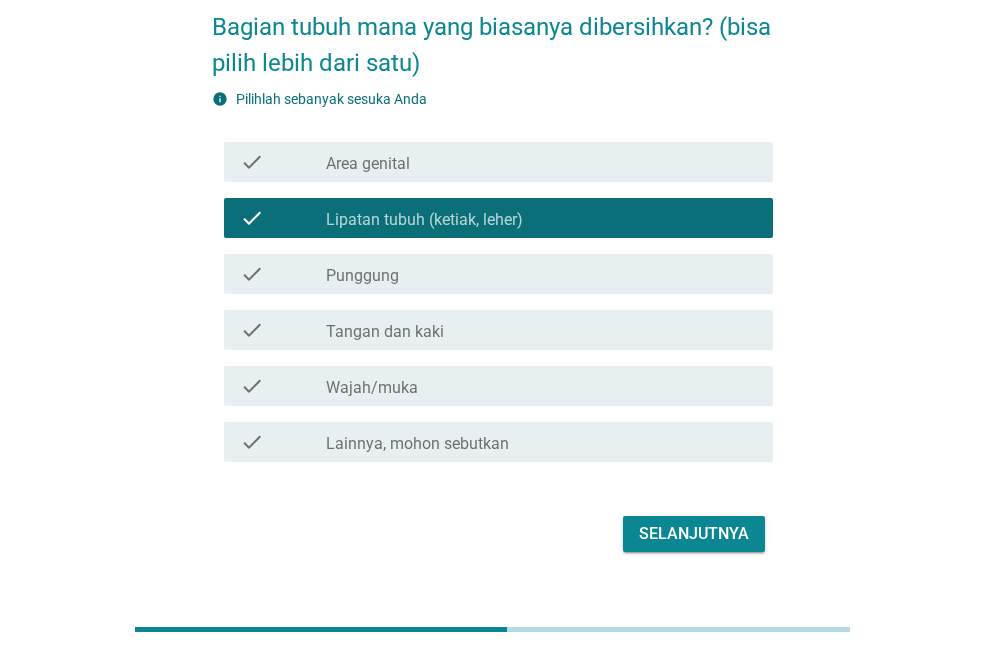 click on "check_box_outline_blank Wajah/muka" at bounding box center [541, 386] 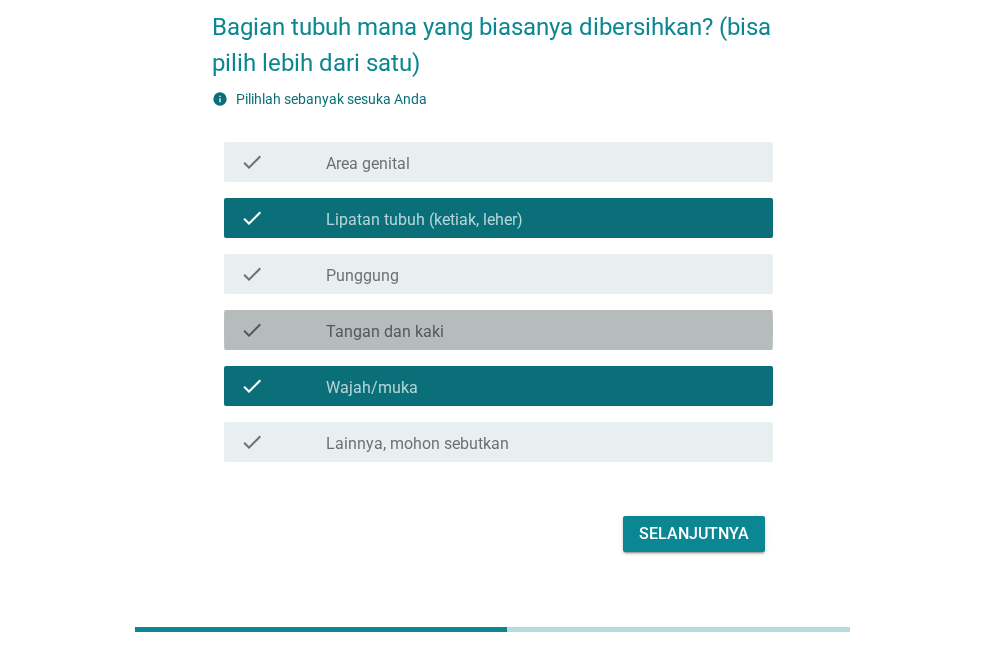 click on "check_box_outline_blank Tangan dan kaki" at bounding box center [541, 330] 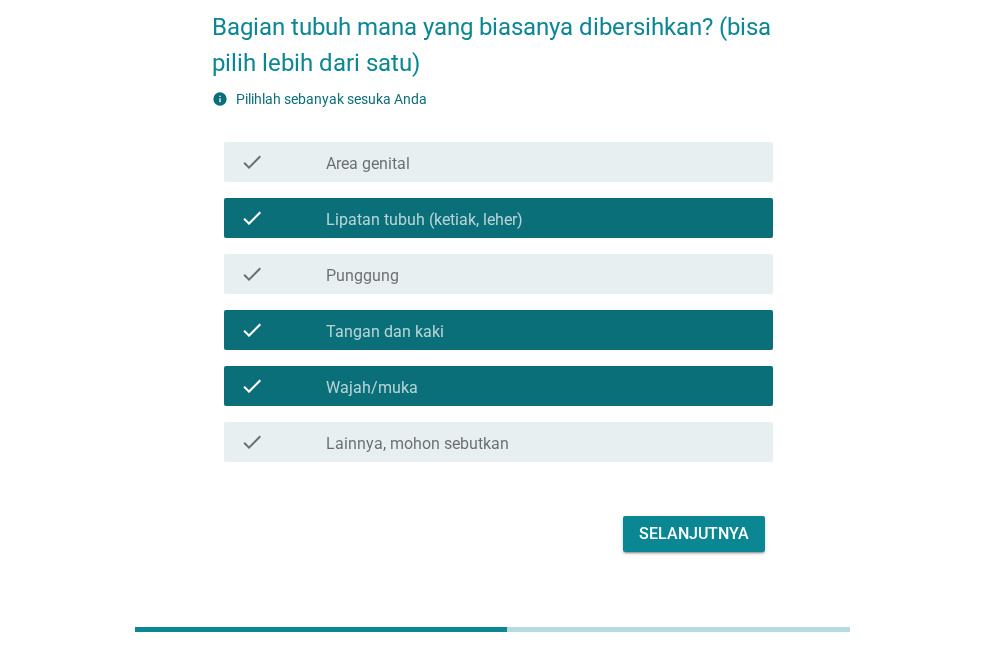 click on "check     check_box_outline_blank Punggung" at bounding box center [498, 274] 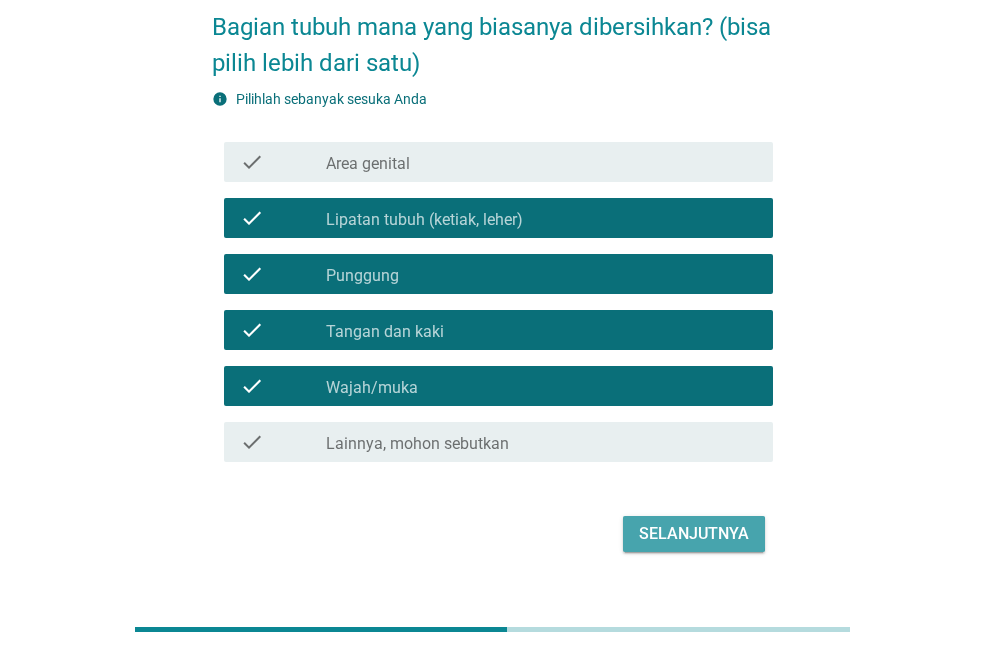 click on "Selanjutnya" at bounding box center (694, 534) 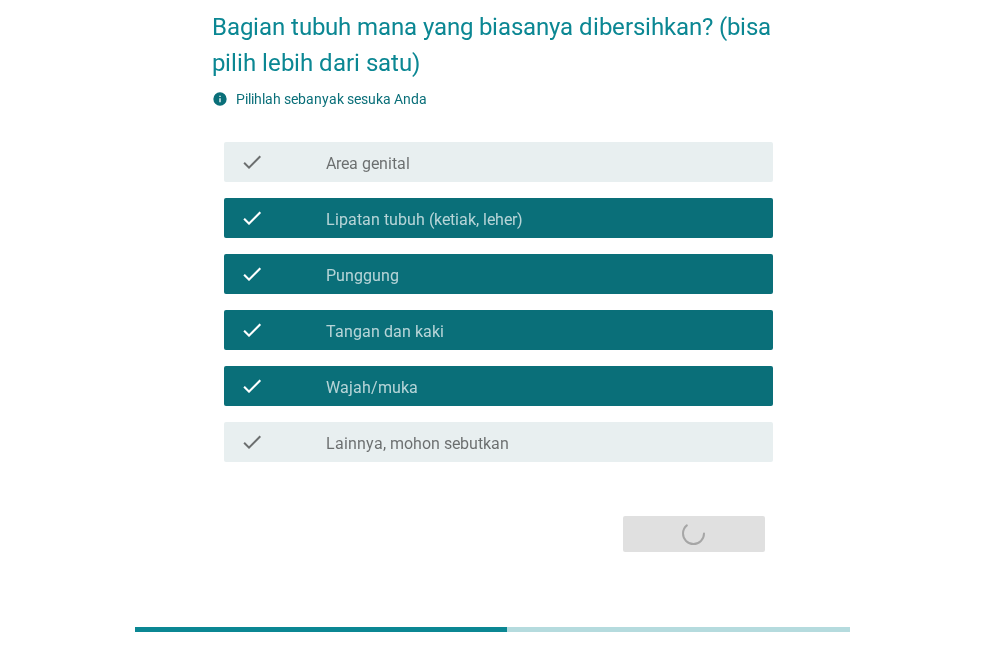scroll, scrollTop: 0, scrollLeft: 0, axis: both 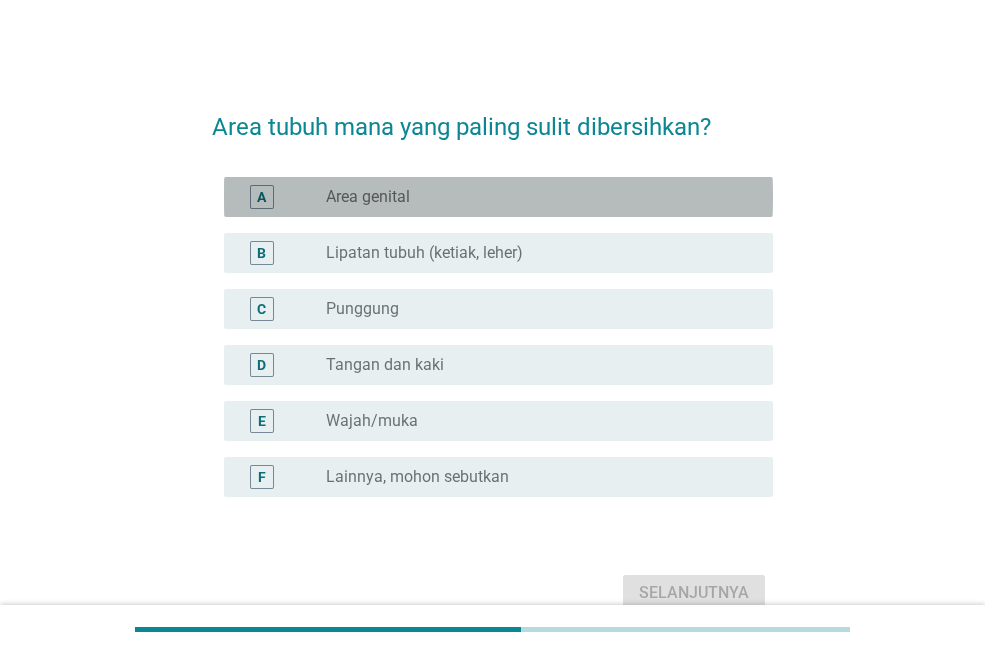 click on "Area genital" at bounding box center [368, 197] 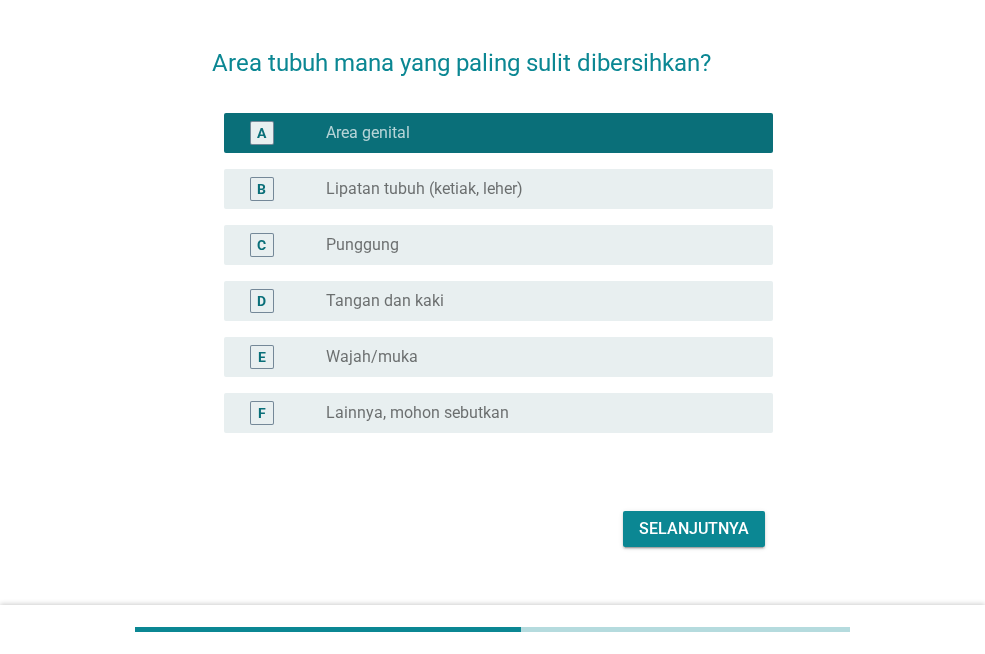 scroll, scrollTop: 100, scrollLeft: 0, axis: vertical 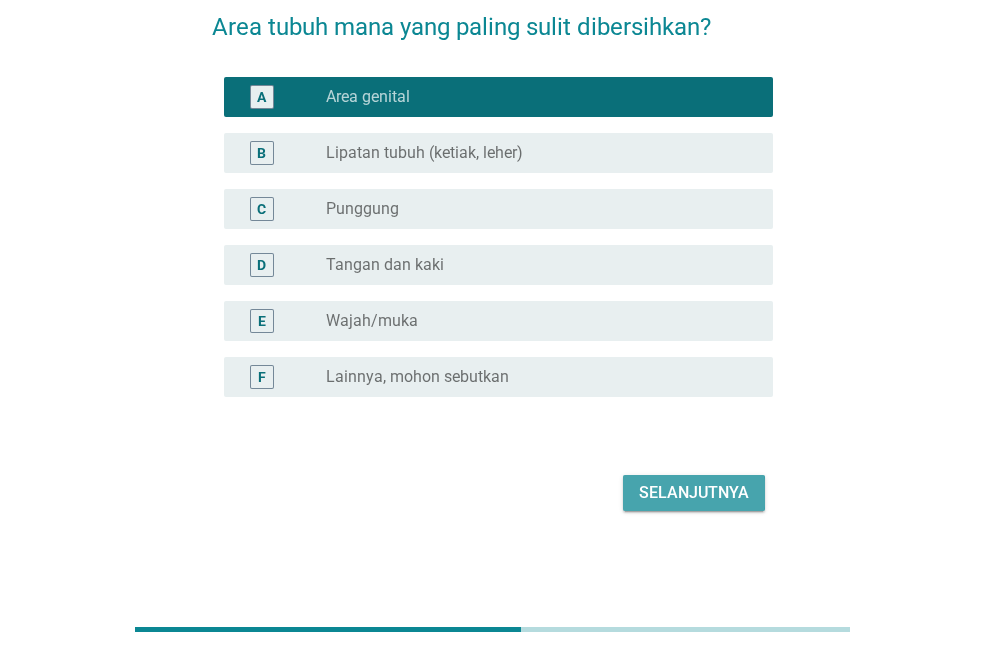 click on "Selanjutnya" at bounding box center [694, 493] 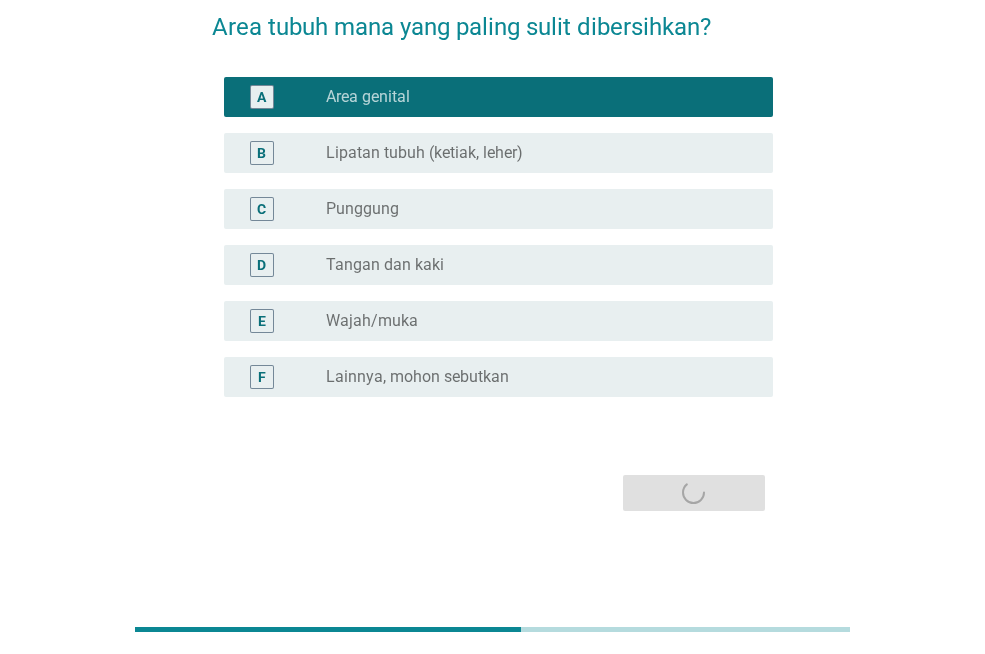 scroll, scrollTop: 0, scrollLeft: 0, axis: both 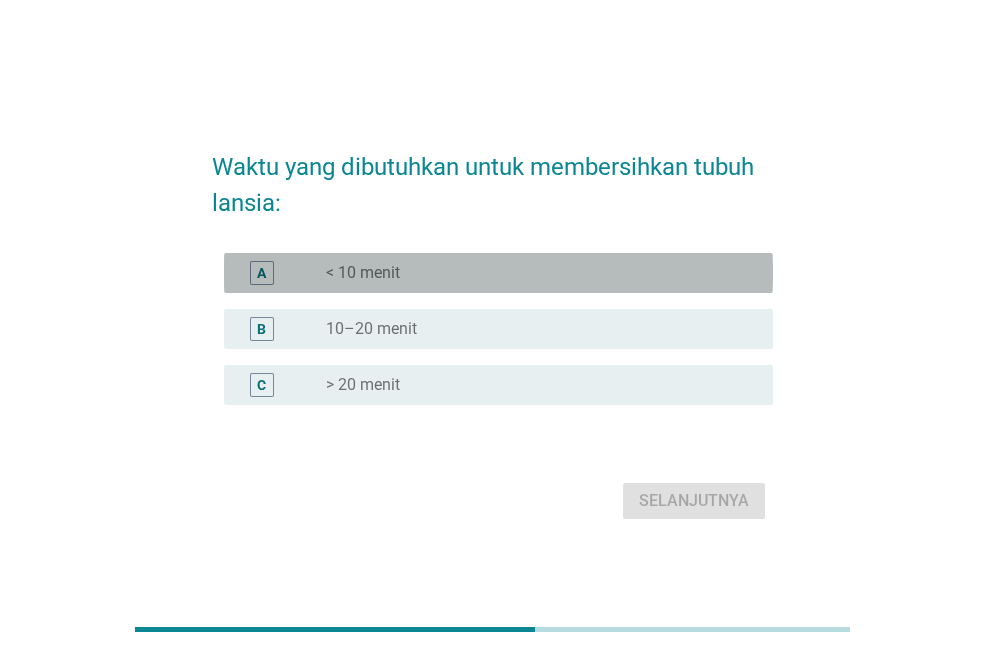 click on "radio_button_unchecked < 10 menit" at bounding box center (541, 273) 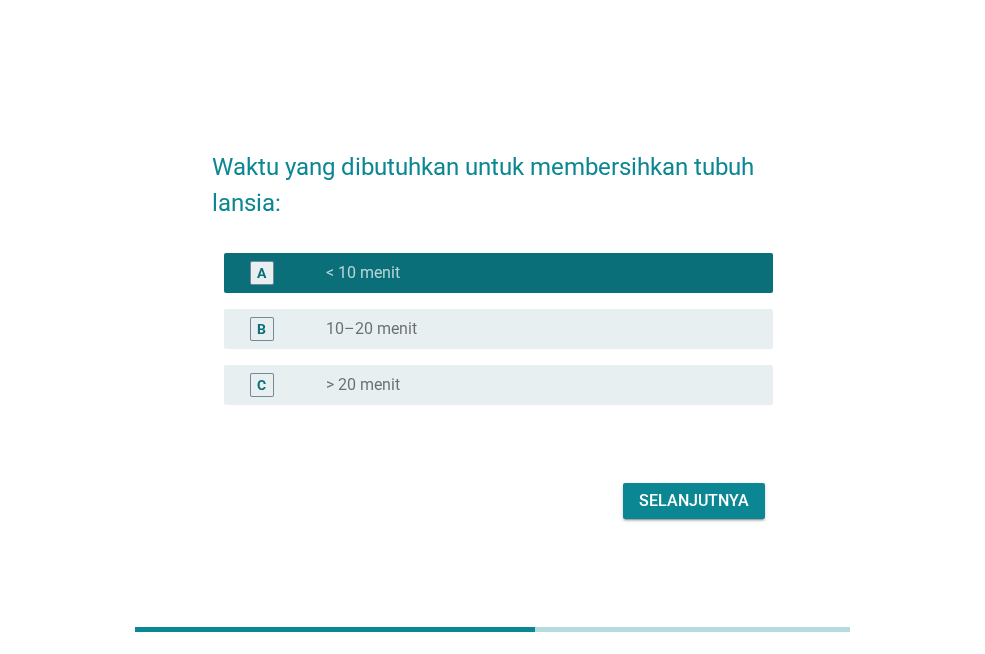 click on "10–20 menit" at bounding box center [371, 329] 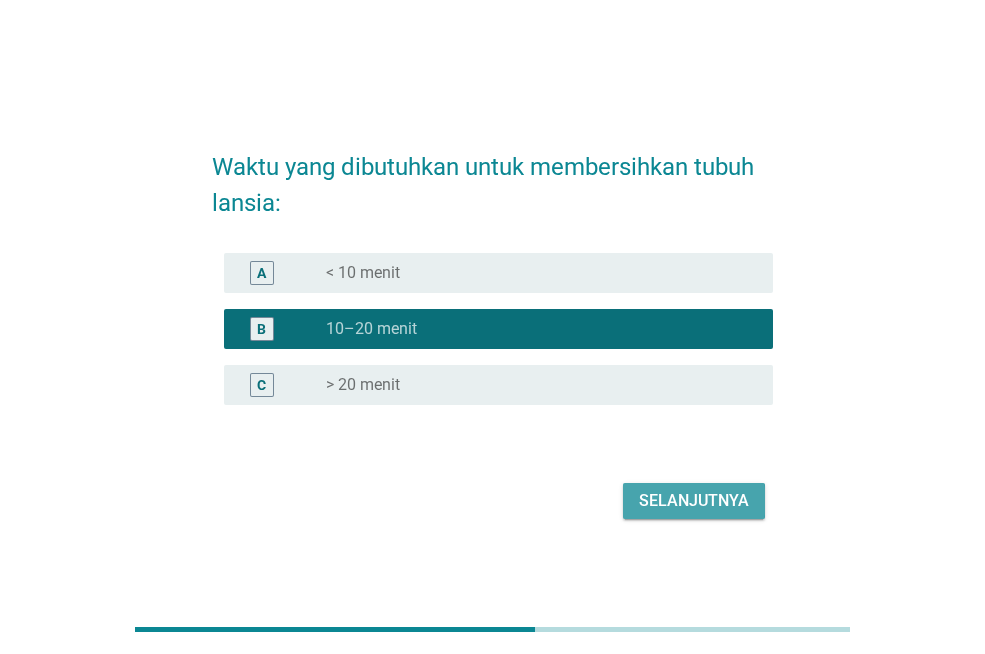 click on "Selanjutnya" at bounding box center [694, 501] 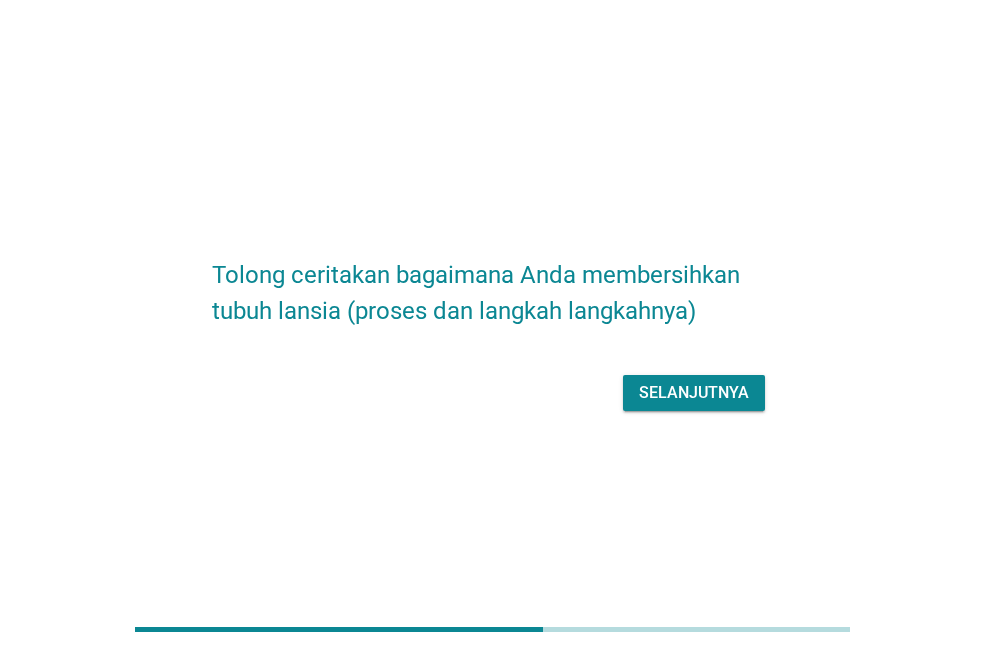 click on "Selanjutnya" at bounding box center [694, 393] 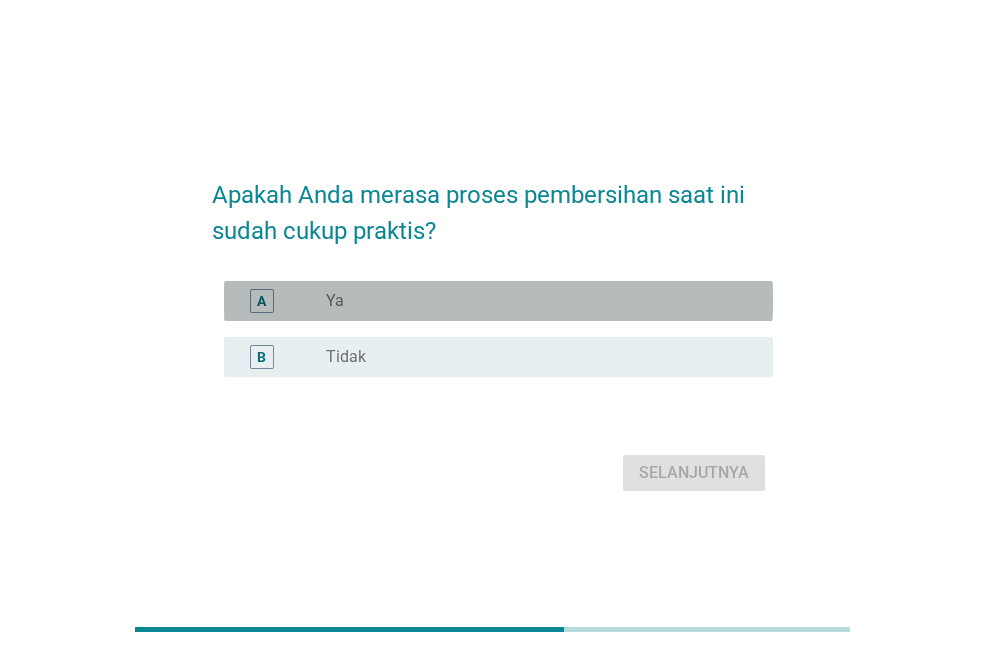 click on "radio_button_unchecked Ya" at bounding box center [533, 301] 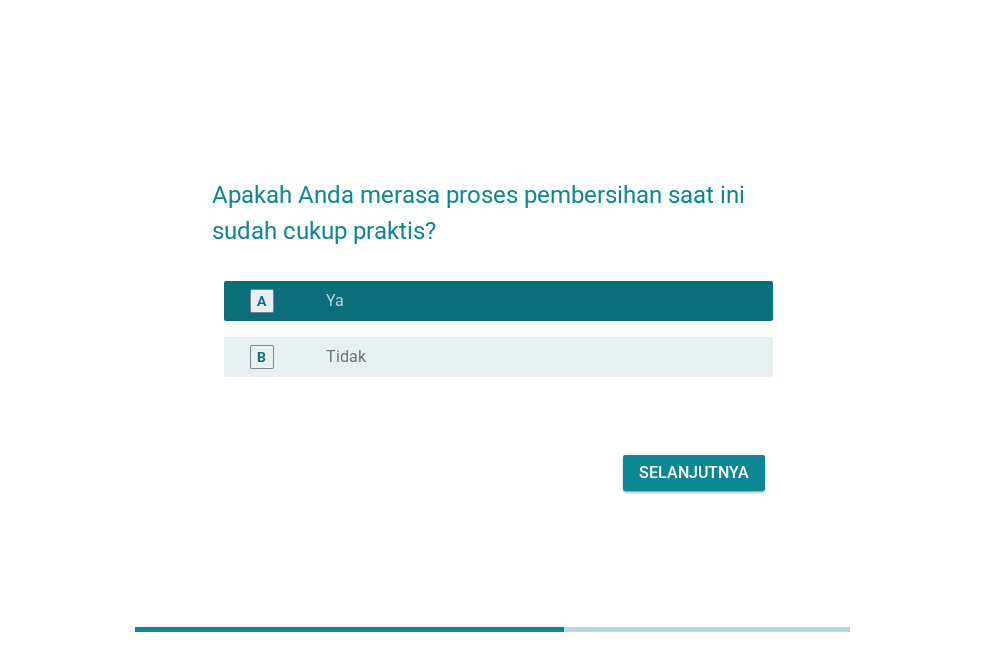 click on "Selanjutnya" at bounding box center [694, 473] 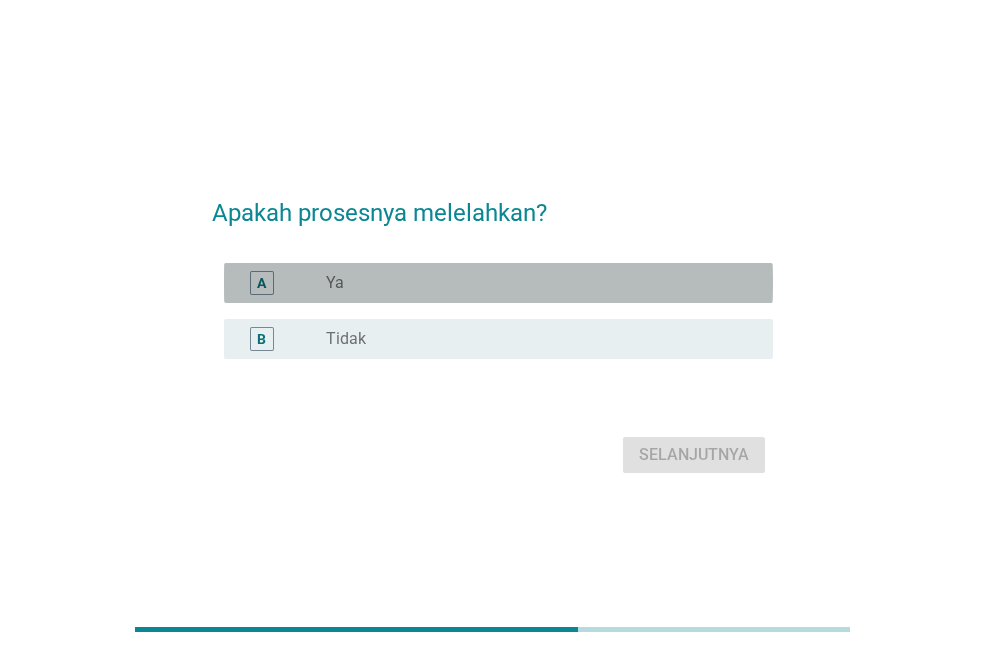 click on "radio_button_unchecked Ya" at bounding box center [533, 283] 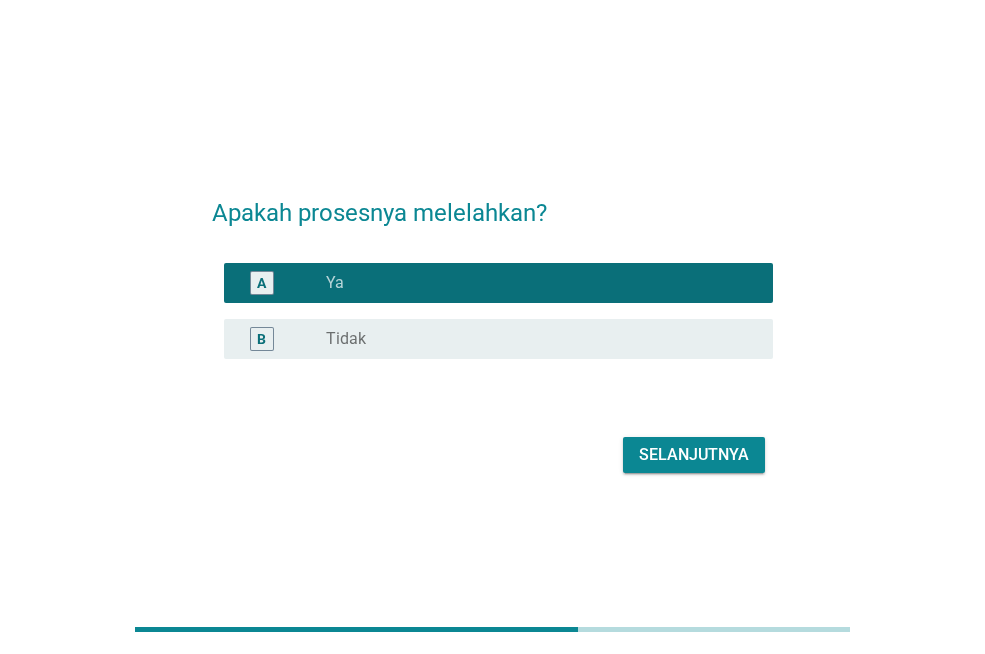 click on "Selanjutnya" at bounding box center (694, 455) 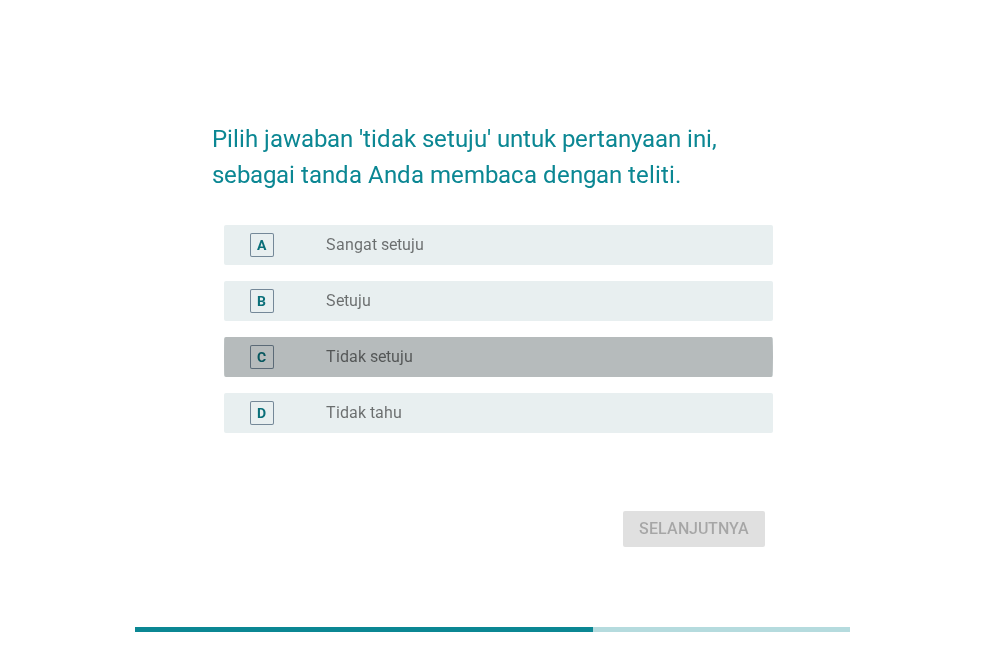 drag, startPoint x: 440, startPoint y: 340, endPoint x: 517, endPoint y: 409, distance: 103.392456 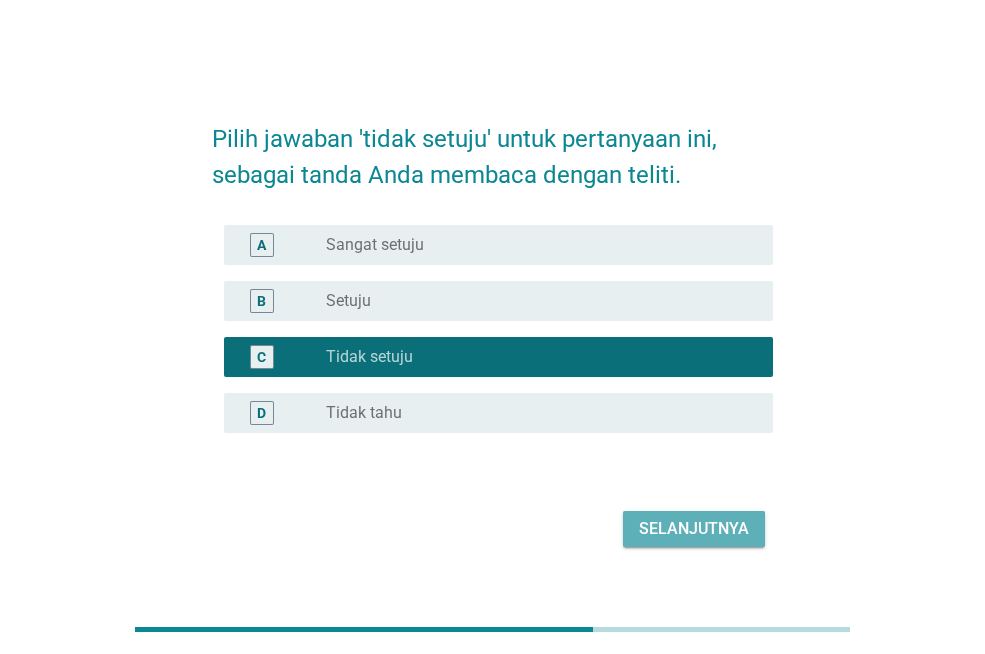 click on "Selanjutnya" at bounding box center (694, 529) 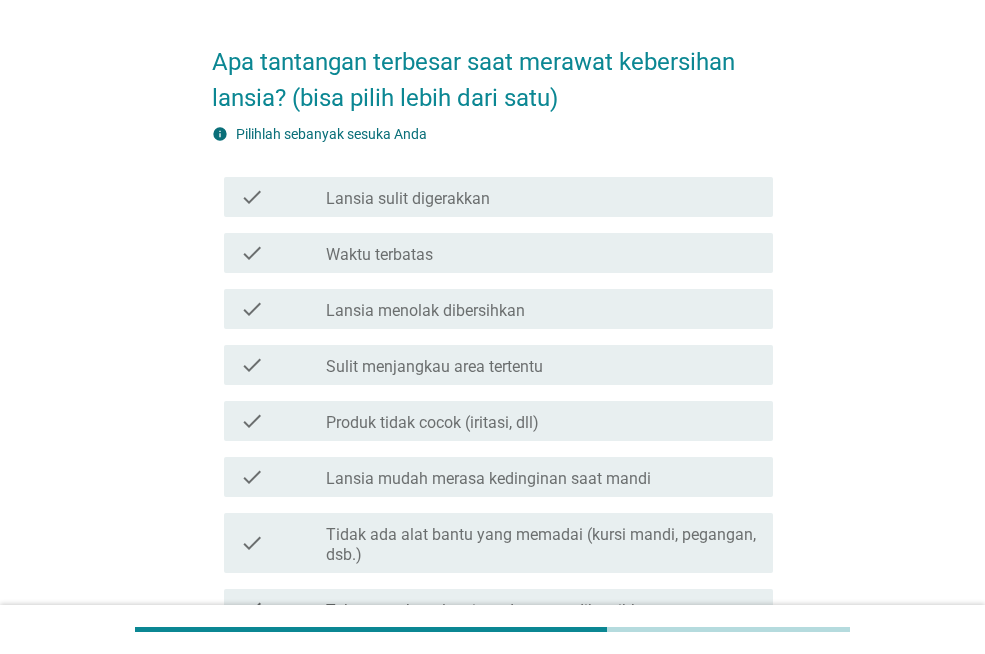 scroll, scrollTop: 100, scrollLeft: 0, axis: vertical 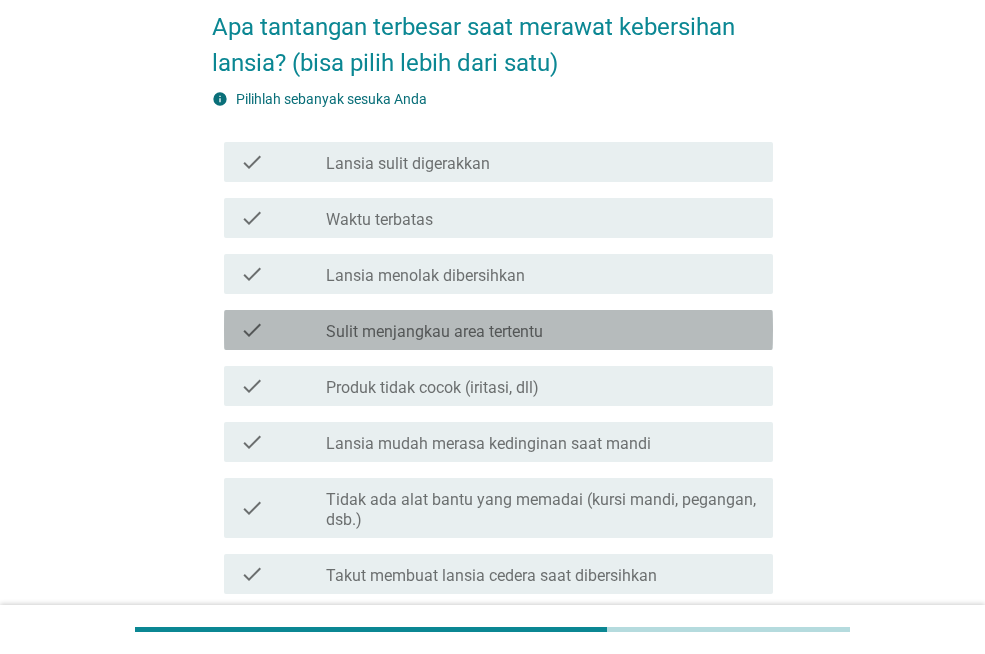 click on "check_box_outline_blank Sulit menjangkau area tertentu" at bounding box center (541, 330) 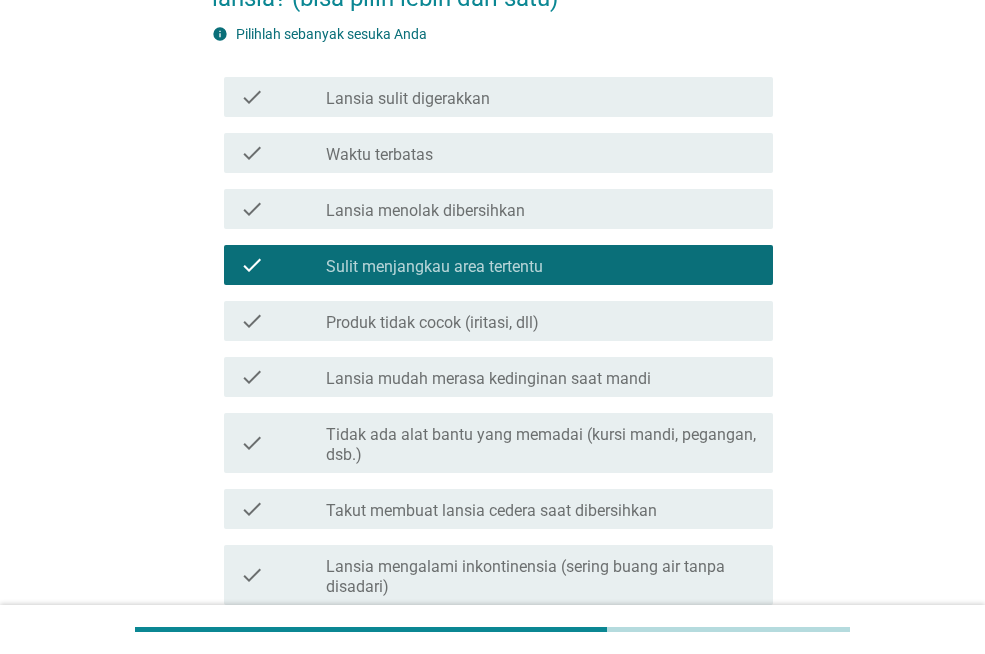 scroll, scrollTop: 200, scrollLeft: 0, axis: vertical 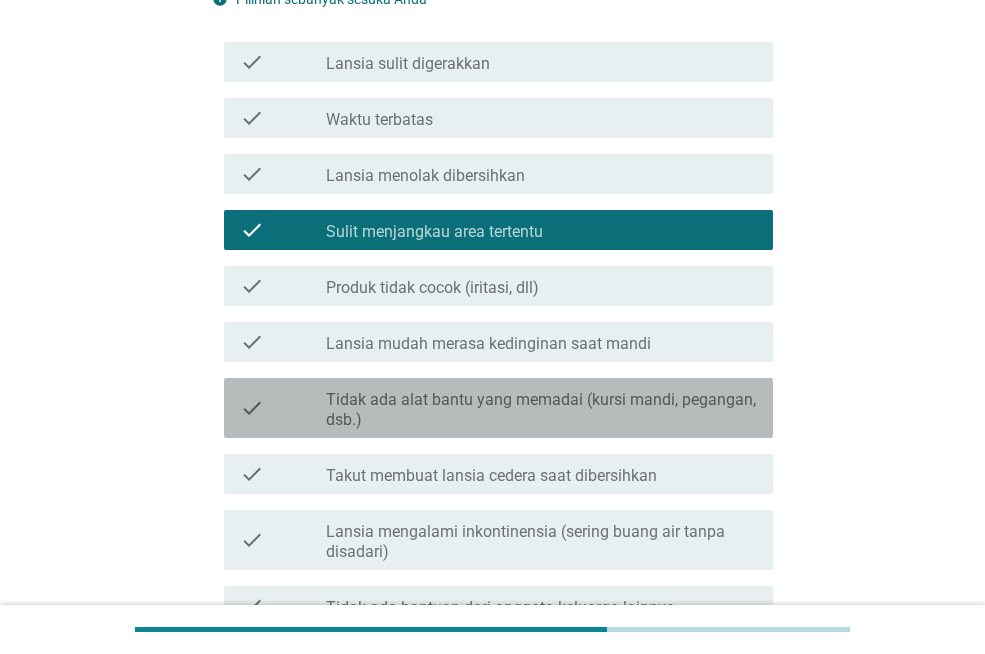 click on "Tidak ada alat bantu yang memadai (kursi mandi, pegangan, dsb.)" at bounding box center (541, 410) 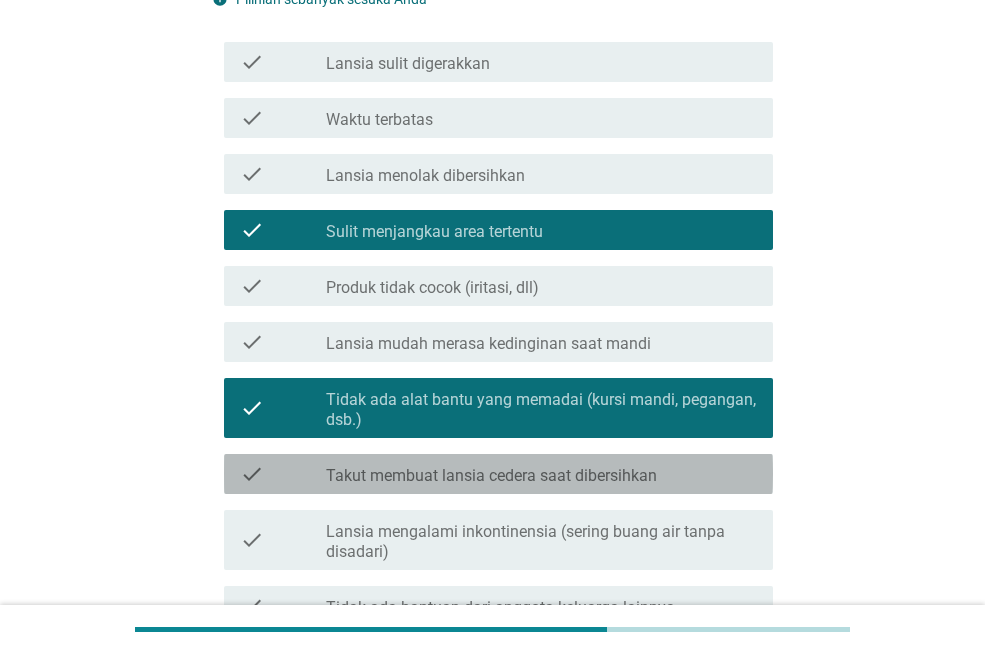 click on "Takut membuat lansia cedera saat dibersihkan" at bounding box center (491, 476) 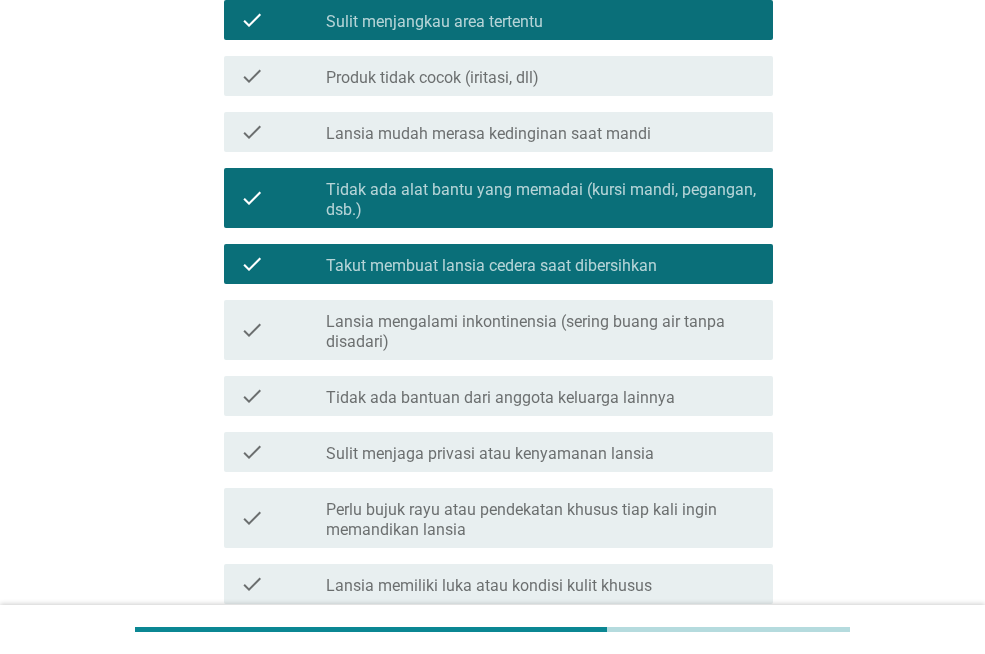 scroll, scrollTop: 649, scrollLeft: 0, axis: vertical 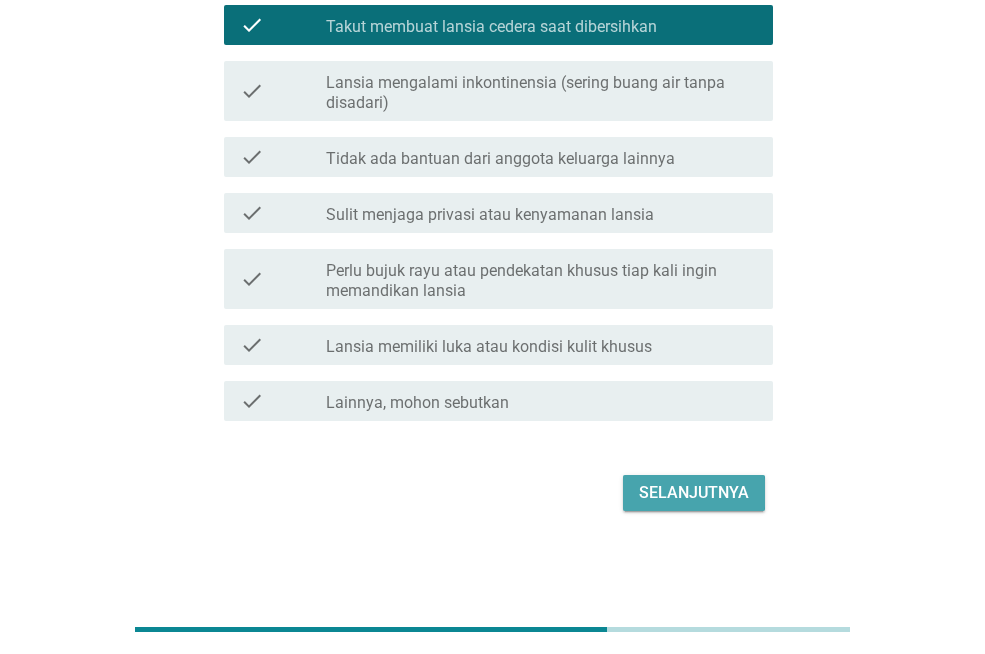 click on "Selanjutnya" at bounding box center (694, 493) 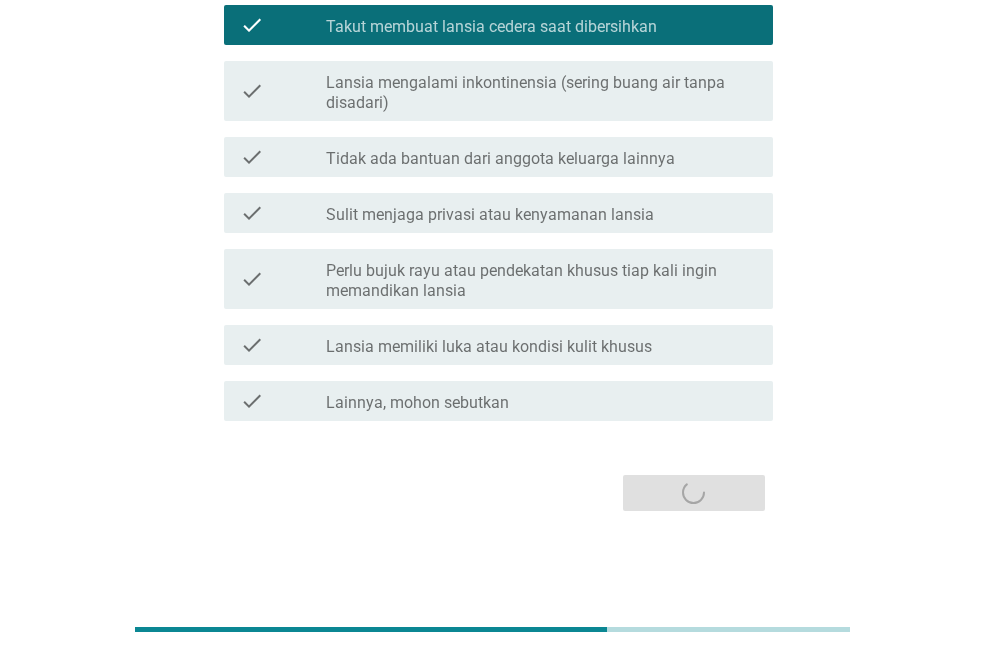 scroll, scrollTop: 0, scrollLeft: 0, axis: both 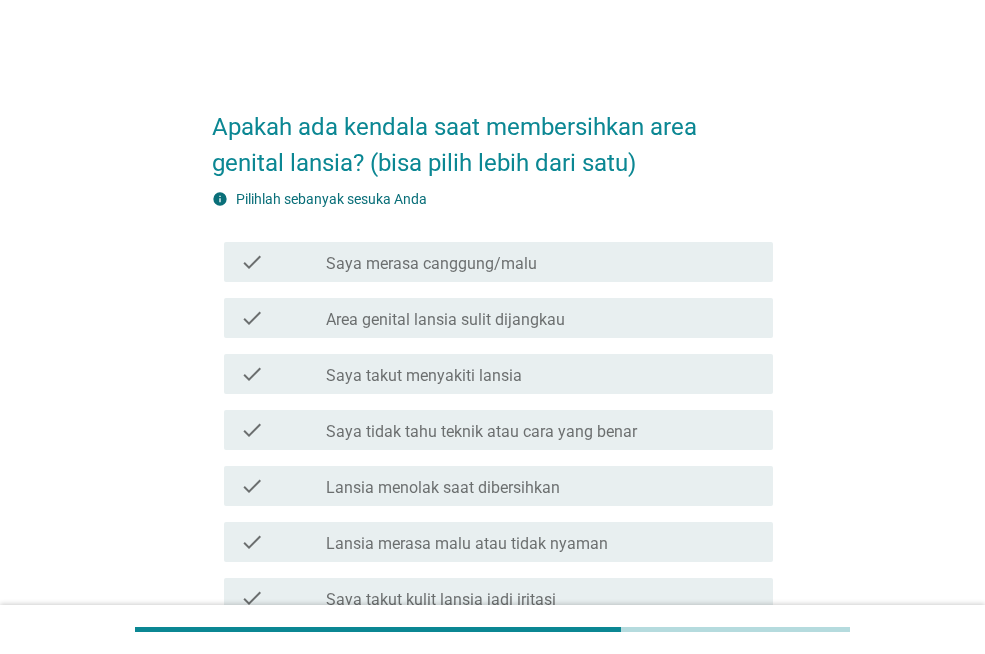 click on "Saya takut menyakiti lansia" at bounding box center [424, 376] 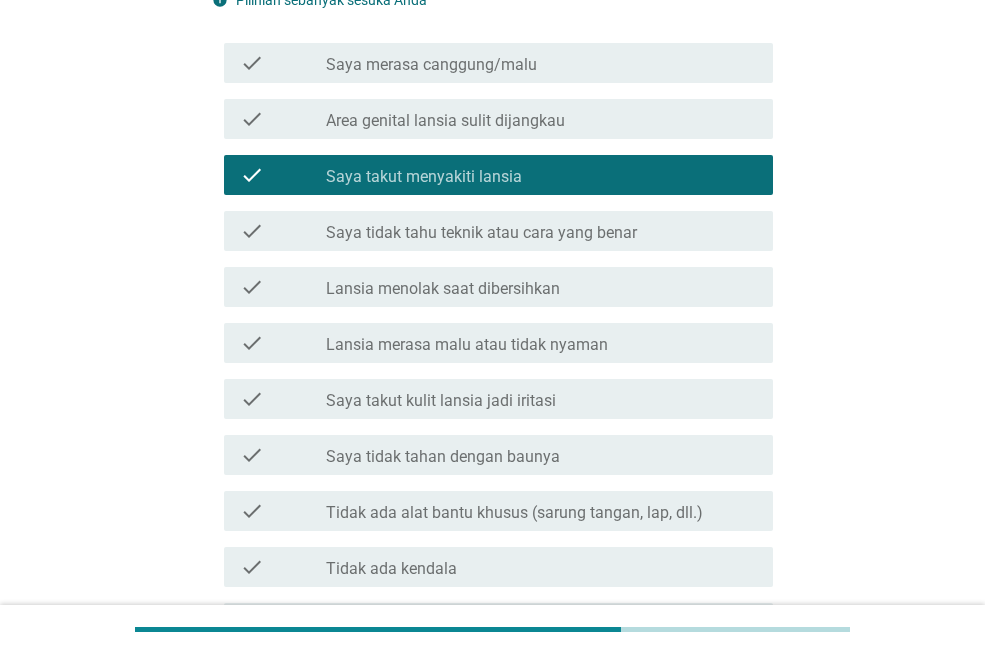 scroll, scrollTop: 200, scrollLeft: 0, axis: vertical 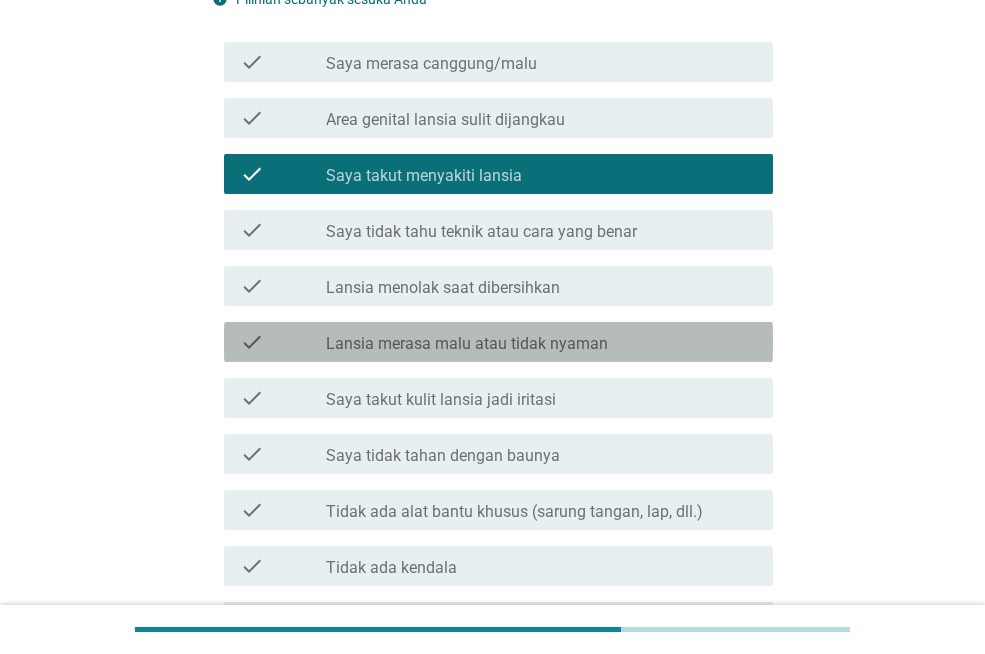 click on "Lansia merasa malu atau tidak nyaman" at bounding box center [467, 344] 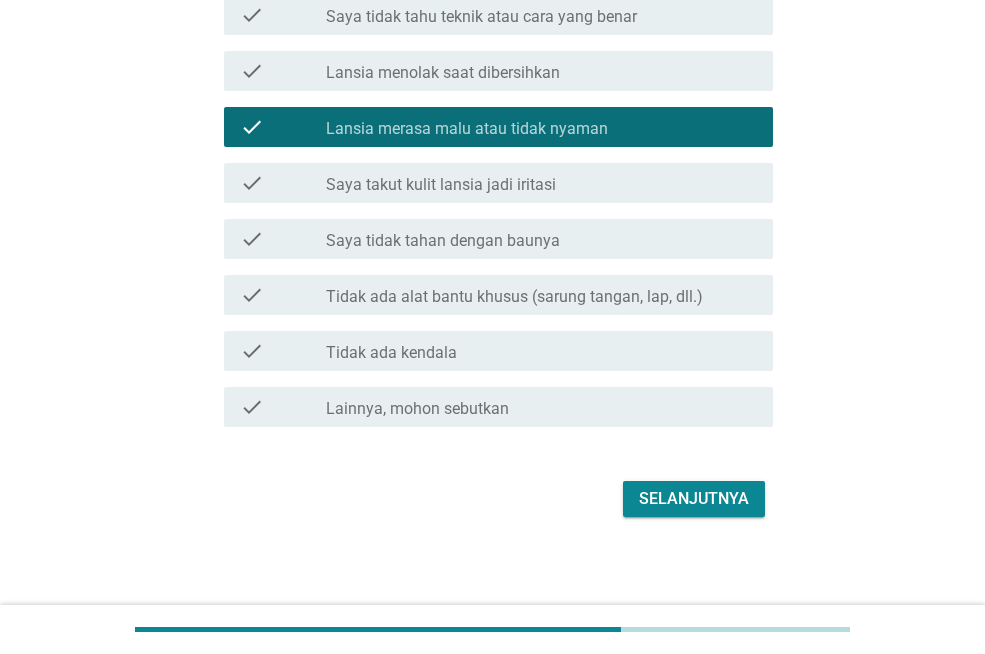 scroll, scrollTop: 421, scrollLeft: 0, axis: vertical 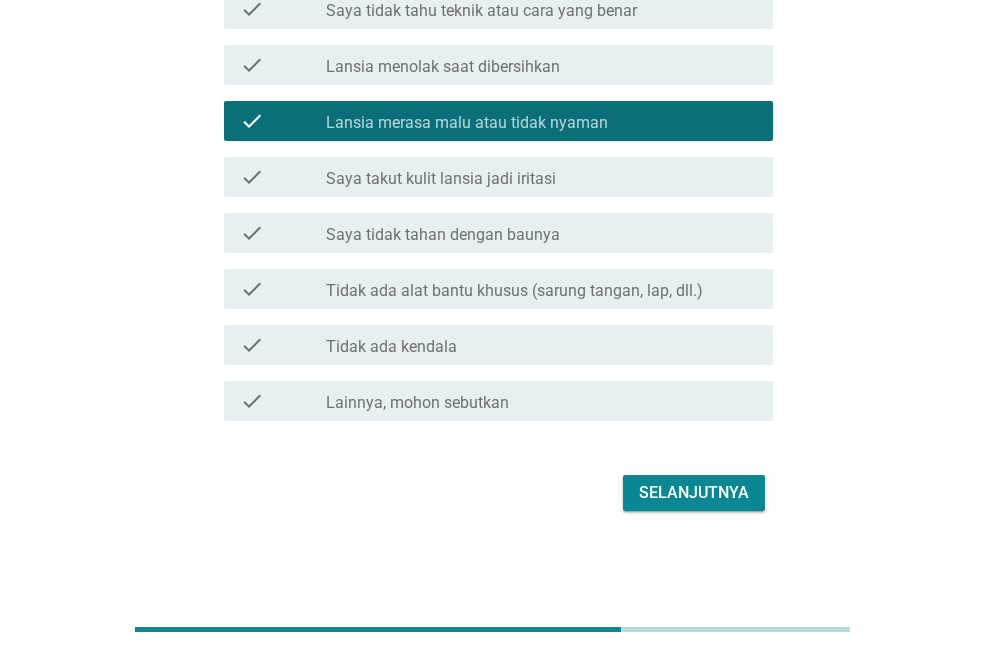 click on "Tidak ada alat bantu khusus (sarung tangan, lap, dll.)" at bounding box center [514, 291] 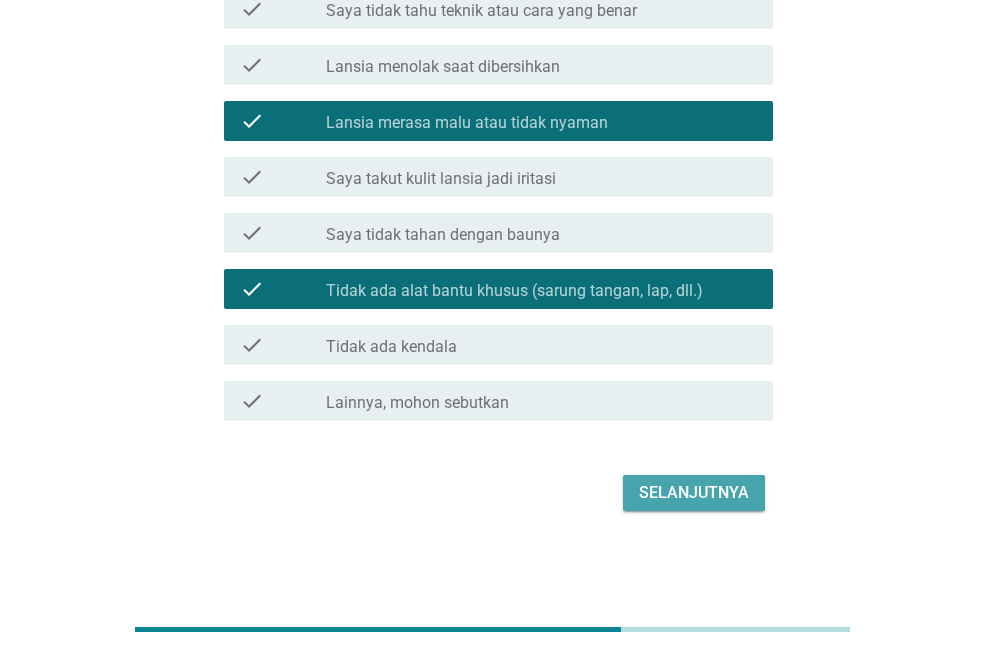 click on "Selanjutnya" at bounding box center (694, 493) 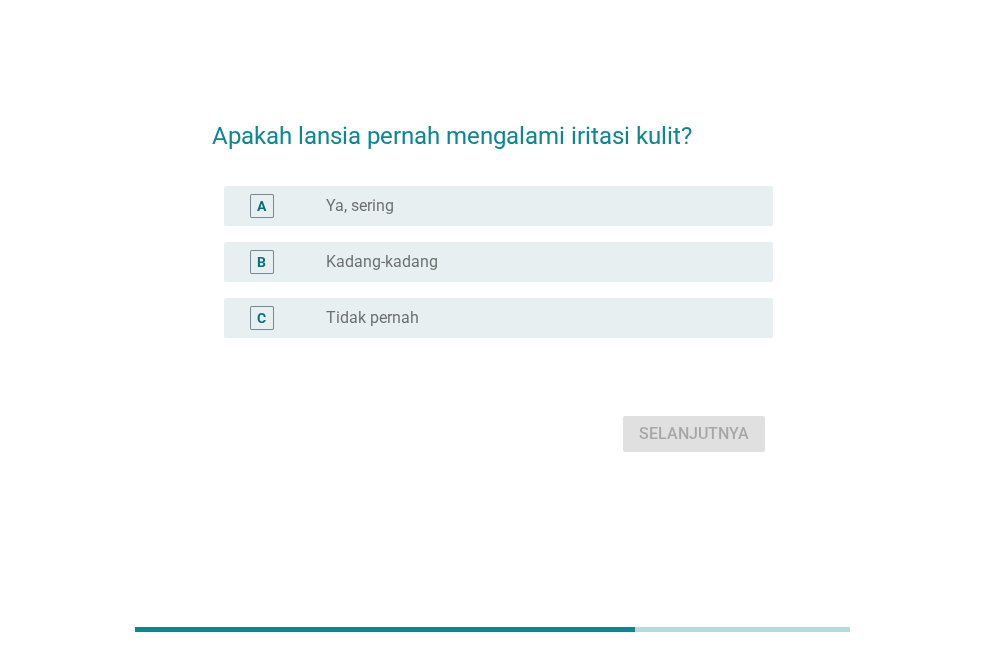 scroll, scrollTop: 0, scrollLeft: 0, axis: both 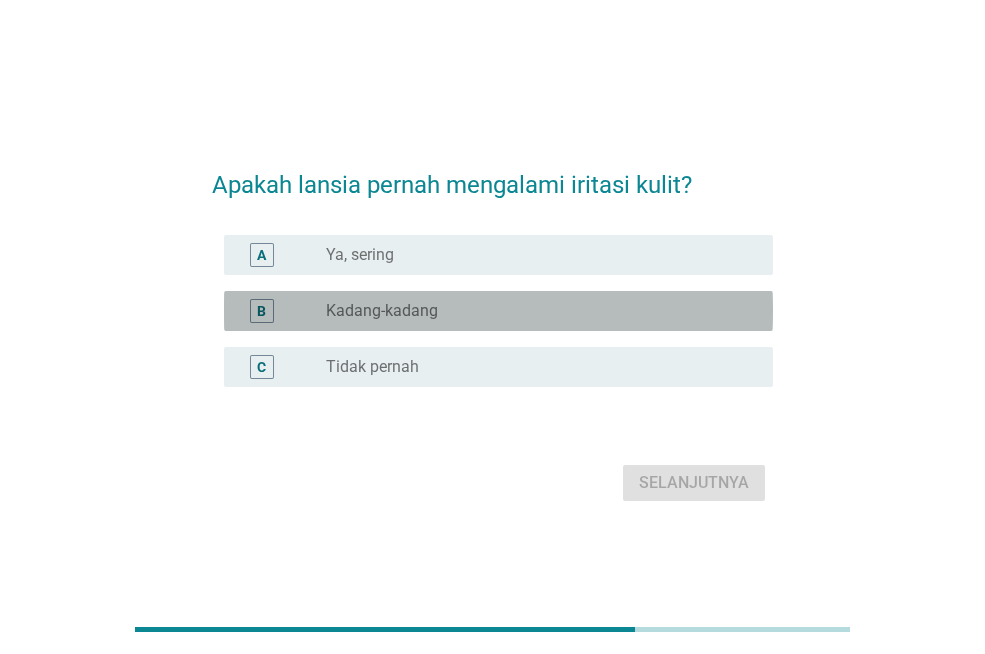 click on "B     radio_button_unchecked Kadang-kadang" at bounding box center (498, 311) 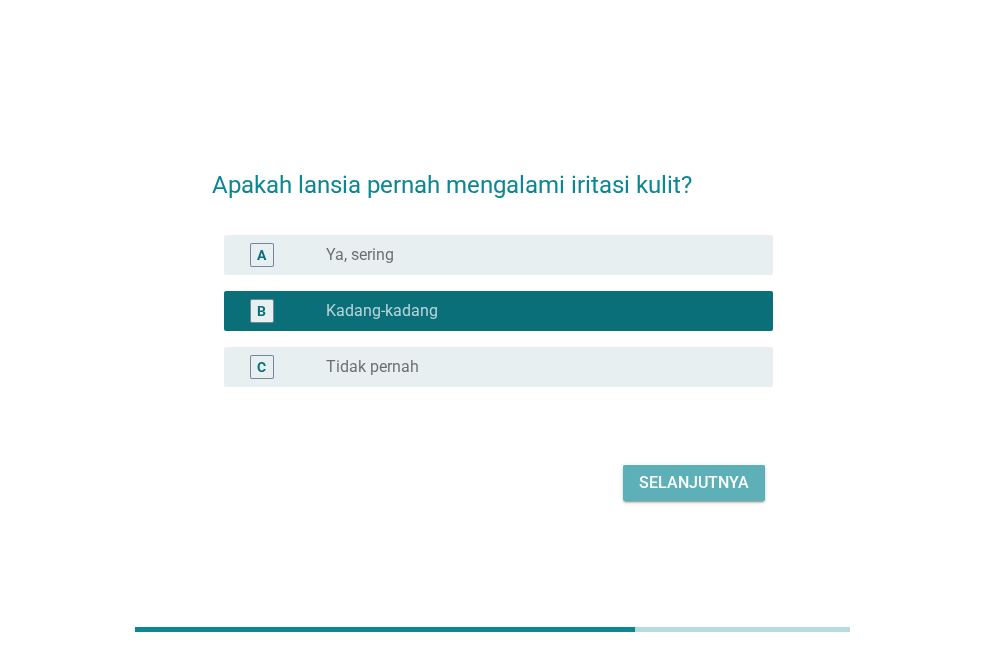 click on "Selanjutnya" at bounding box center [694, 483] 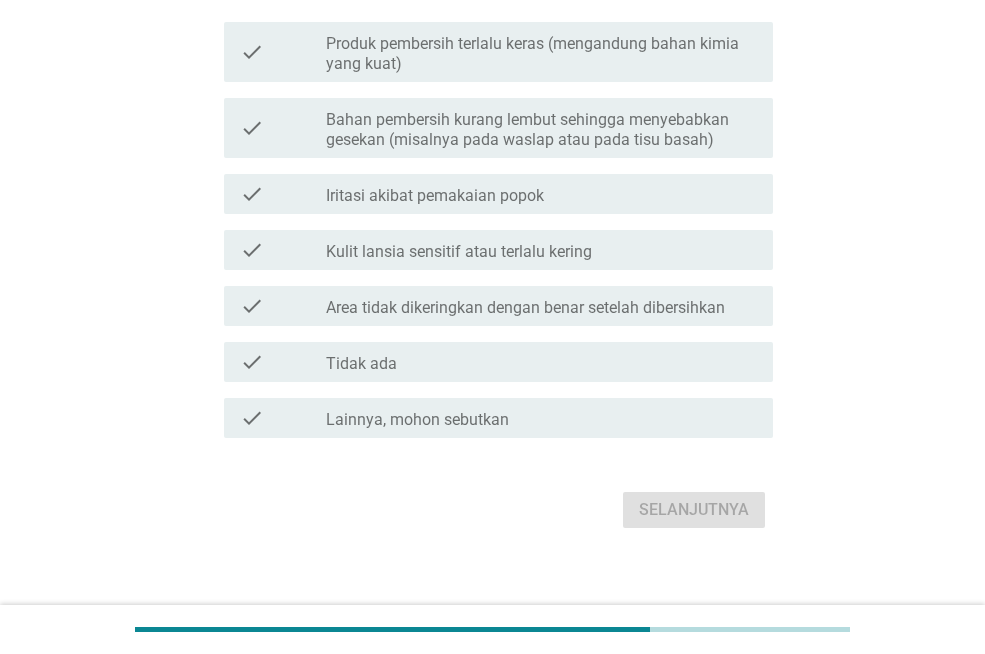 scroll, scrollTop: 200, scrollLeft: 0, axis: vertical 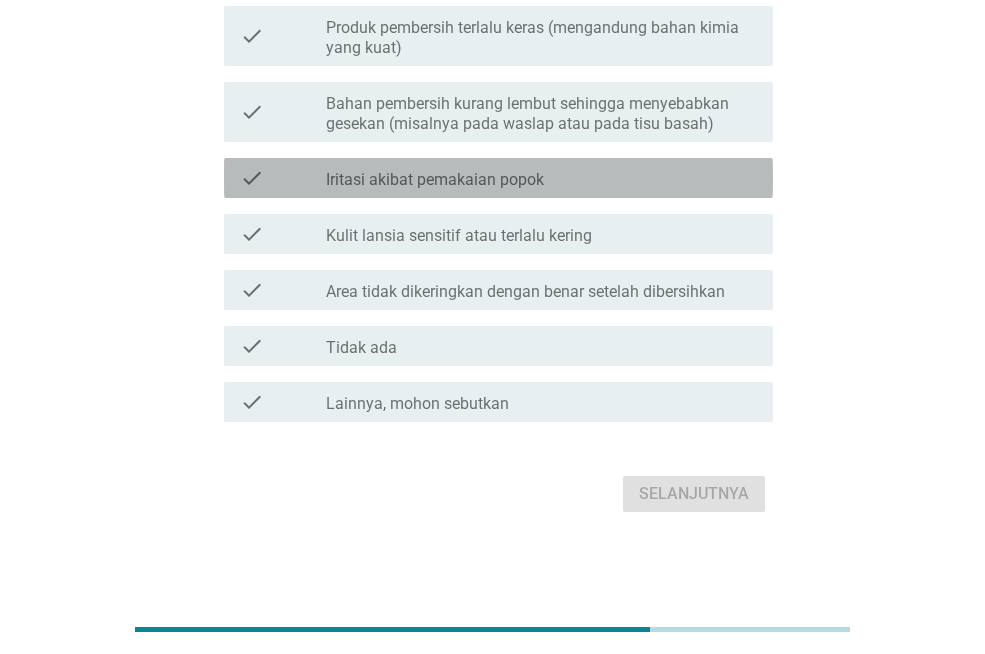 click on "check_box_outline_blank Iritasi akibat pemakaian popok" at bounding box center (541, 178) 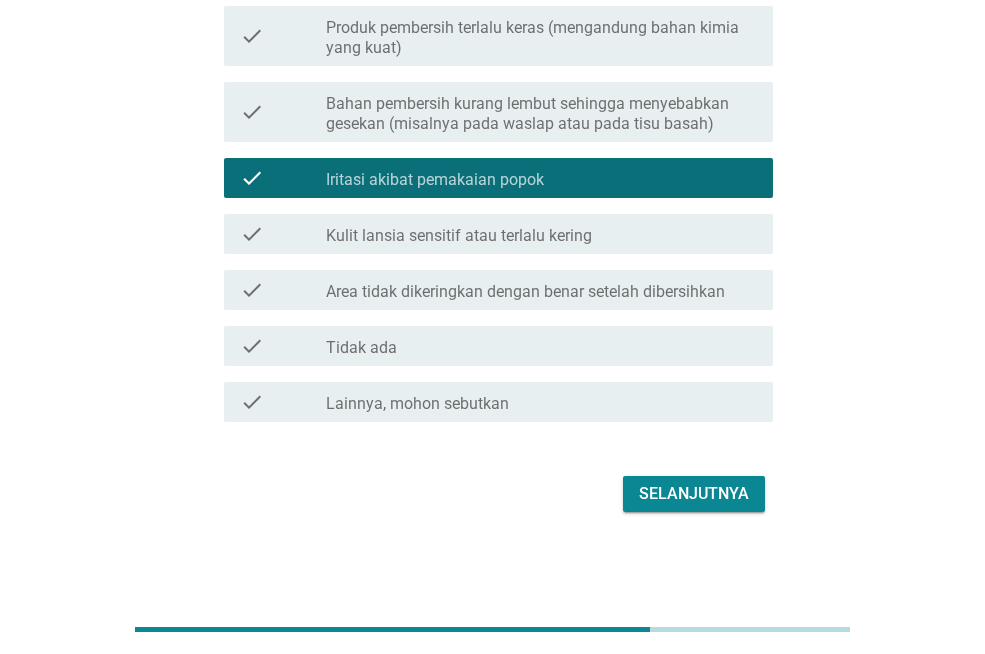 scroll, scrollTop: 0, scrollLeft: 0, axis: both 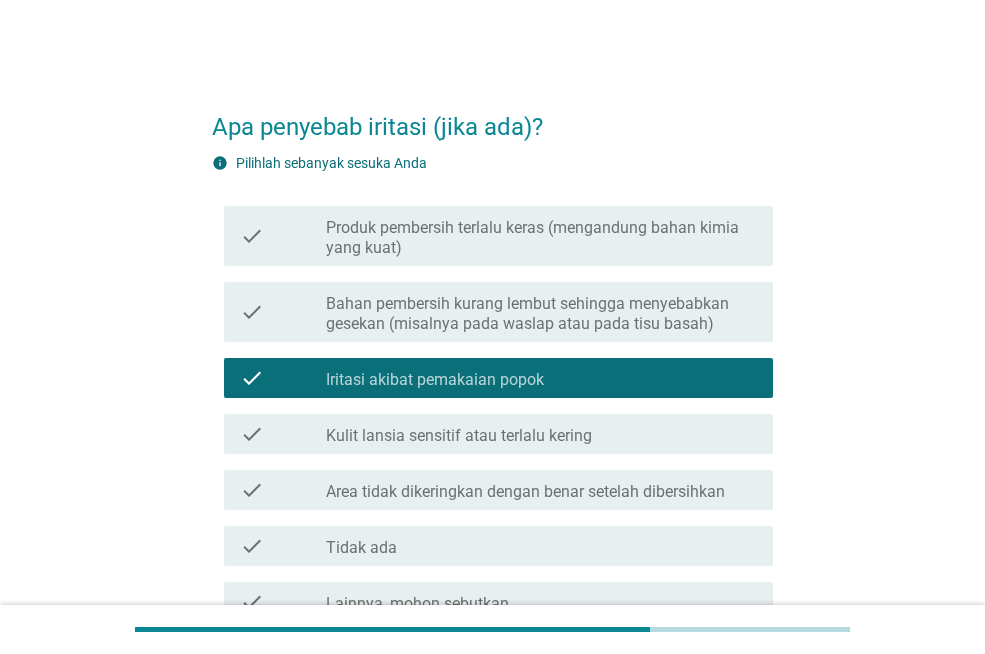 click on "Produk pembersih terlalu keras (mengandung bahan kimia yang kuat)" at bounding box center [541, 238] 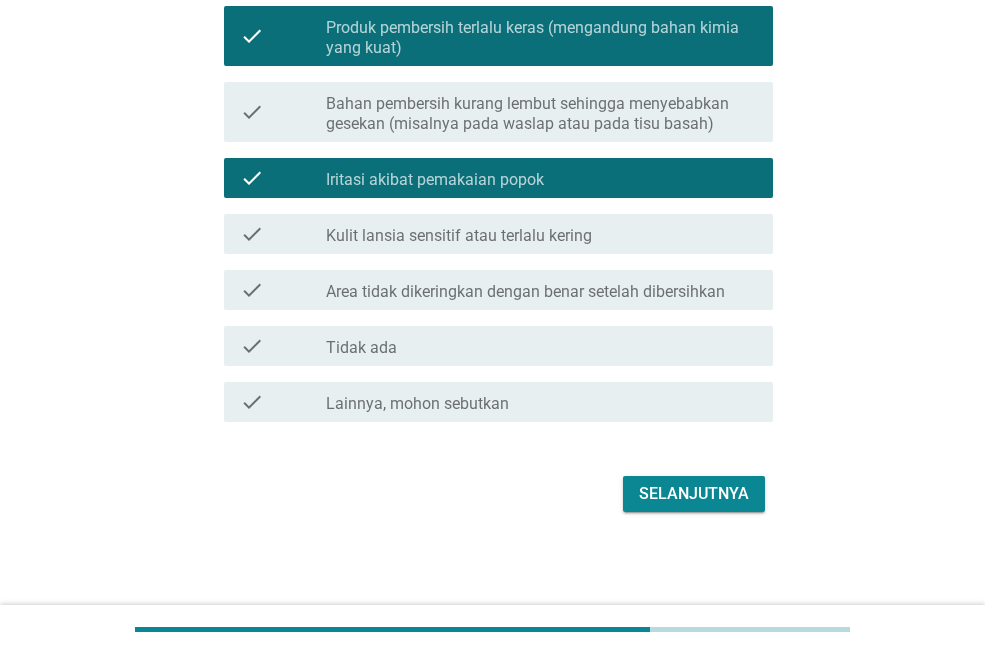 scroll, scrollTop: 201, scrollLeft: 0, axis: vertical 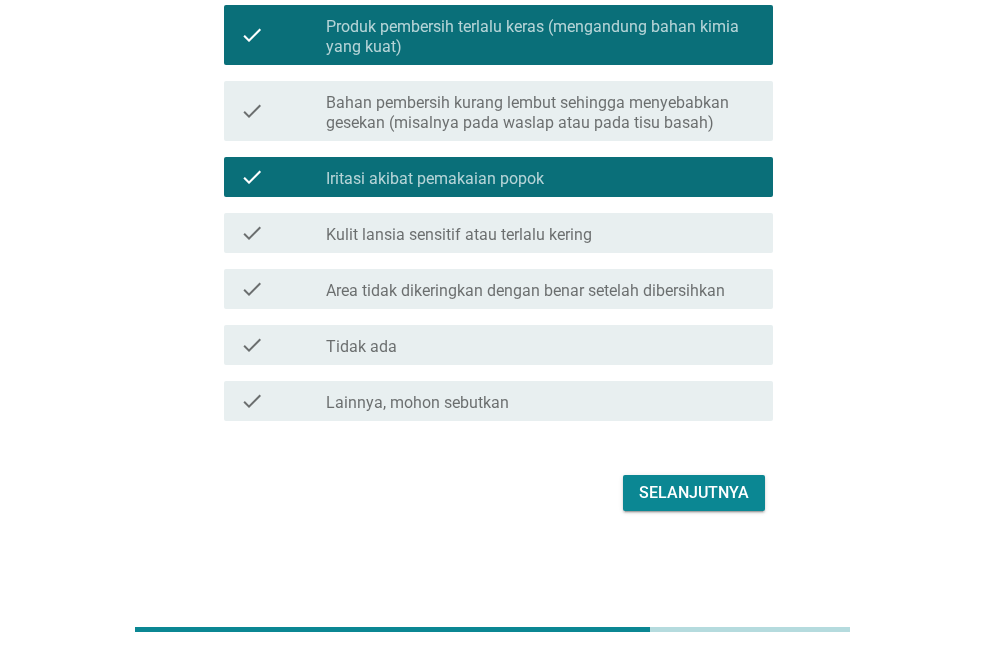 drag, startPoint x: 770, startPoint y: 506, endPoint x: 742, endPoint y: 500, distance: 28.635643 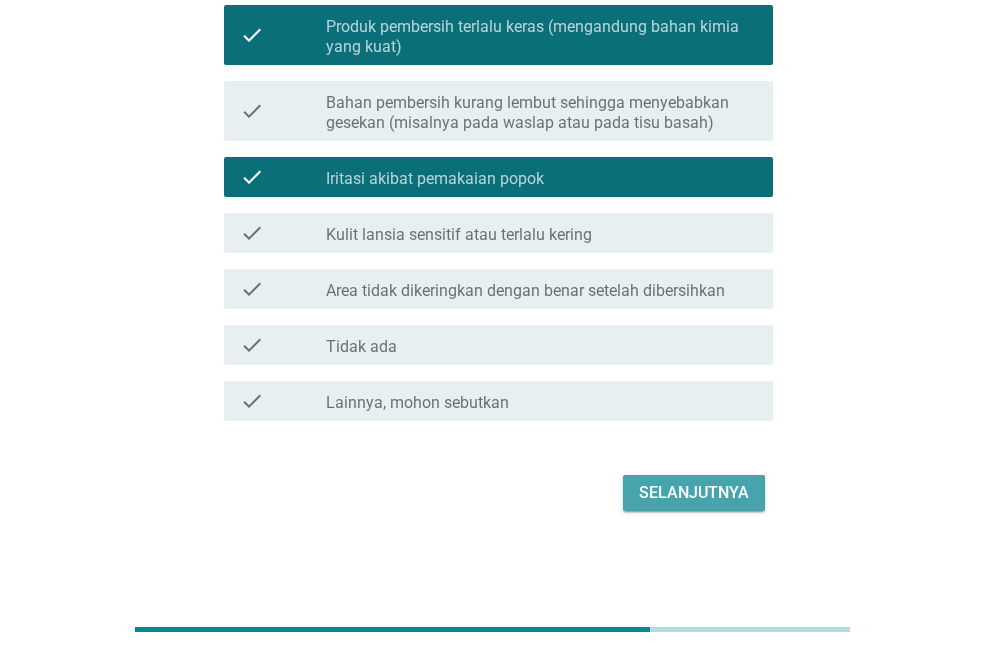 click on "Selanjutnya" at bounding box center [694, 493] 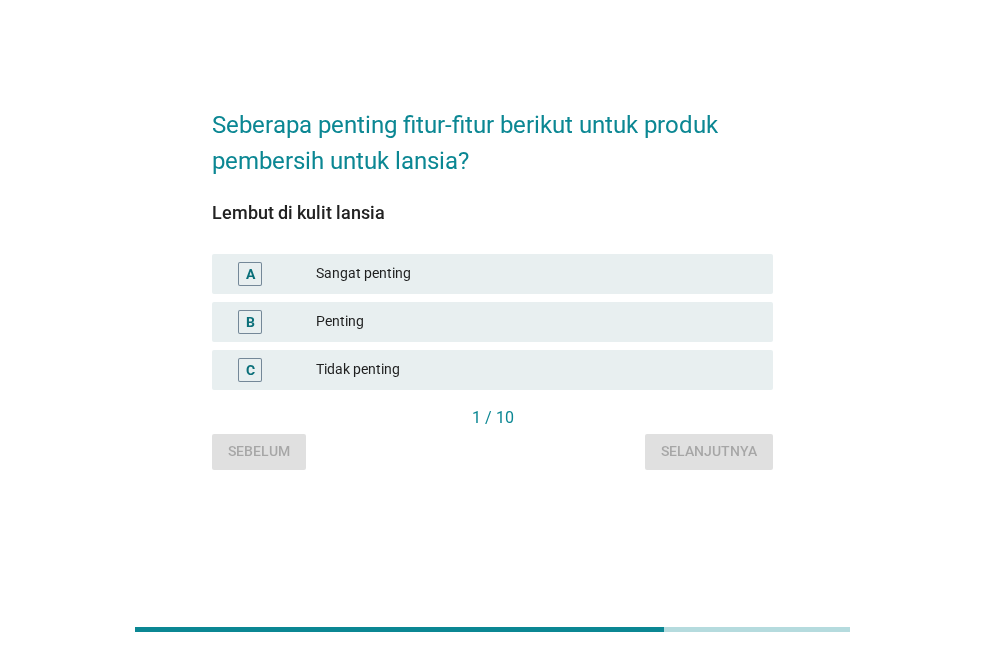 scroll, scrollTop: 0, scrollLeft: 0, axis: both 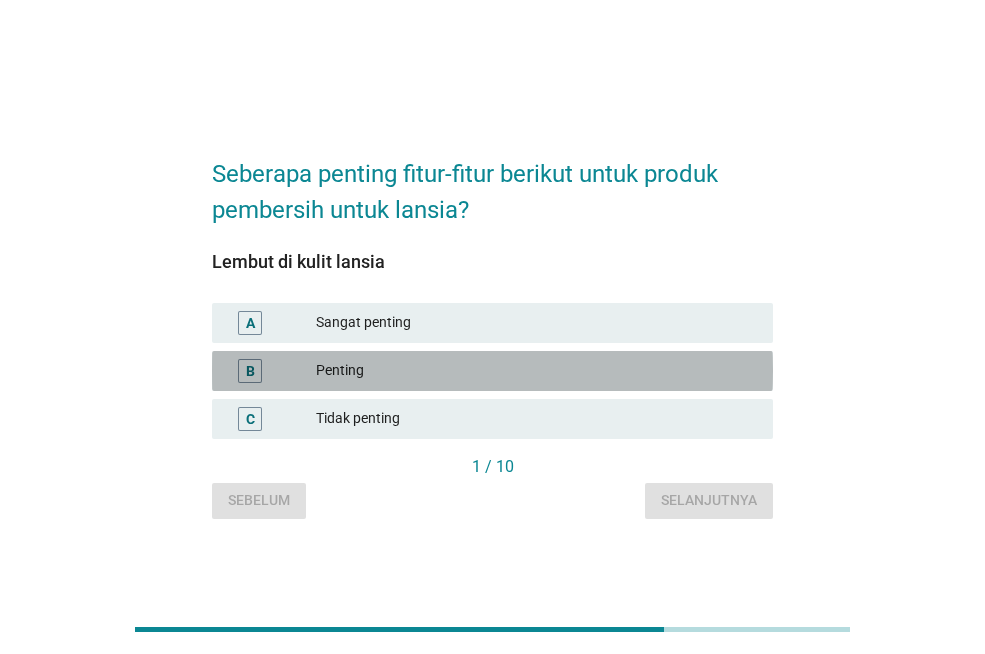 click on "B   Penting" at bounding box center [492, 371] 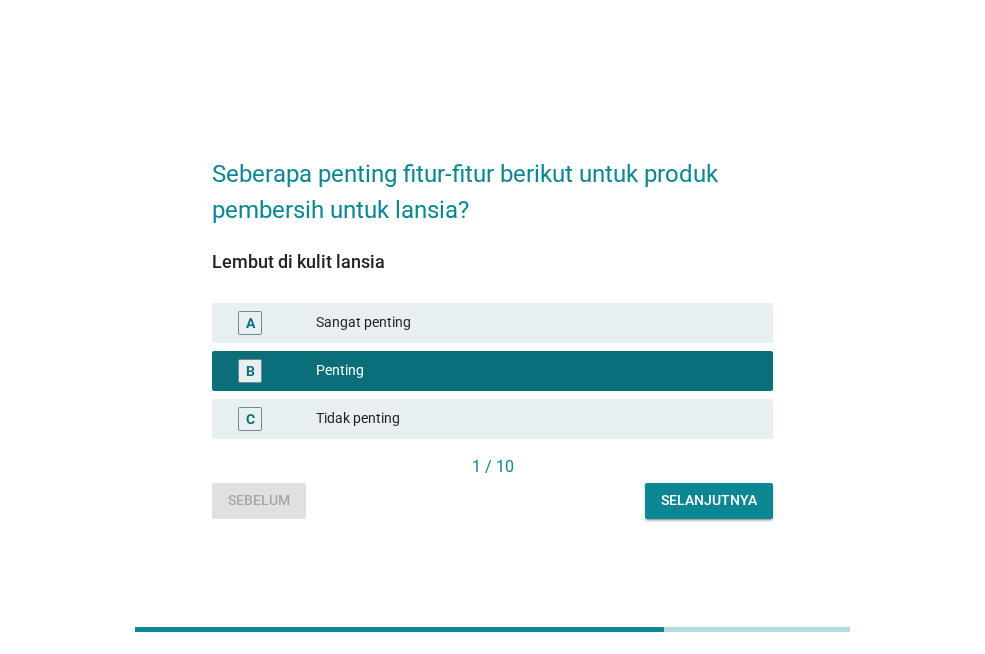 click on "Selanjutnya" at bounding box center (709, 501) 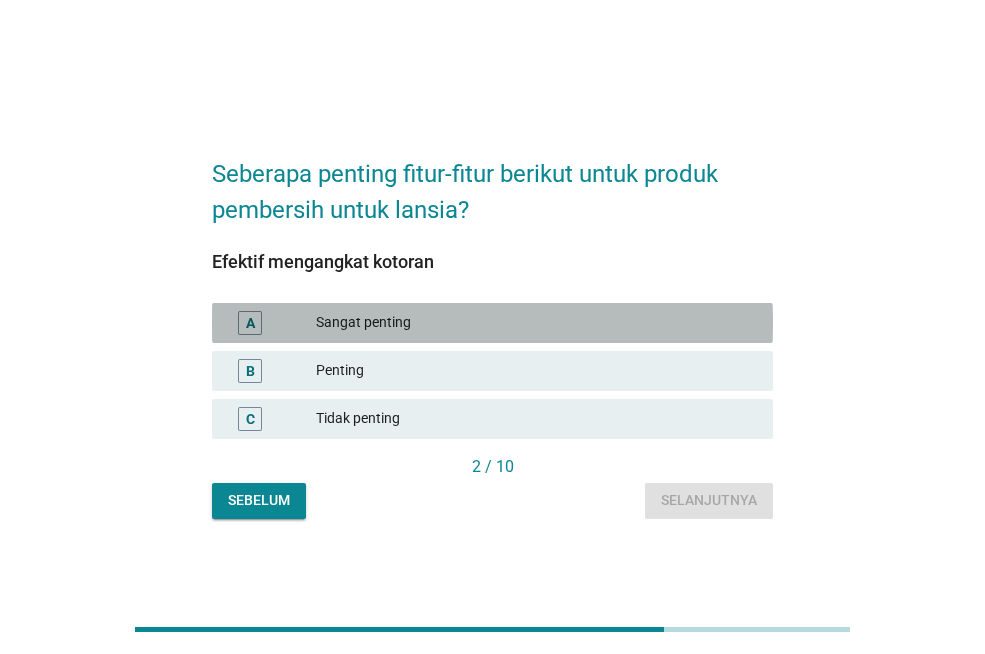 click on "Sangat penting" at bounding box center (536, 323) 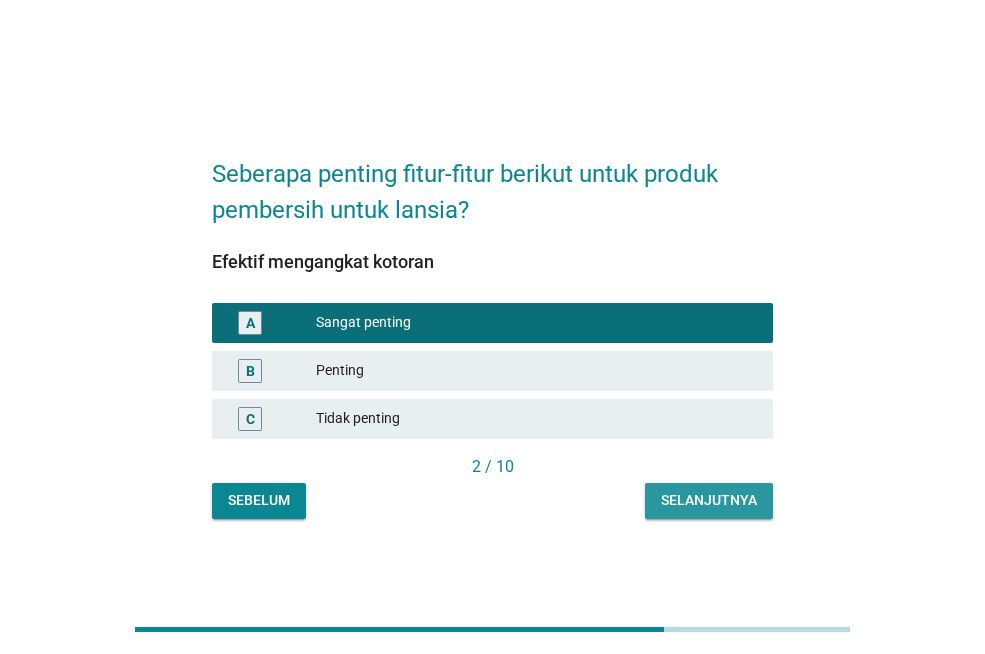click on "Selanjutnya" at bounding box center [709, 500] 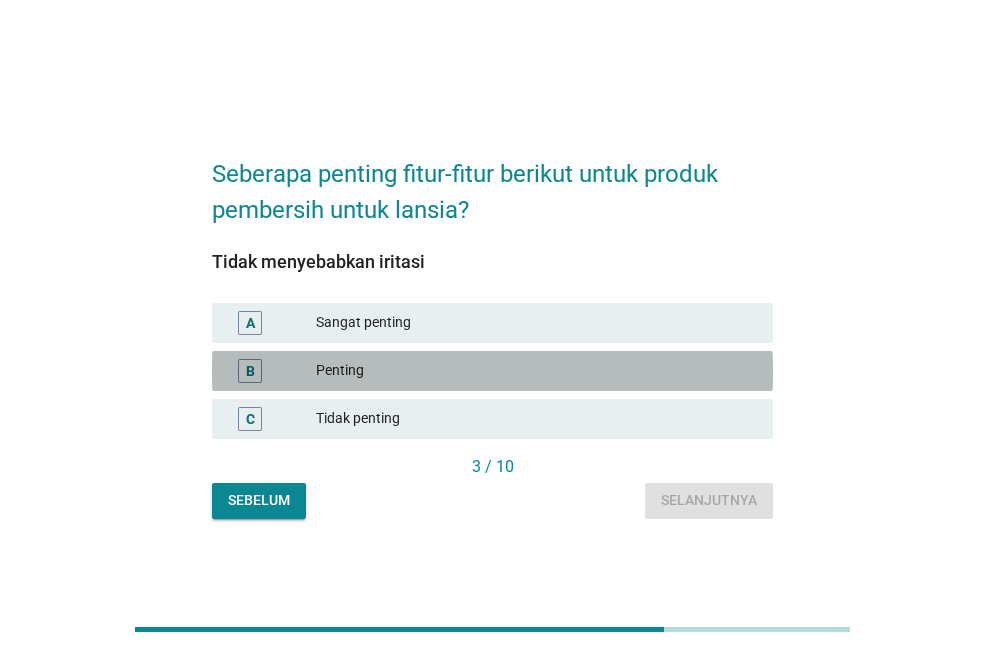 click on "Penting" at bounding box center [536, 371] 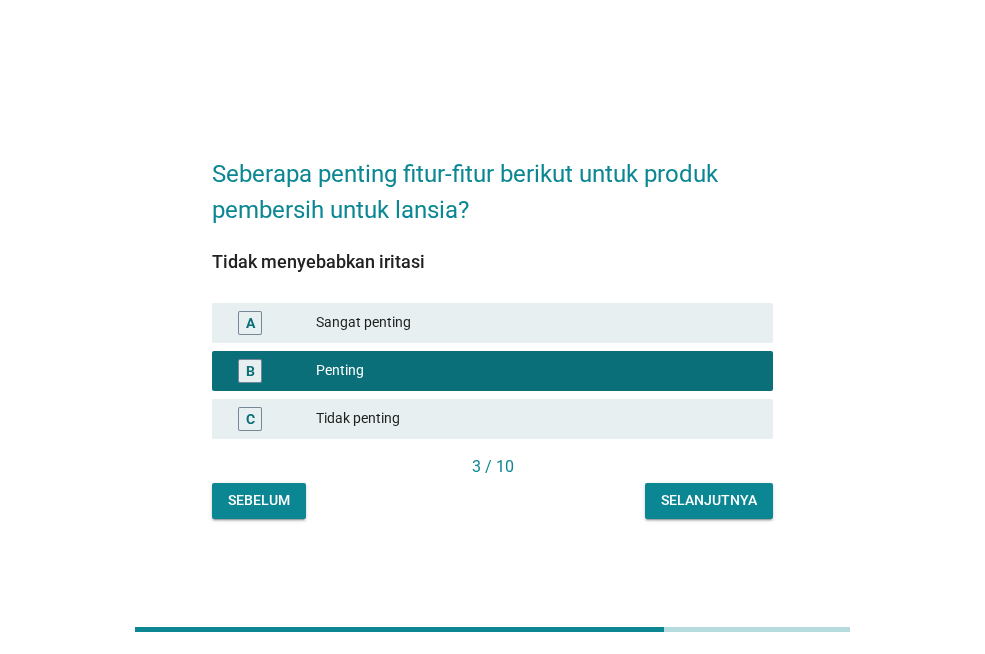 click on "Selanjutnya" at bounding box center [709, 501] 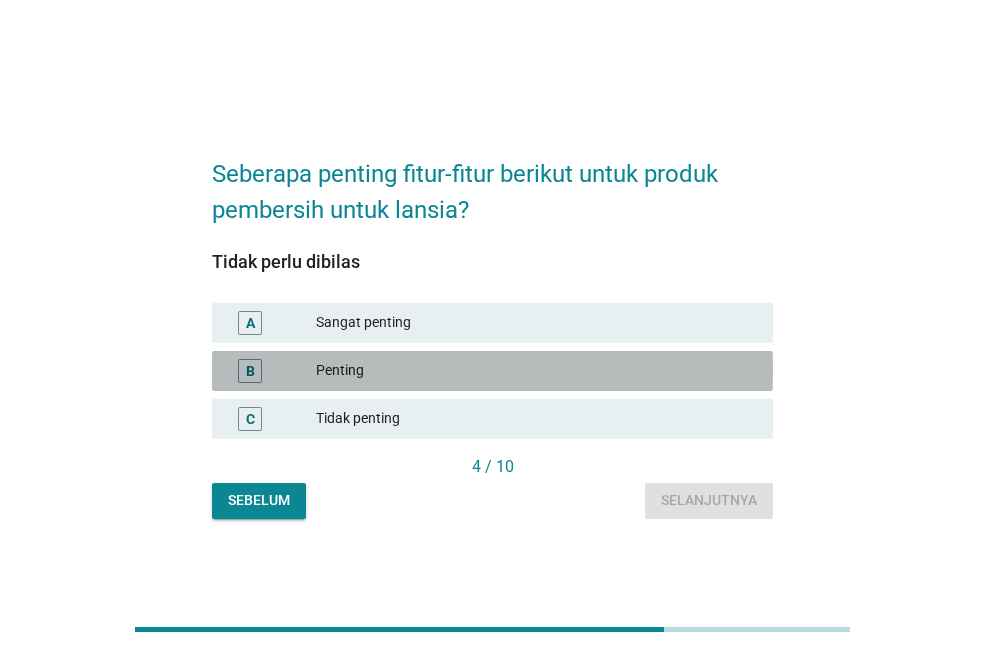 click on "Penting" at bounding box center [536, 371] 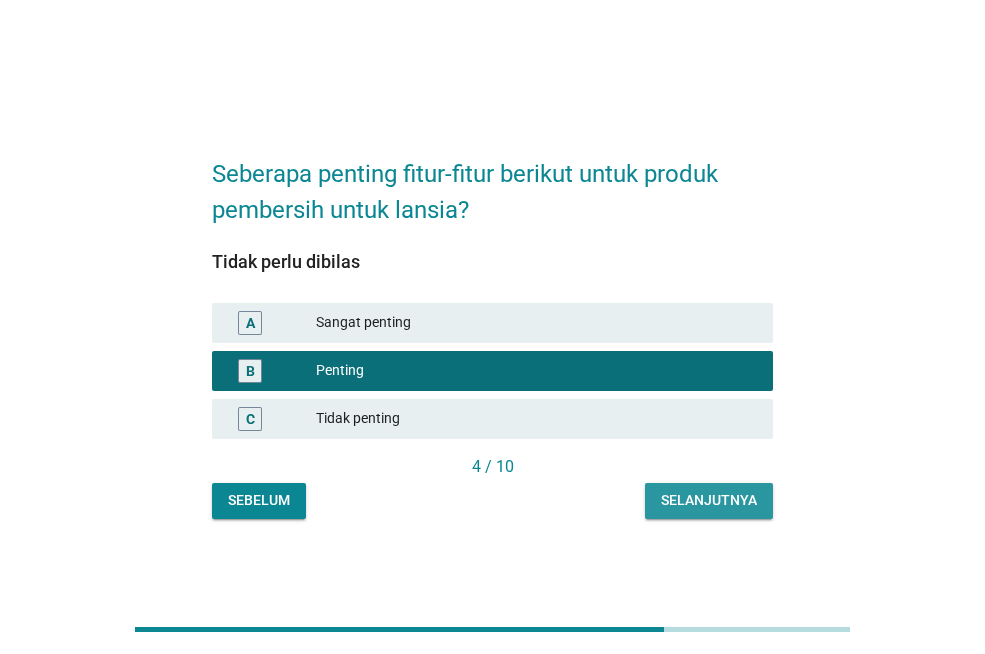 click on "Selanjutnya" at bounding box center (709, 501) 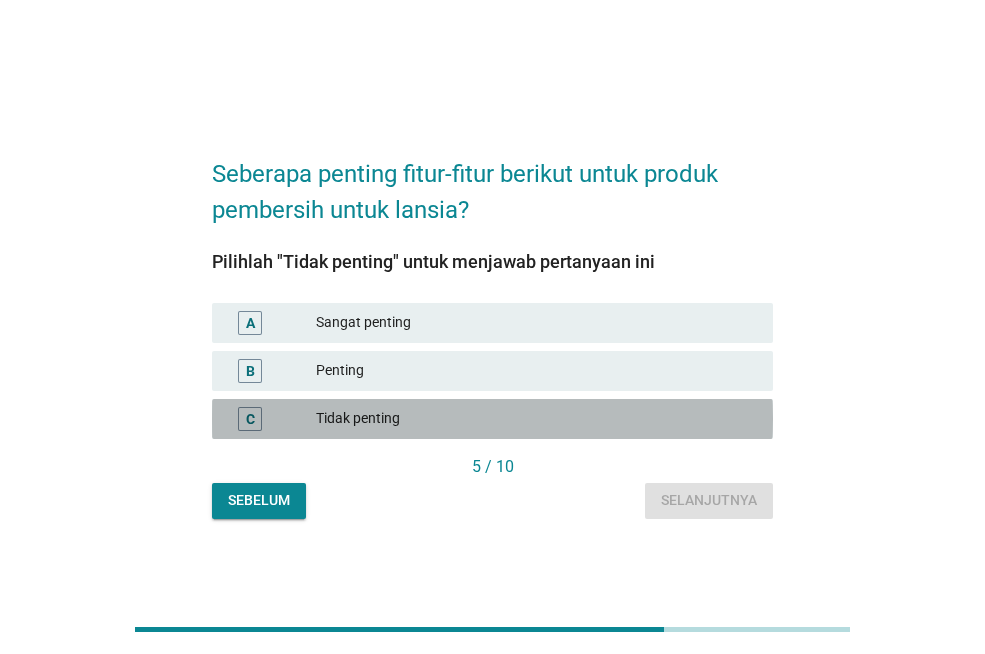 click on "C   Tidak penting" at bounding box center (492, 419) 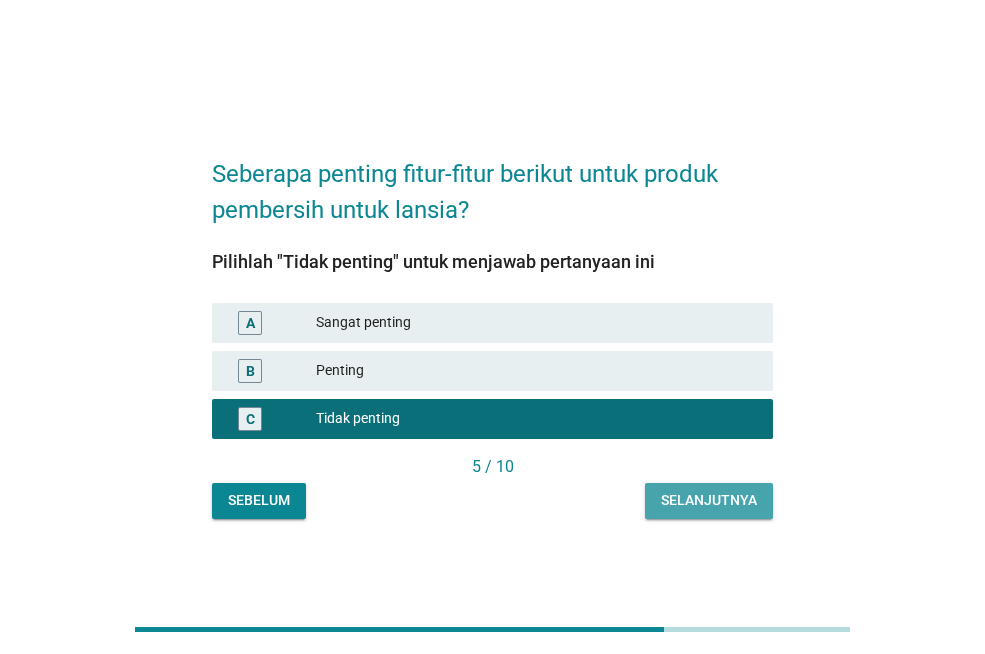 click on "Selanjutnya" at bounding box center (709, 501) 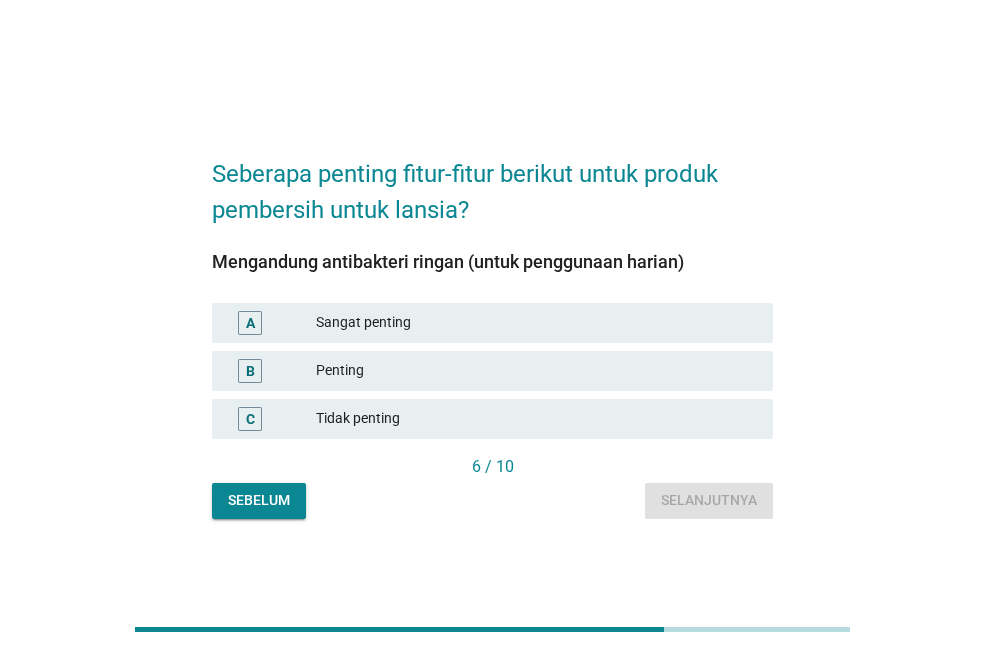click on "Sangat penting" at bounding box center (536, 323) 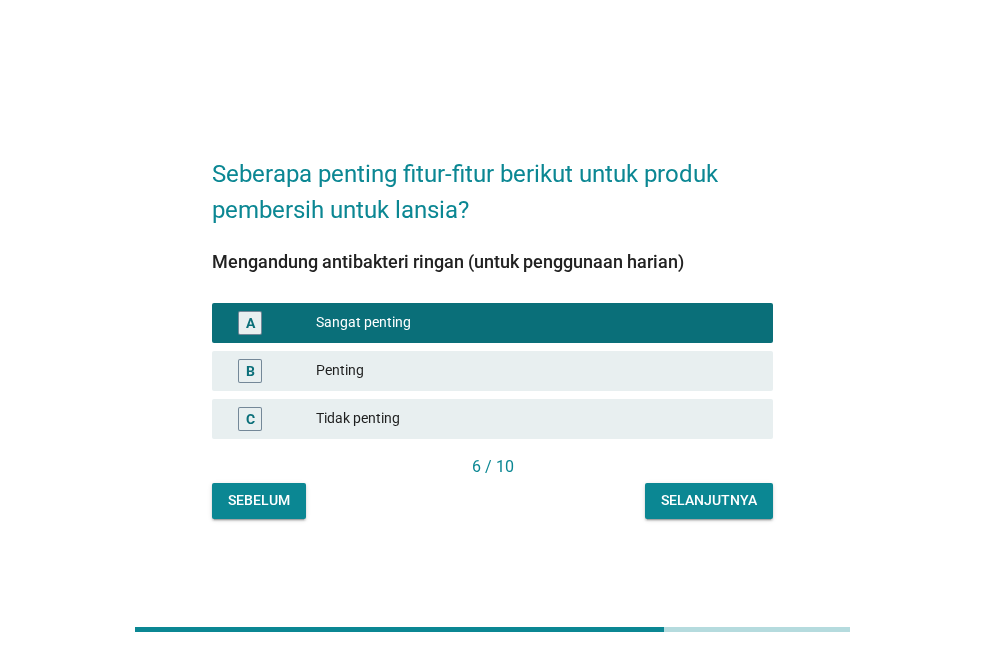 click on "Selanjutnya" at bounding box center [709, 501] 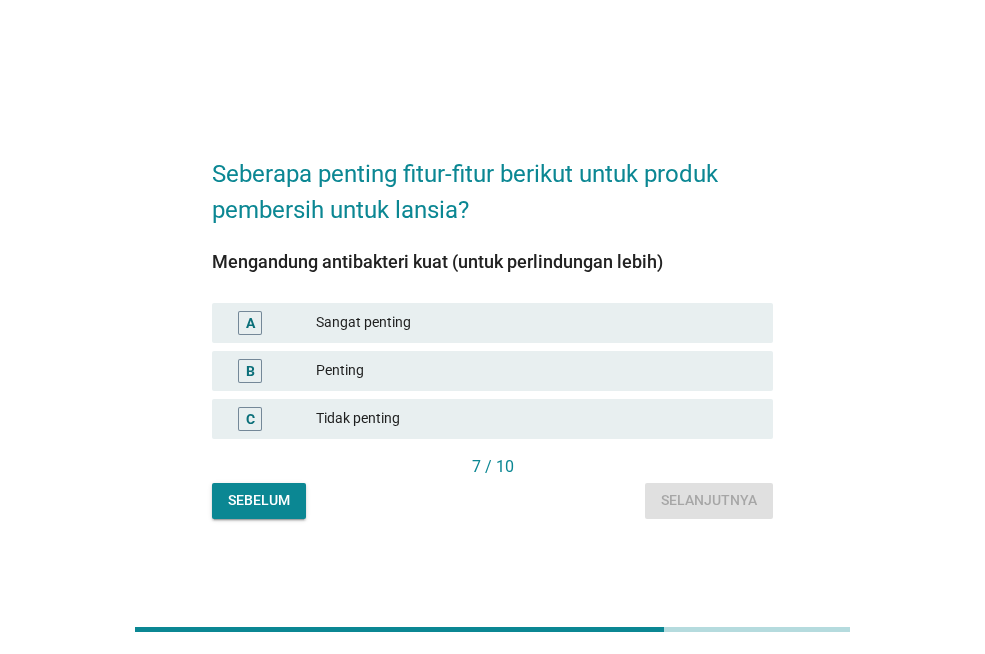 click on "Sangat penting" at bounding box center (536, 323) 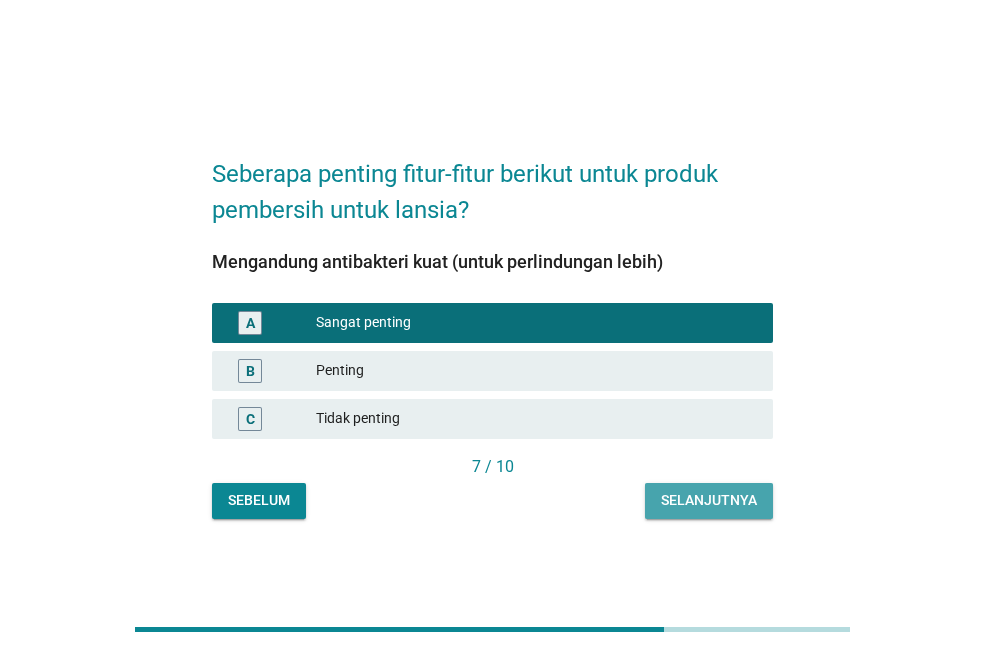 click on "Selanjutnya" at bounding box center [709, 501] 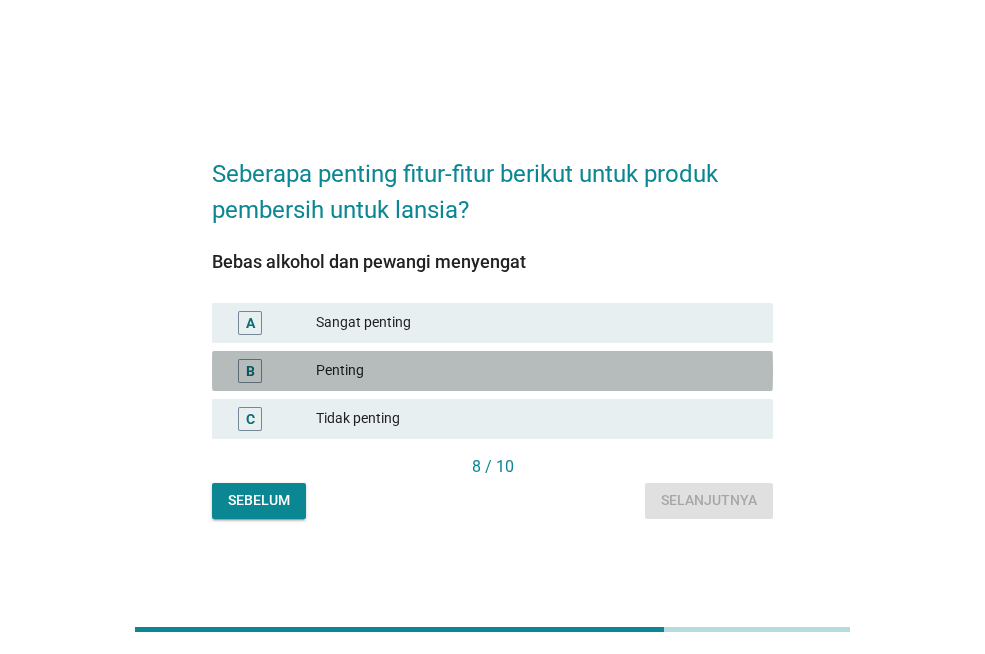 click on "Penting" at bounding box center [536, 371] 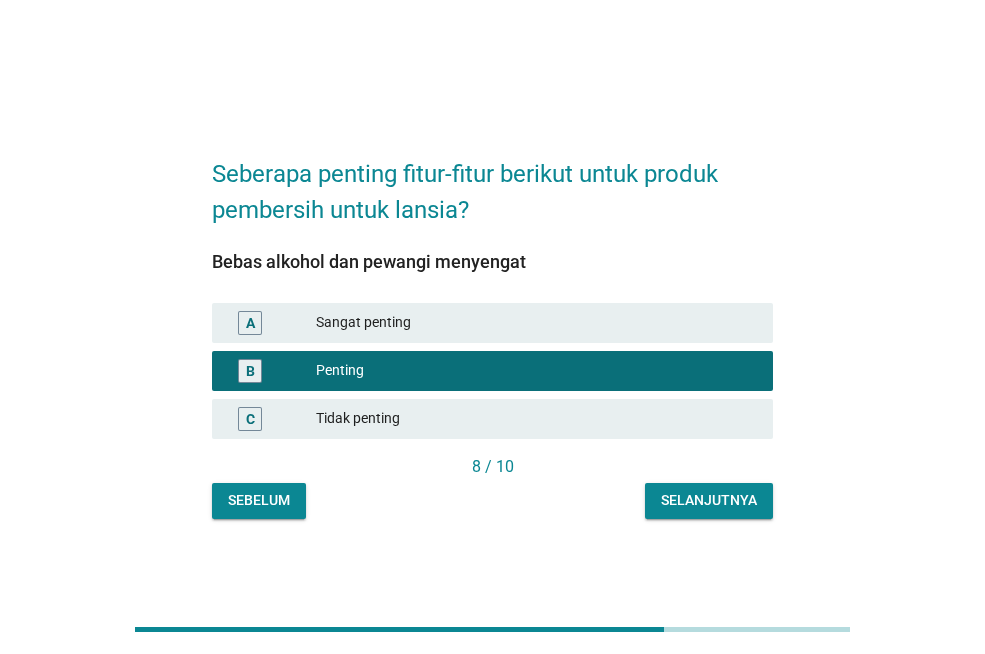 click on "Selanjutnya" at bounding box center [709, 500] 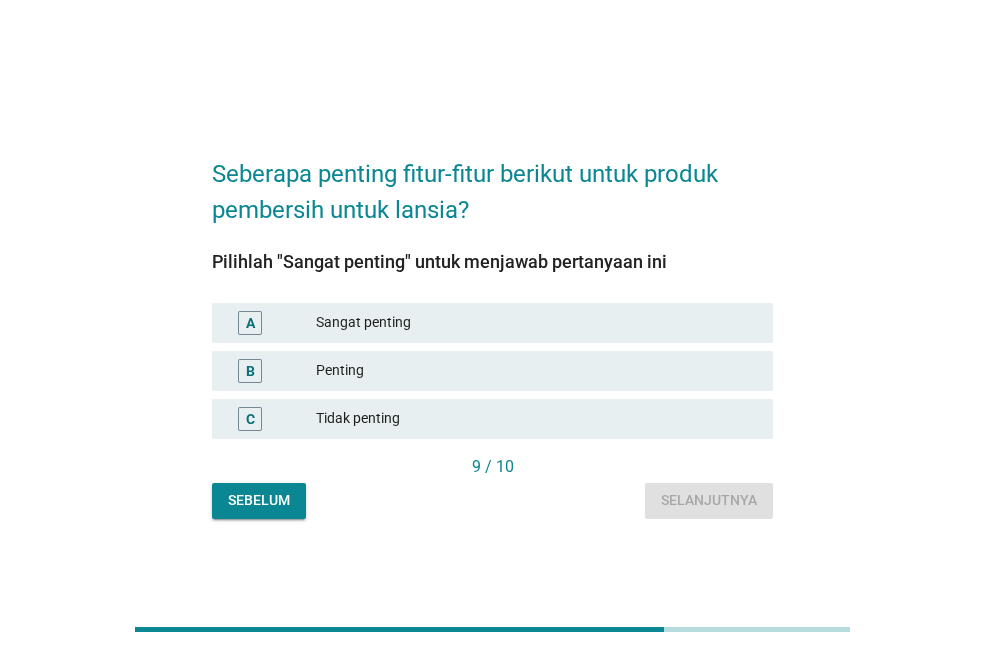click on "B   Penting" at bounding box center [492, 371] 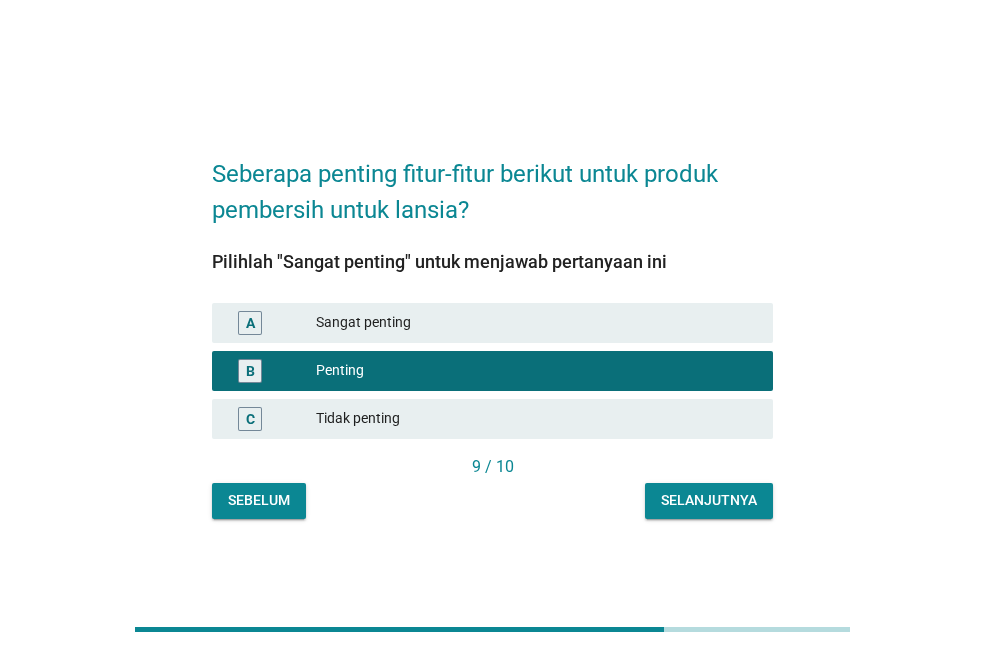 click on "Selanjutnya" at bounding box center [709, 500] 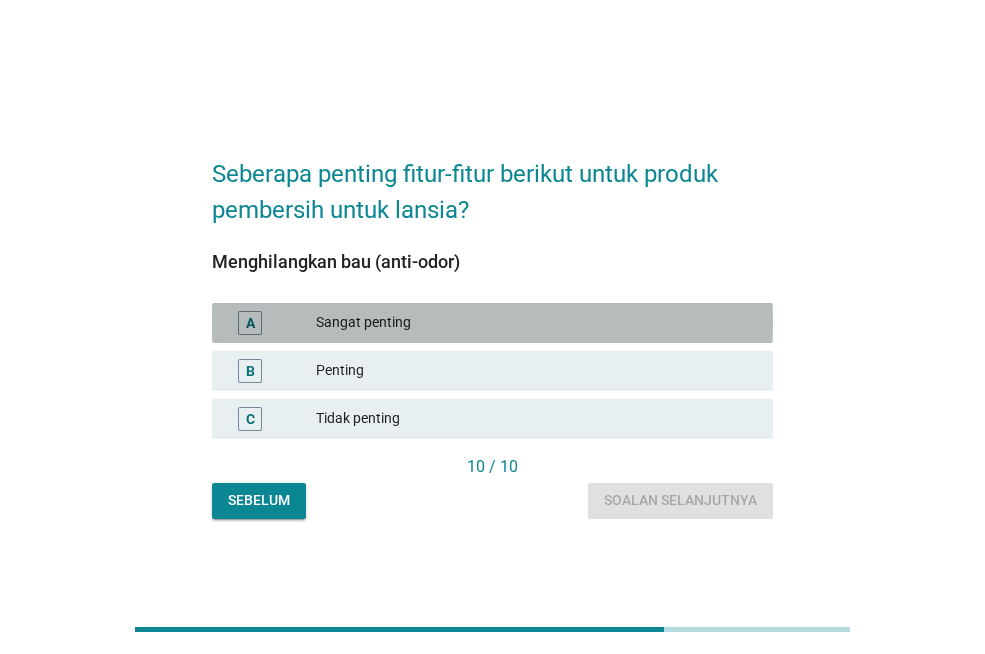 click on "Sangat penting" at bounding box center [536, 323] 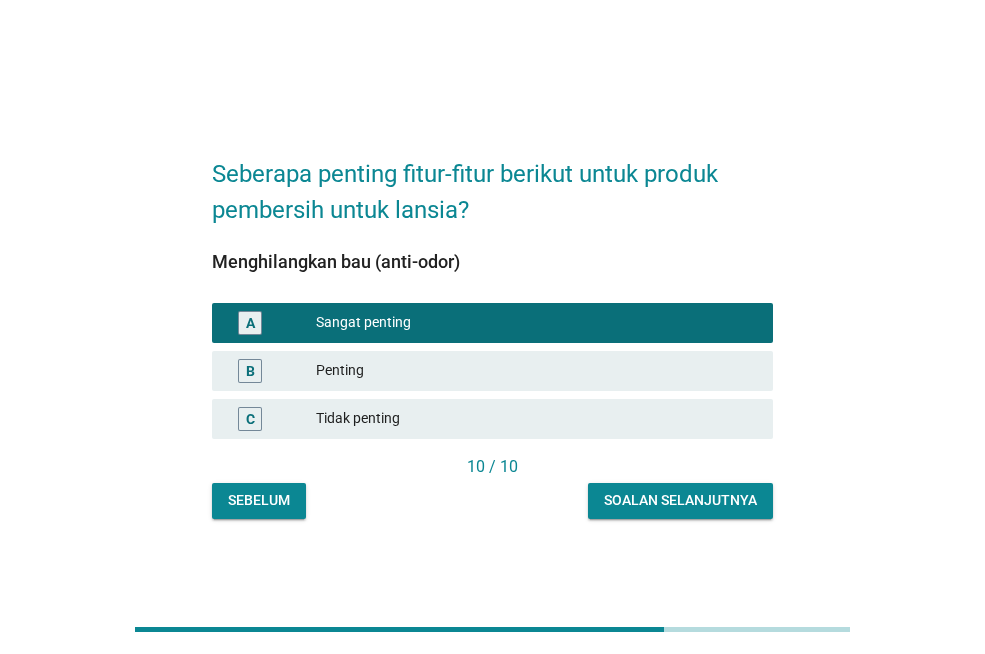 click on "Soalan selanjutnya" at bounding box center (680, 501) 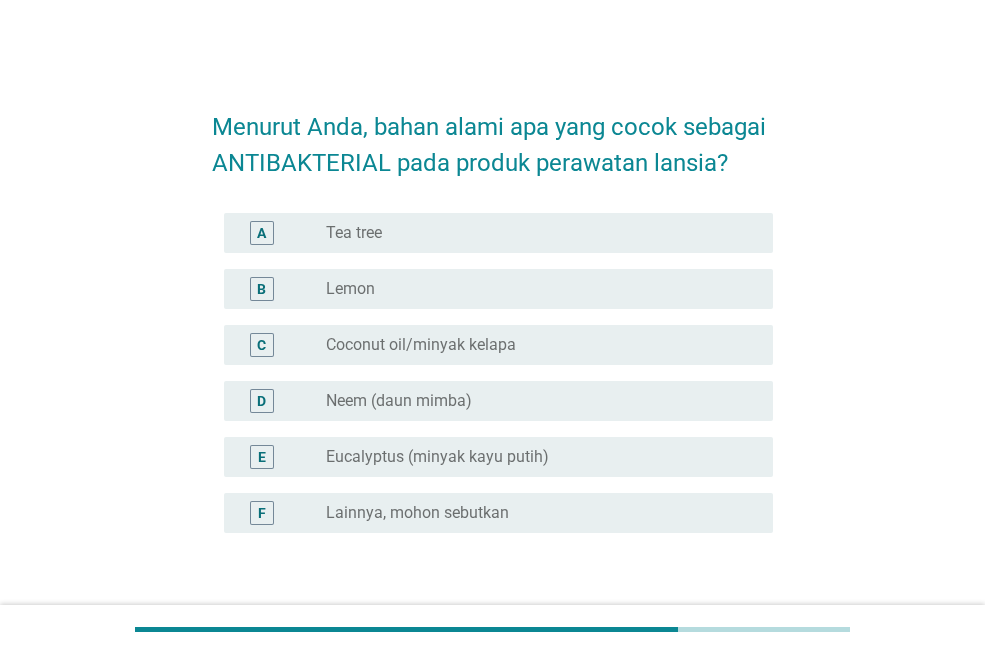 click on "A     radio_button_unchecked Tea tree" at bounding box center (498, 233) 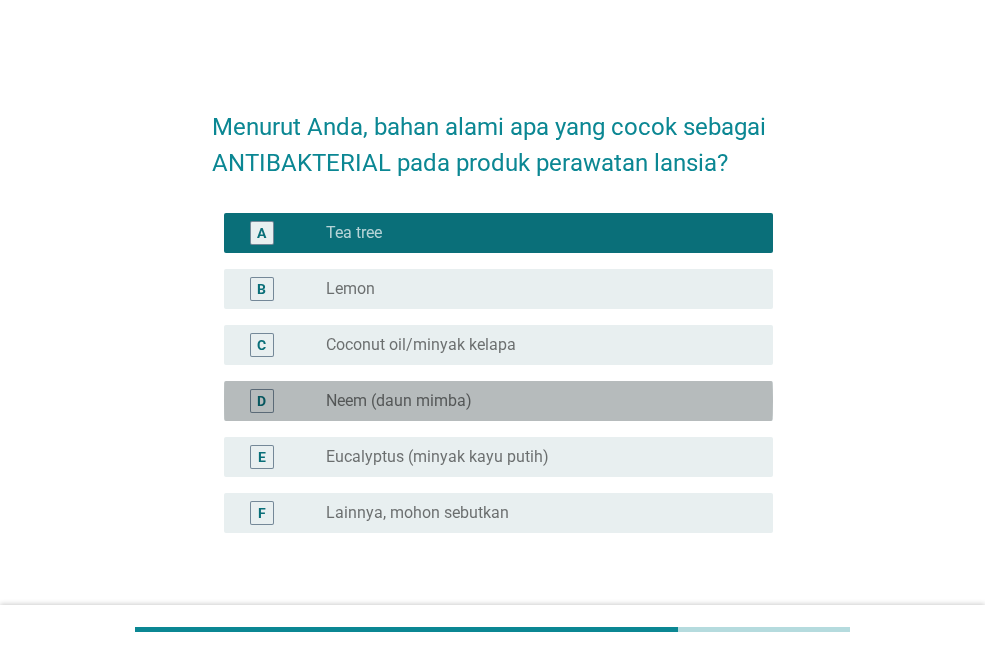 click on "radio_button_unchecked Neem (daun mimba)" at bounding box center (533, 401) 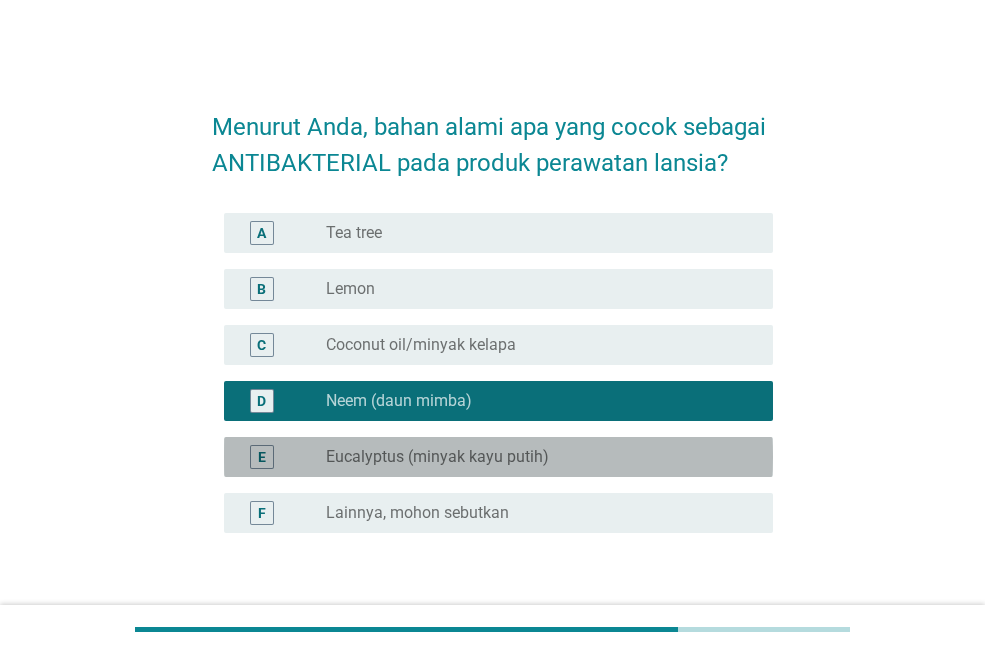 click on "E     radio_button_unchecked Eucalyptus (minyak kayu putih)" at bounding box center (498, 457) 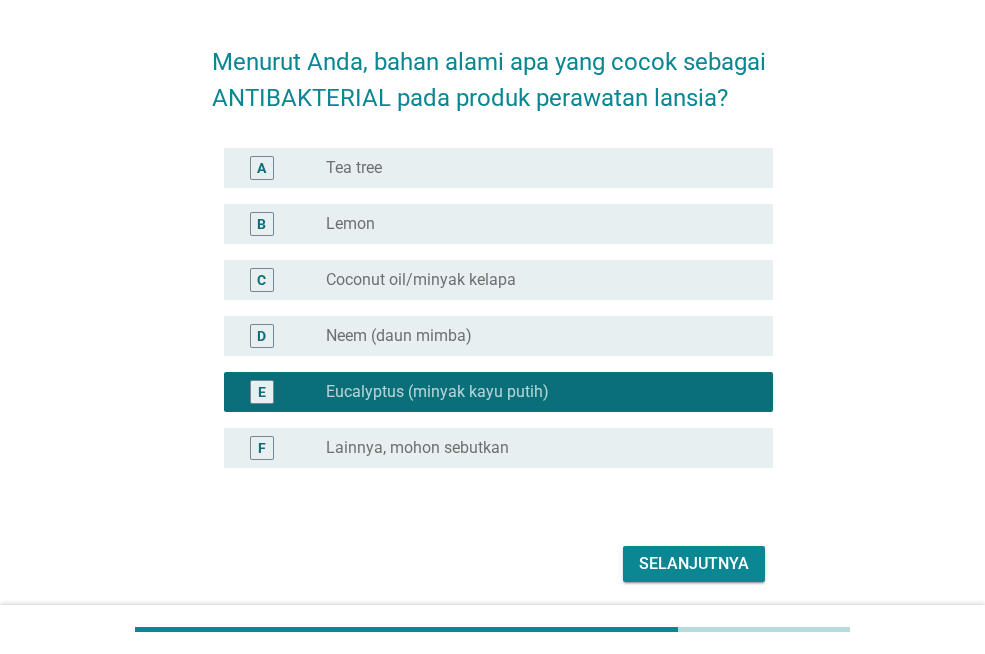 scroll, scrollTop: 100, scrollLeft: 0, axis: vertical 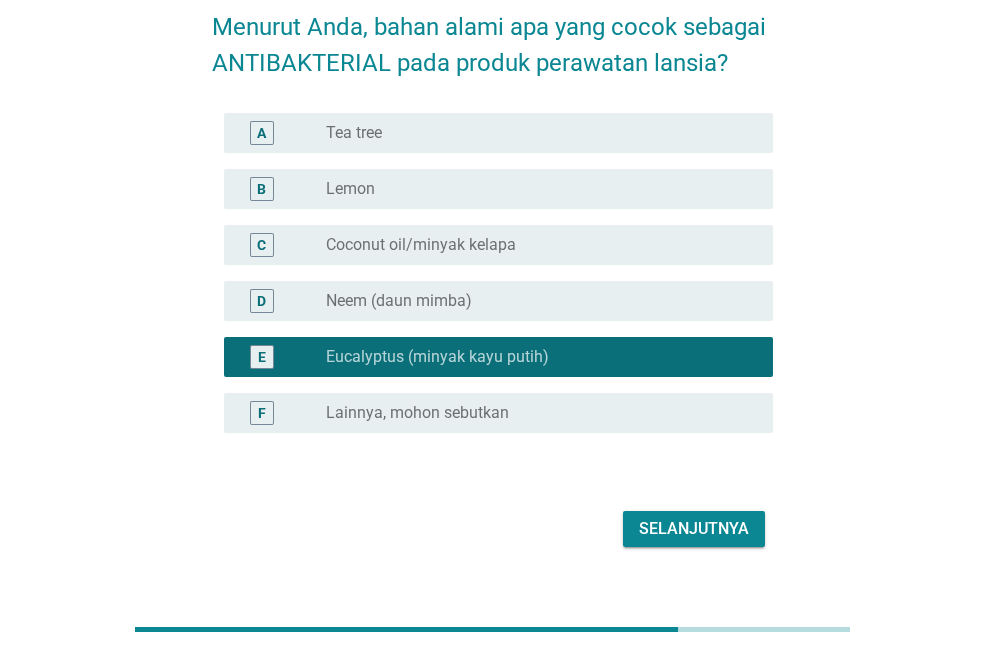 click on "radio_button_unchecked Tea tree" at bounding box center (533, 133) 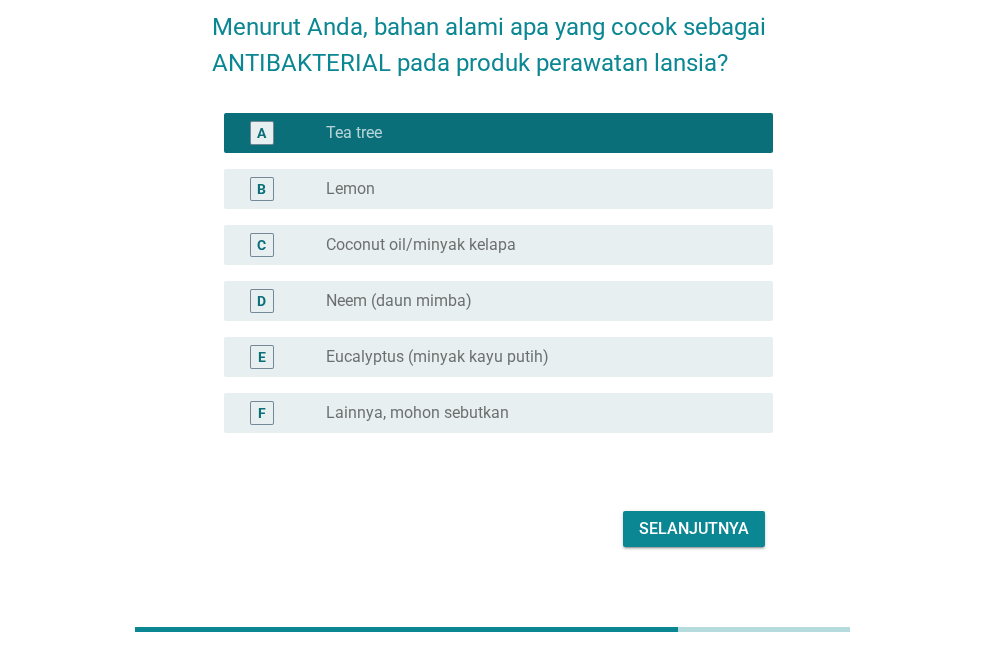 click on "Selanjutnya" at bounding box center (694, 529) 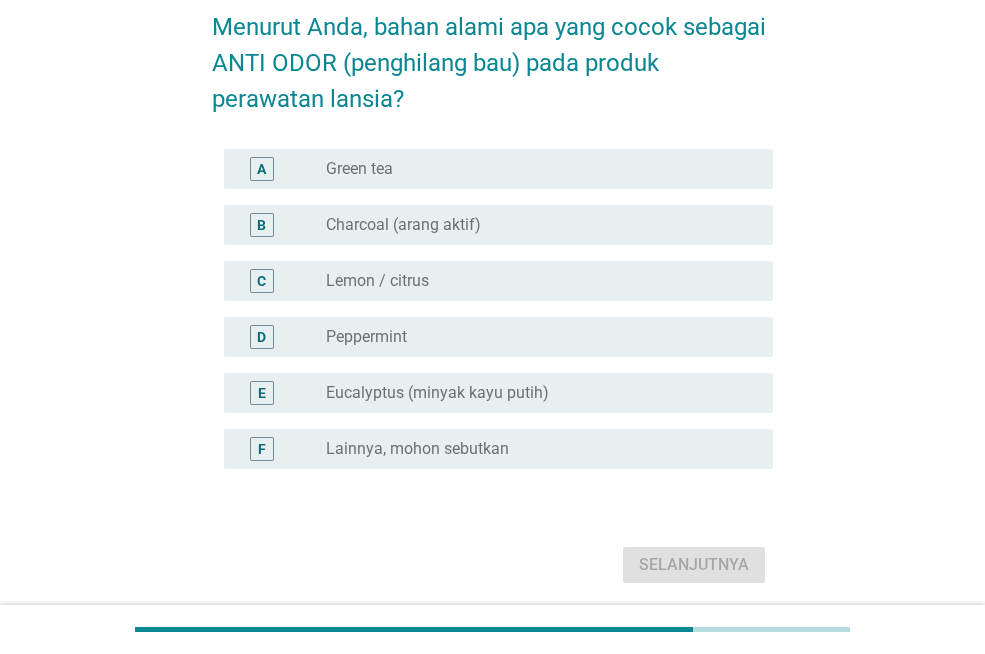 scroll, scrollTop: 0, scrollLeft: 0, axis: both 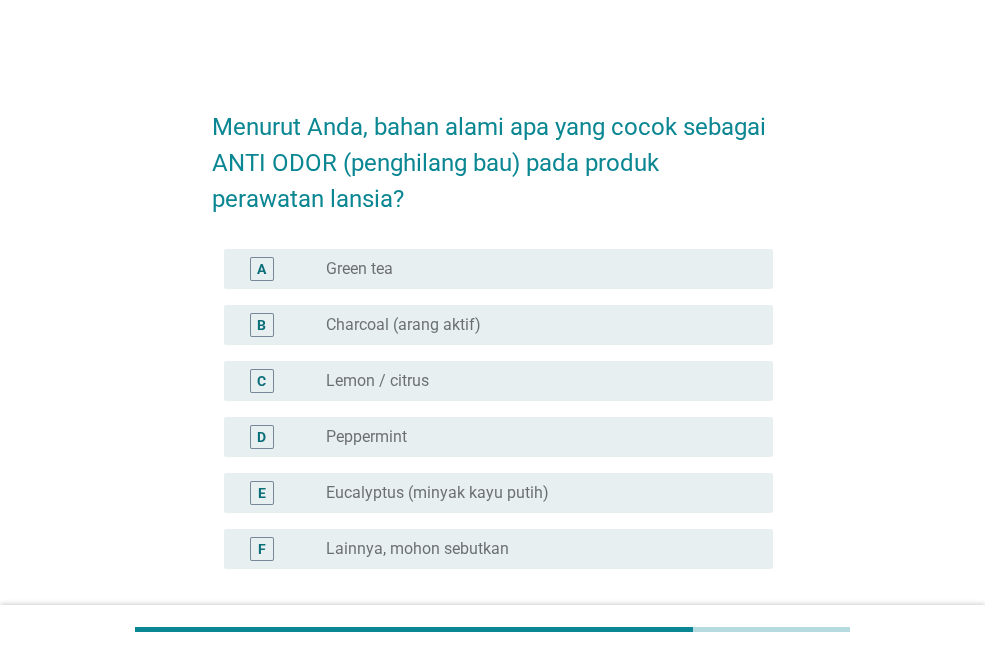 click on "radio_button_unchecked Green tea" at bounding box center (533, 269) 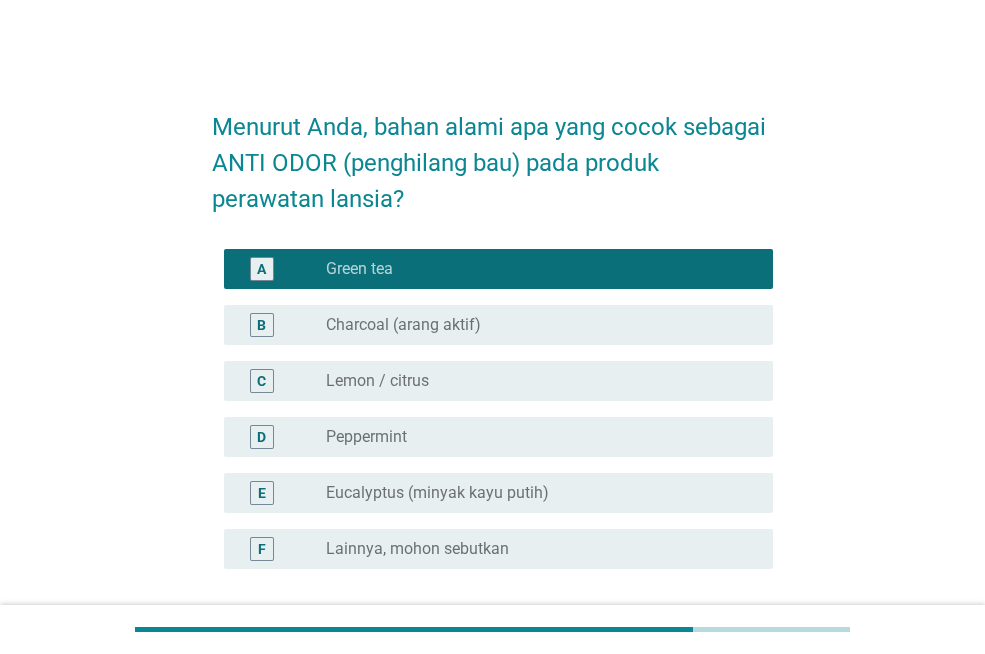 scroll, scrollTop: 172, scrollLeft: 0, axis: vertical 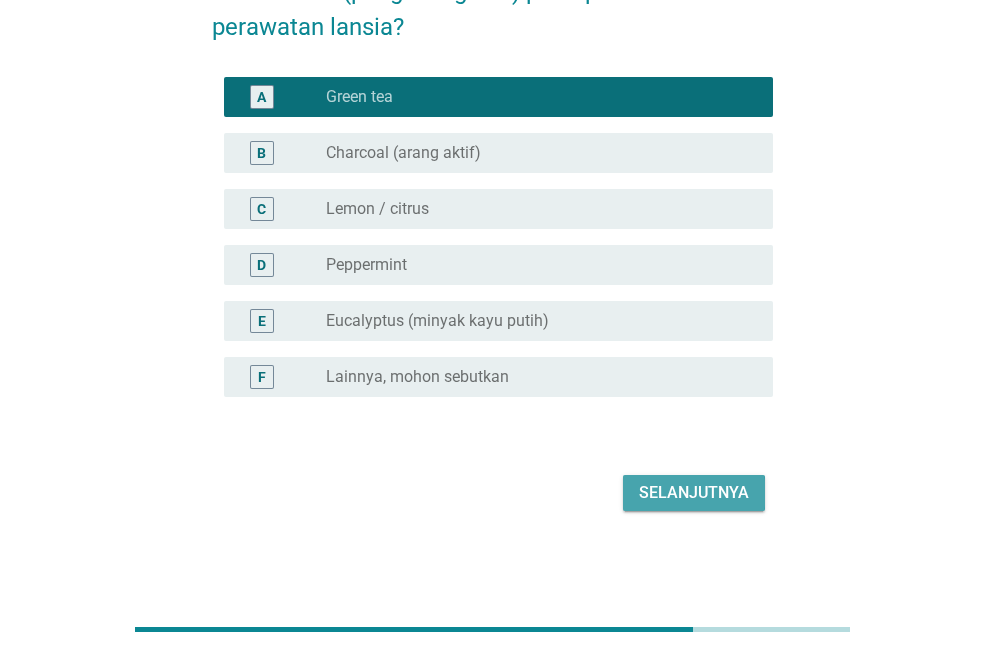 click on "Selanjutnya" at bounding box center (694, 493) 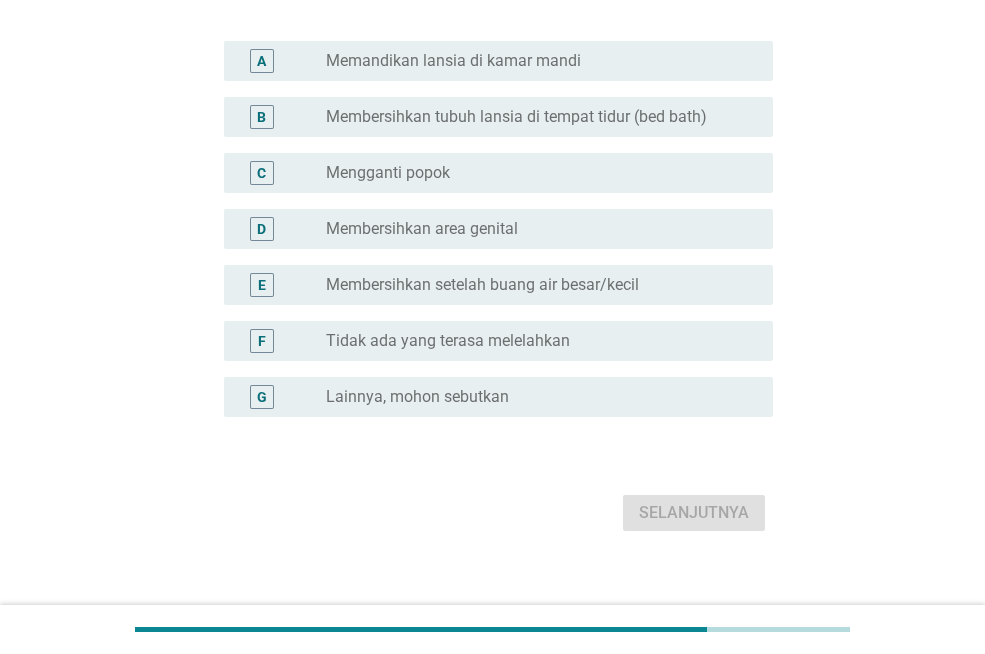 scroll, scrollTop: 0, scrollLeft: 0, axis: both 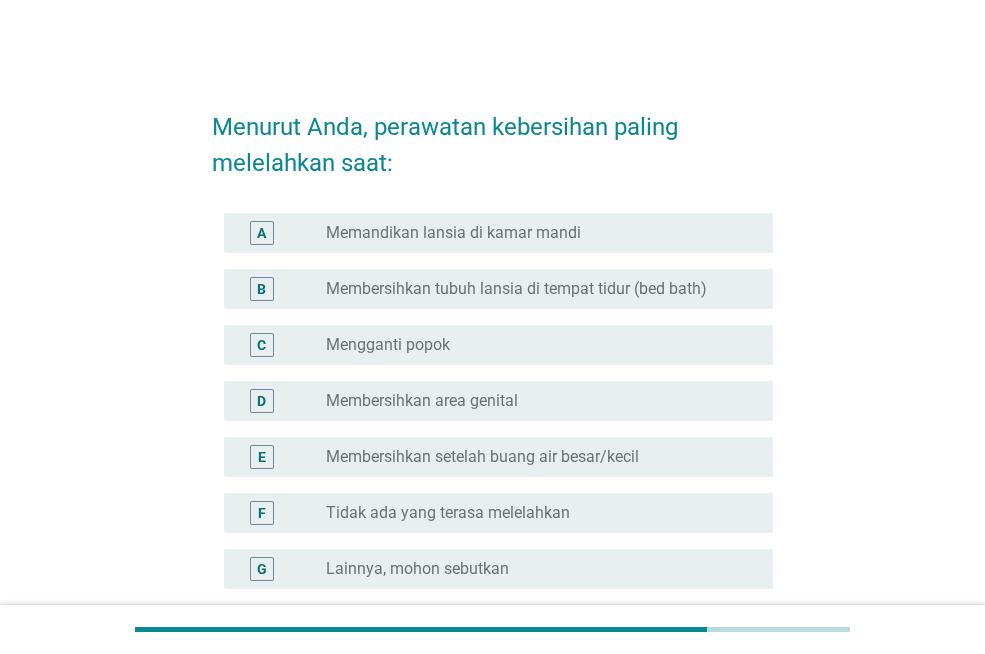 click on "radio_button_unchecked Mengganti popok" at bounding box center (541, 345) 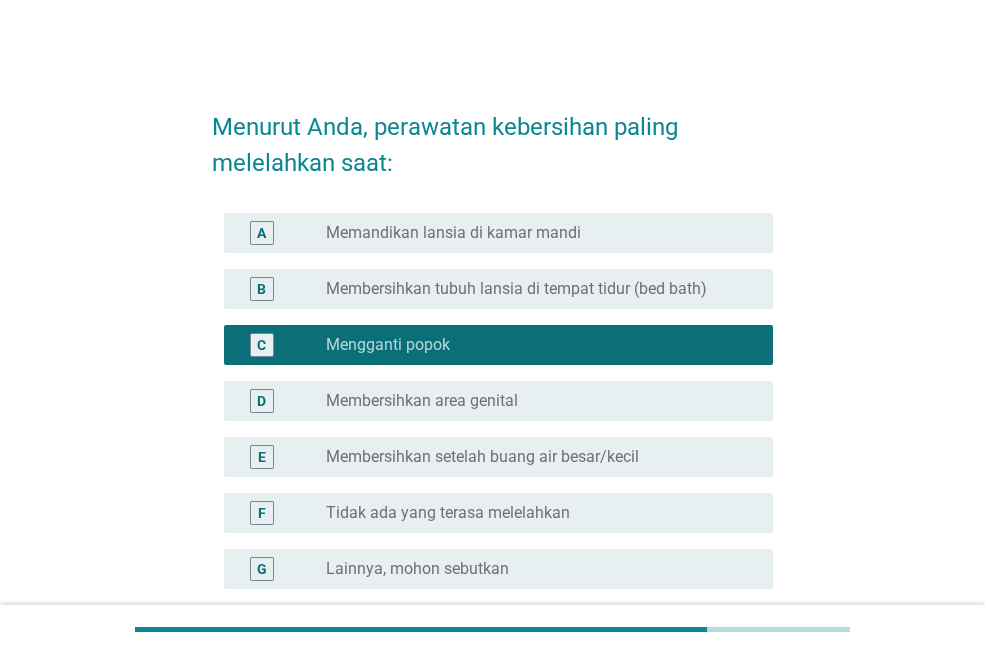click on "D     radio_button_unchecked Membersihkan area genital" at bounding box center [498, 401] 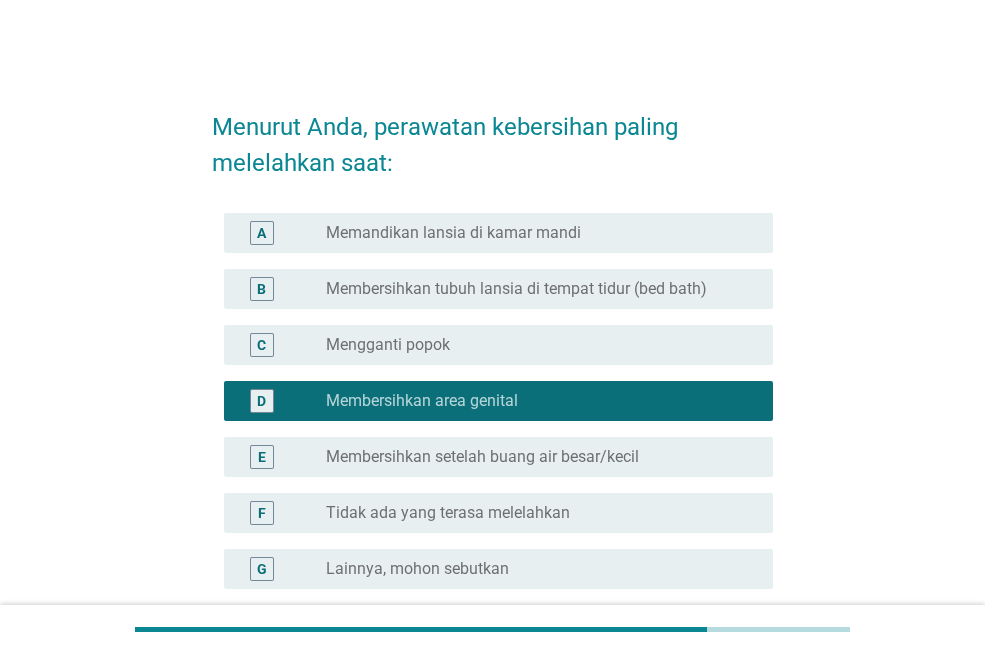 click on "radio_button_unchecked Mengganti popok" at bounding box center (541, 345) 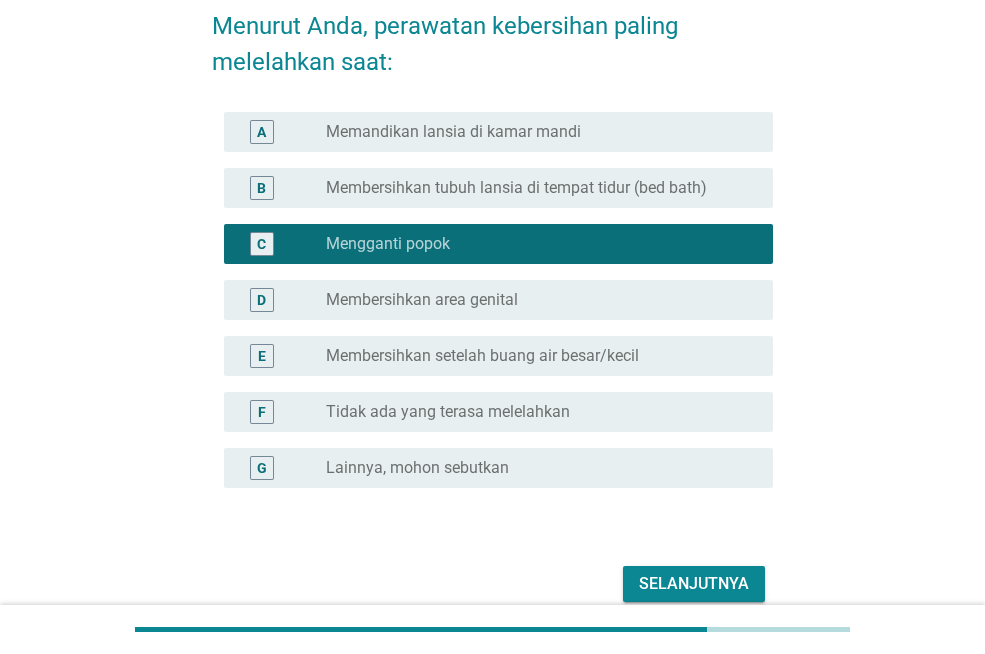 scroll, scrollTop: 192, scrollLeft: 0, axis: vertical 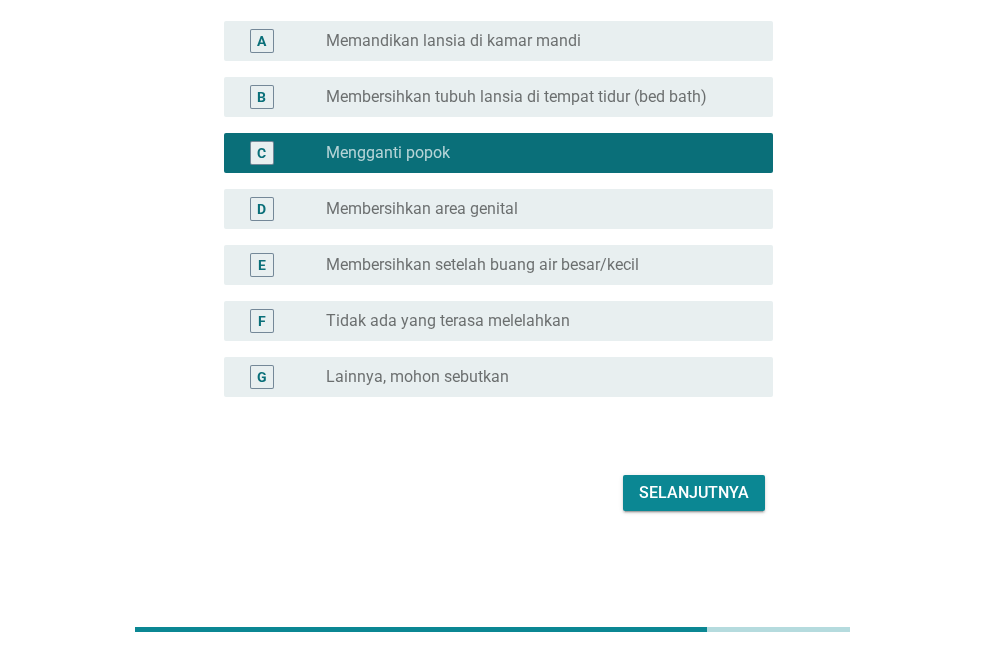 drag, startPoint x: 682, startPoint y: 457, endPoint x: 692, endPoint y: 486, distance: 30.675724 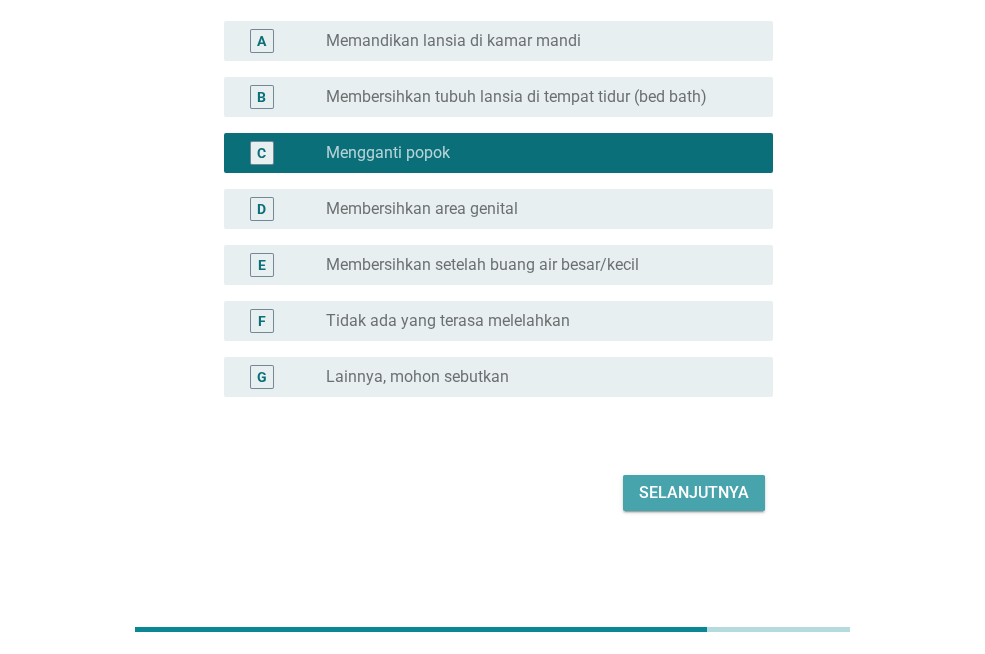 click on "Selanjutnya" at bounding box center [694, 493] 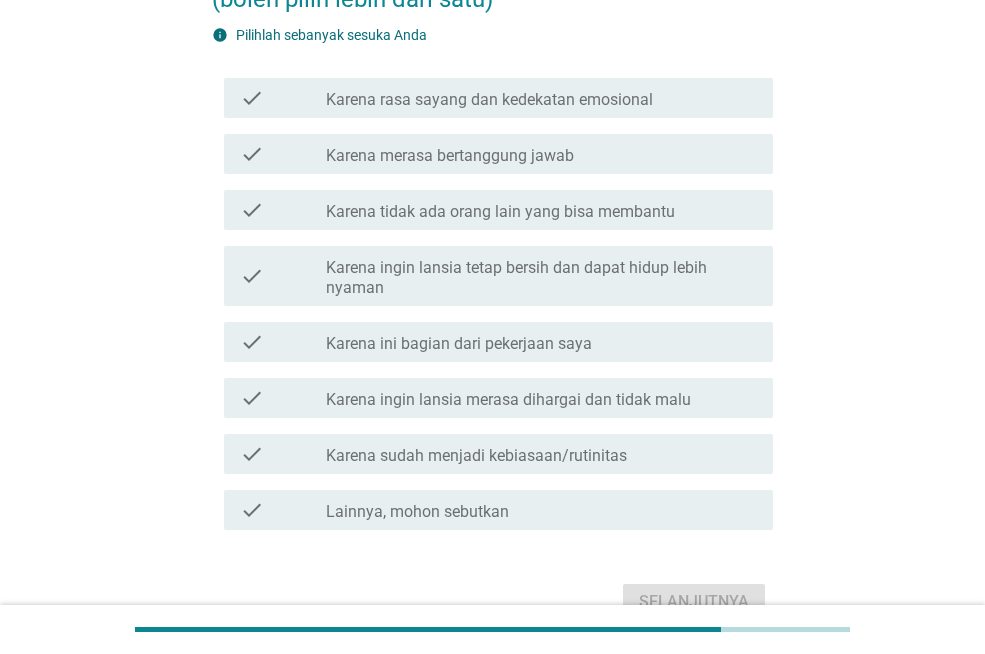 scroll, scrollTop: 200, scrollLeft: 0, axis: vertical 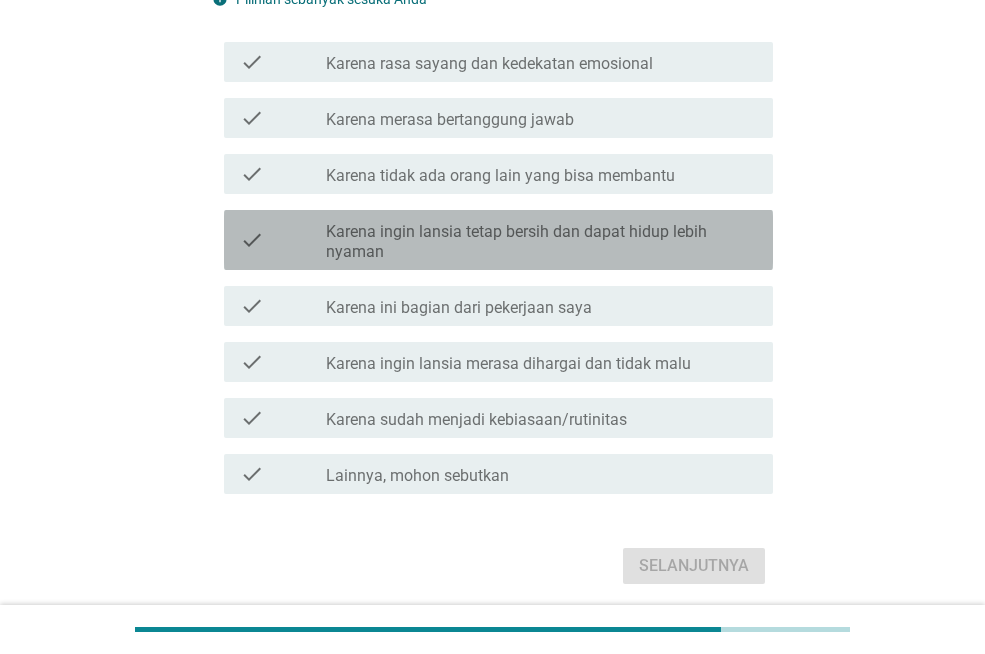 click on "Karena ingin lansia tetap bersih dan dapat hidup lebih nyaman" at bounding box center (541, 242) 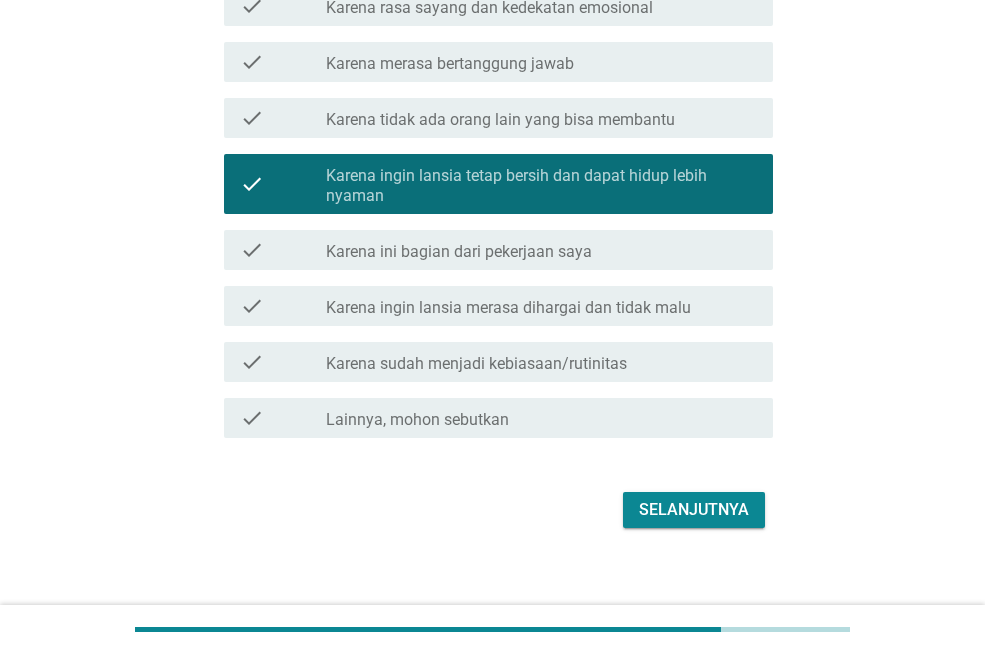scroll, scrollTop: 273, scrollLeft: 0, axis: vertical 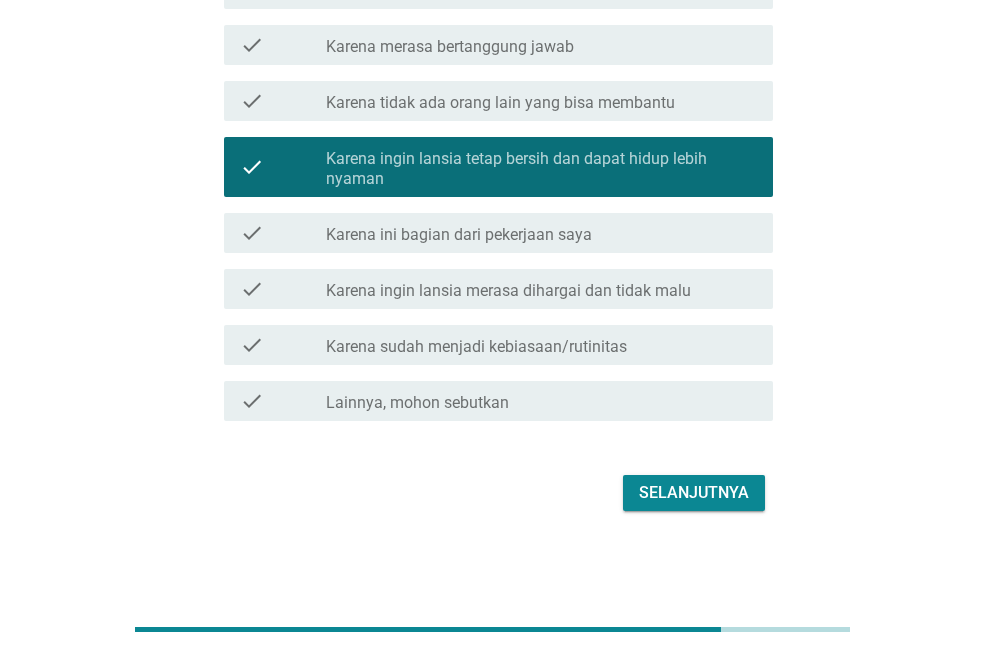click on "Karena ingin lansia merasa dihargai dan tidak malu" at bounding box center [508, 291] 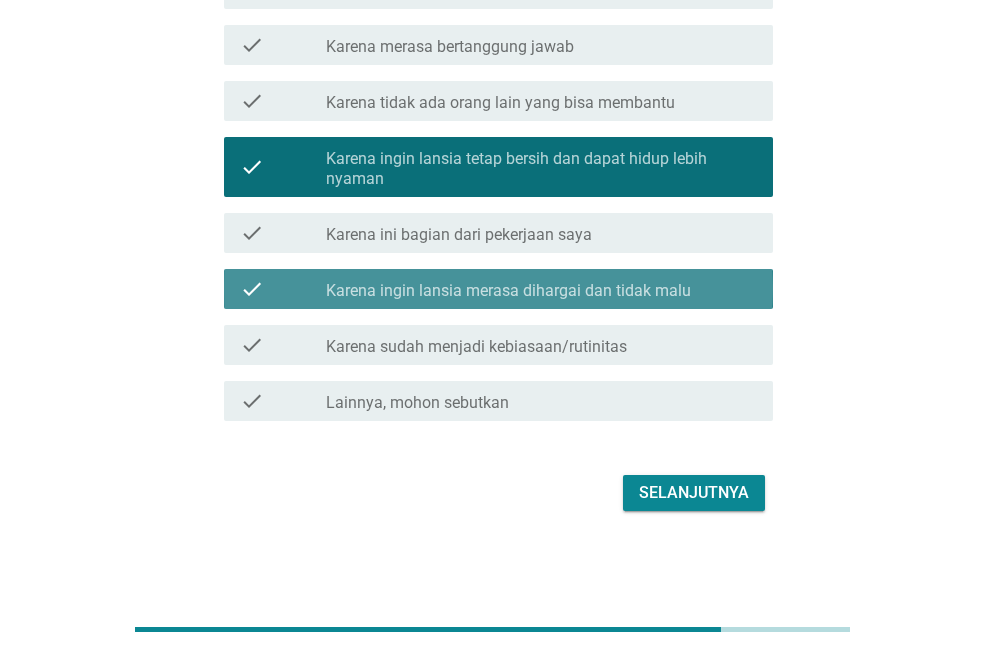 click on "check     check_box Karena ingin lansia merasa dihargai dan tidak malu" at bounding box center (498, 289) 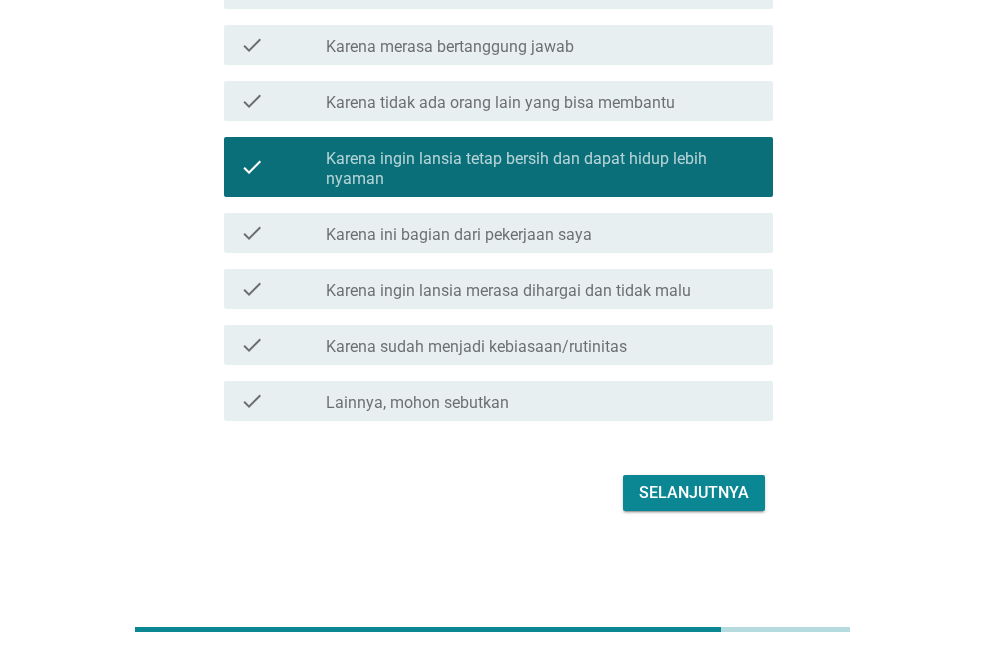 click on "Karena tidak ada orang lain yang bisa membantu" at bounding box center (500, 103) 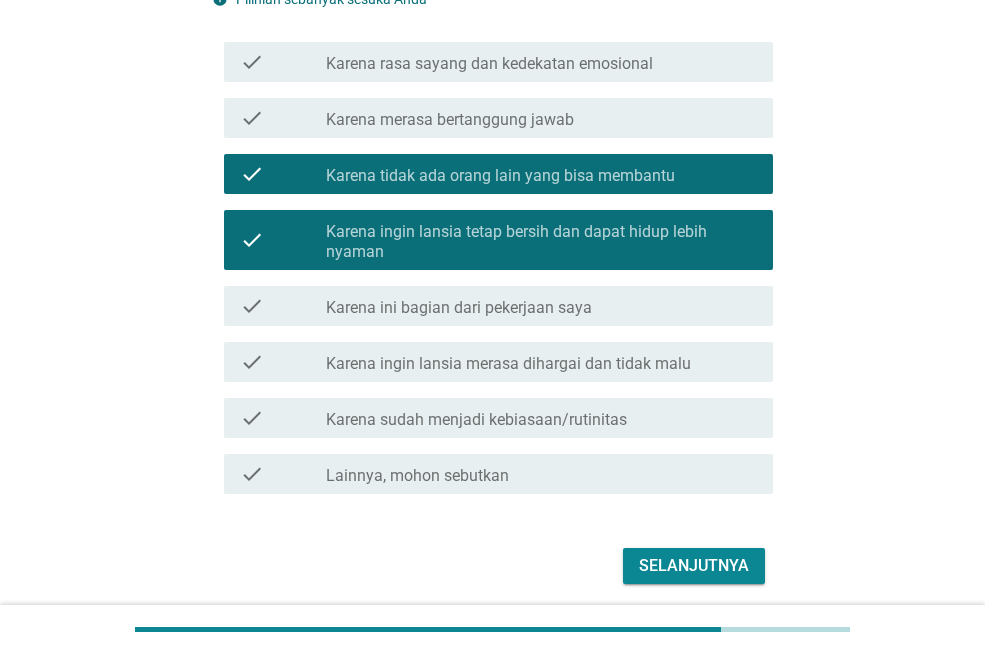 scroll, scrollTop: 273, scrollLeft: 0, axis: vertical 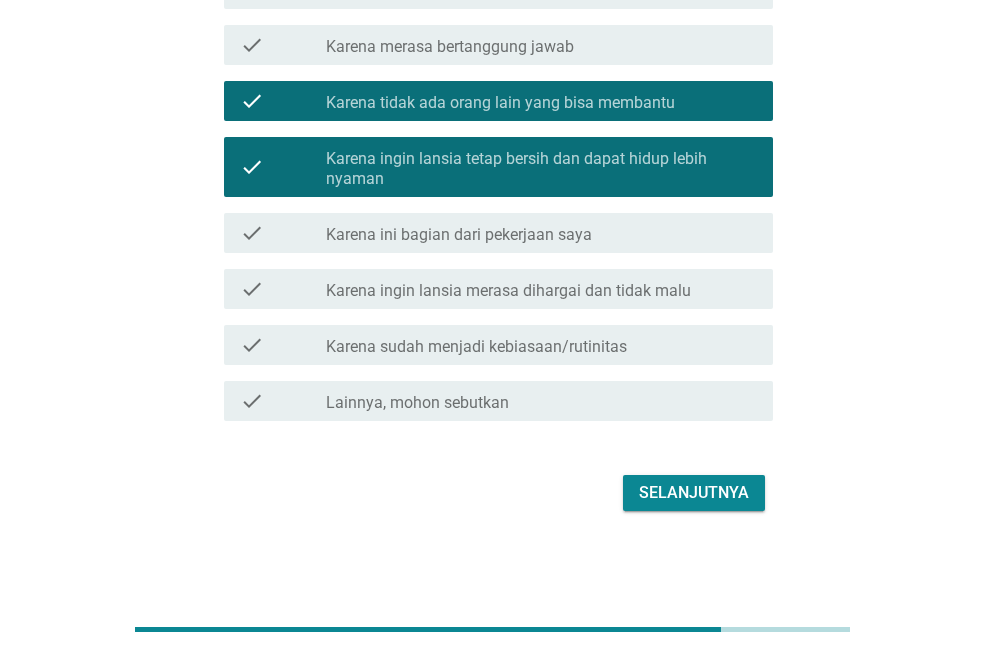 click on "Selanjutnya" at bounding box center (492, 493) 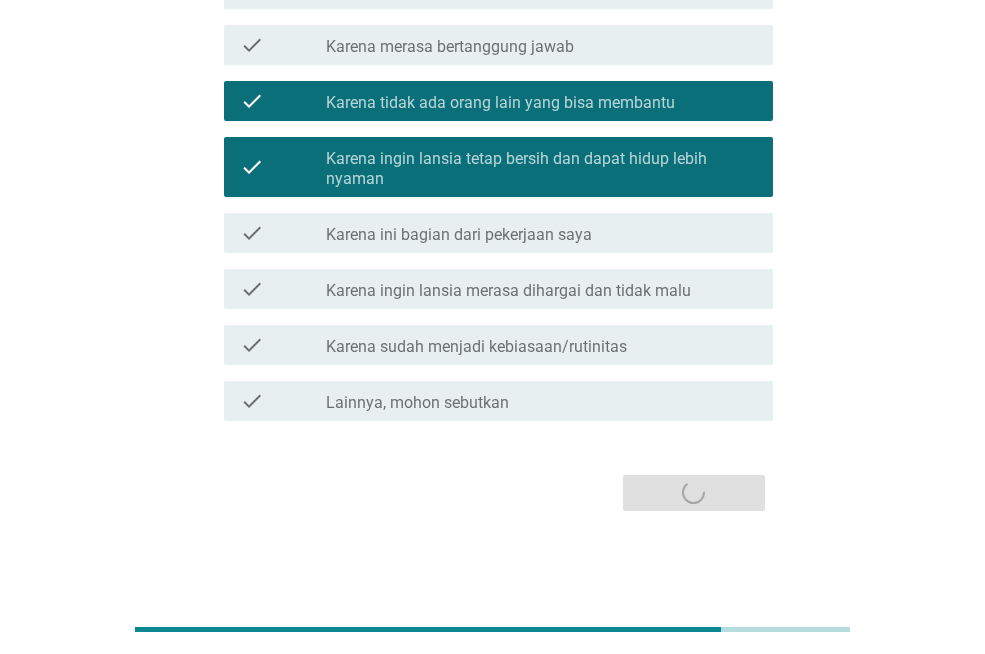 scroll, scrollTop: 0, scrollLeft: 0, axis: both 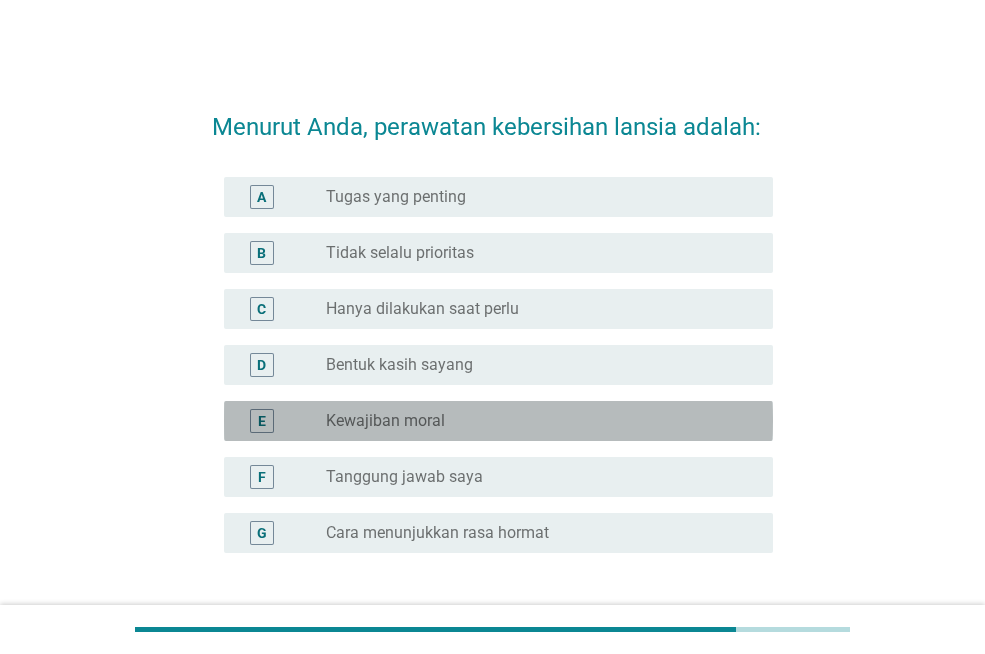 click on "E     radio_button_unchecked Kewajiban moral" at bounding box center [498, 421] 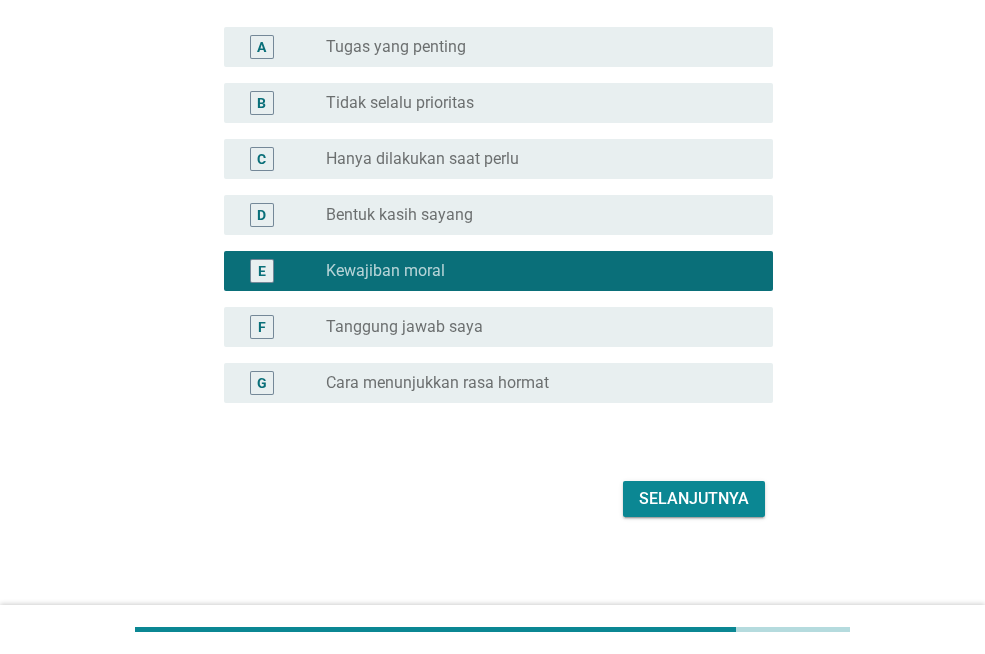 scroll, scrollTop: 156, scrollLeft: 0, axis: vertical 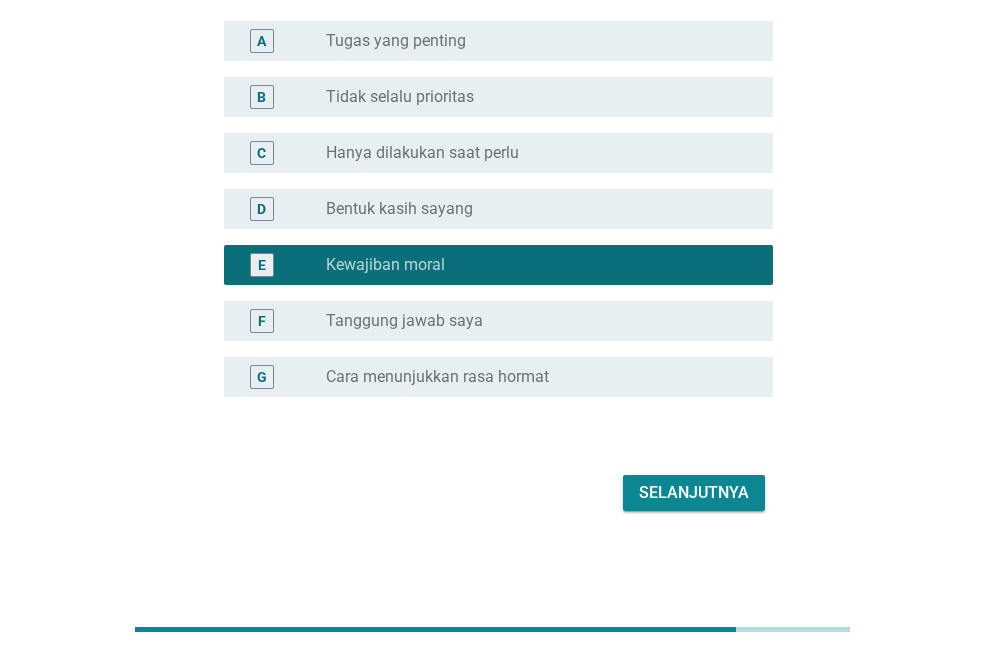 click on "Selanjutnya" at bounding box center (694, 493) 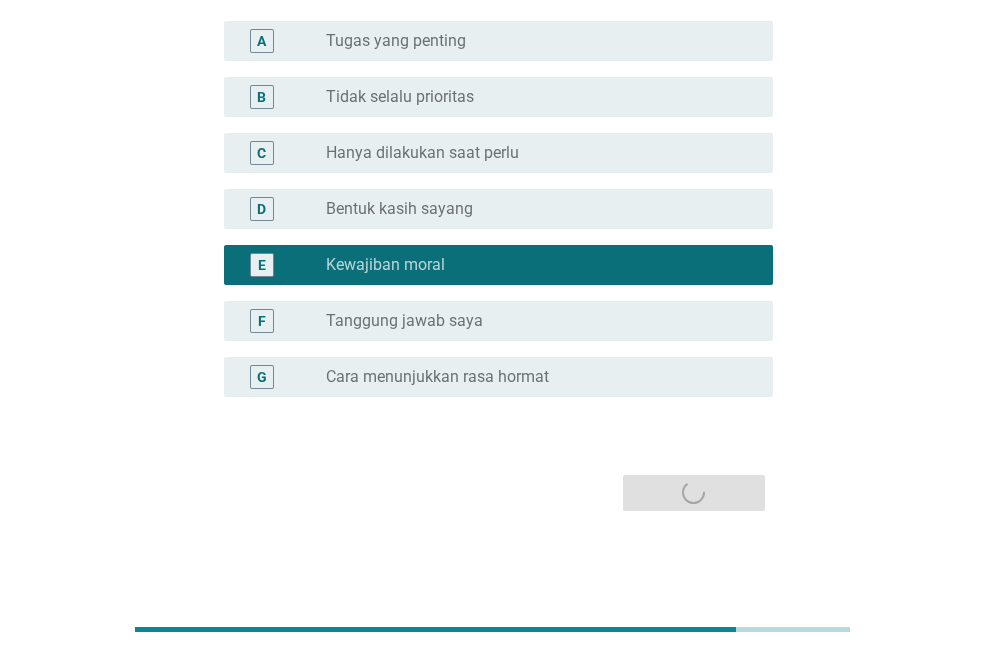 scroll, scrollTop: 0, scrollLeft: 0, axis: both 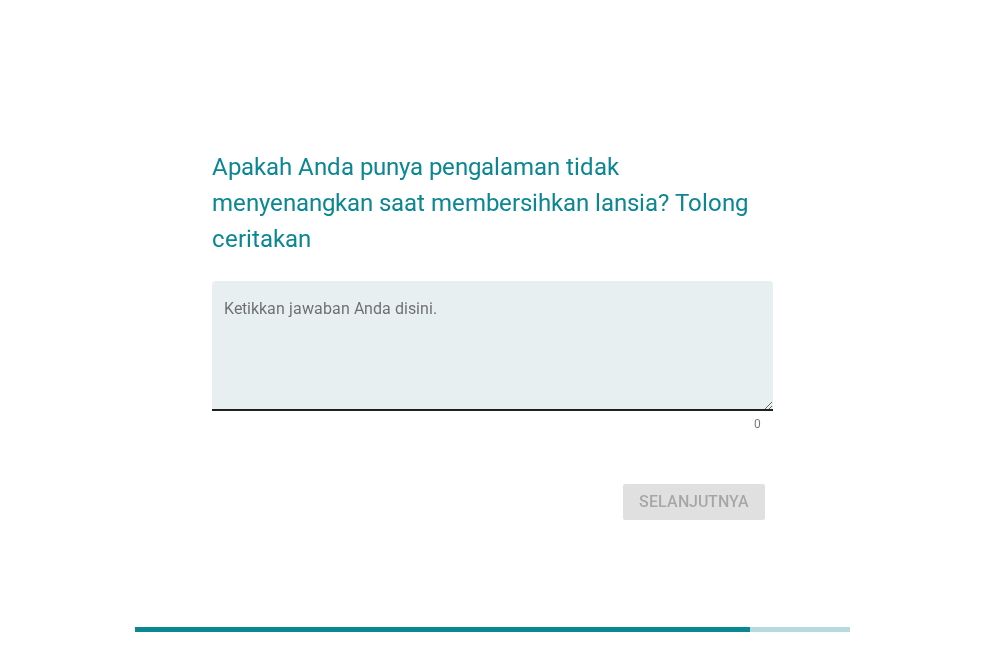 click at bounding box center [498, 357] 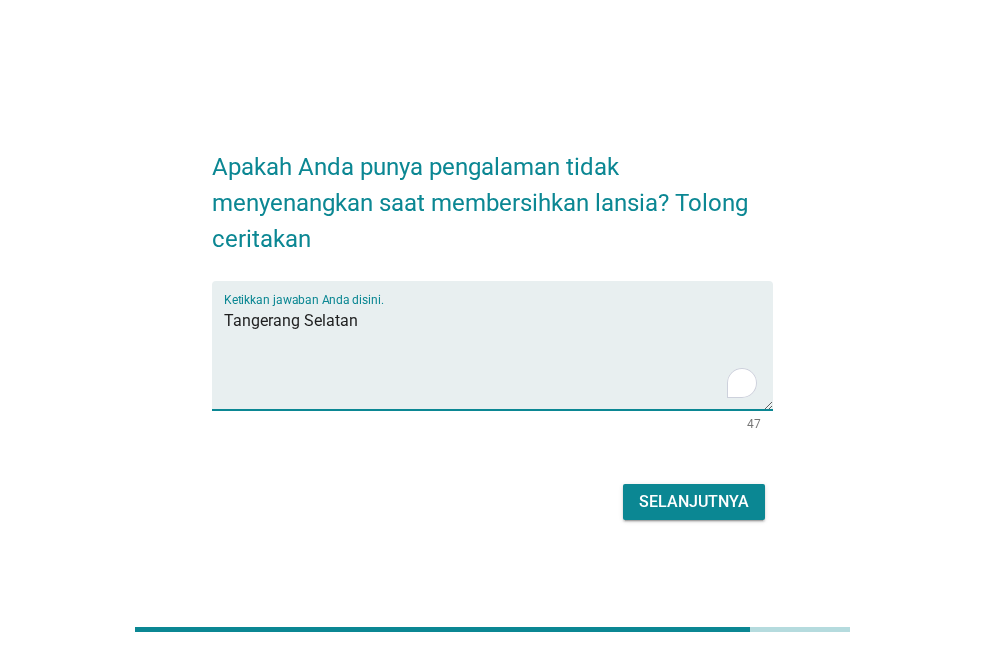 type on "Tangerang Selatan" 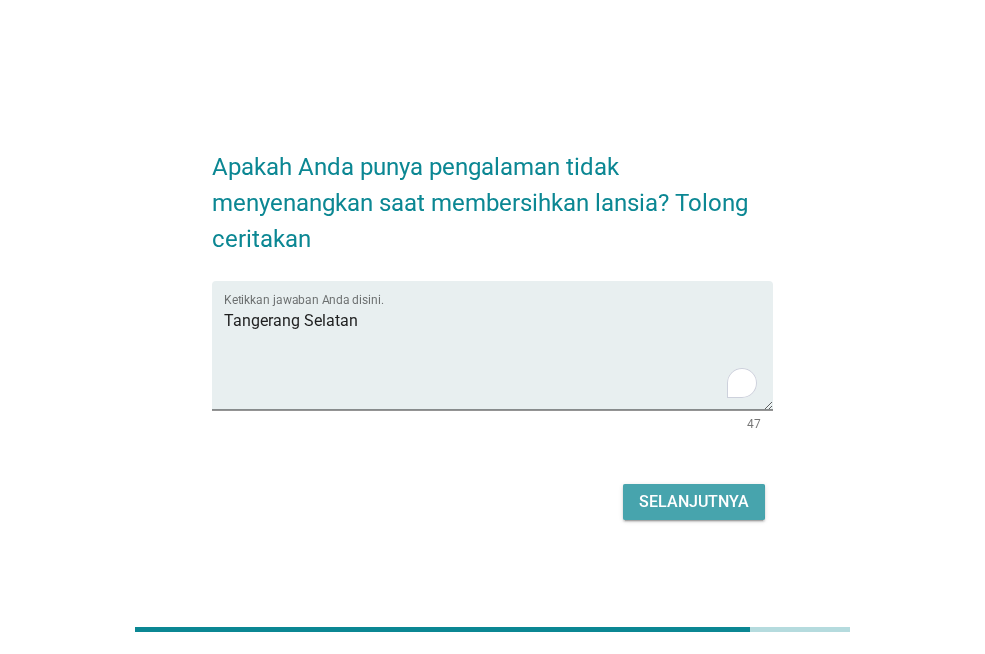 click on "Selanjutnya" at bounding box center [694, 502] 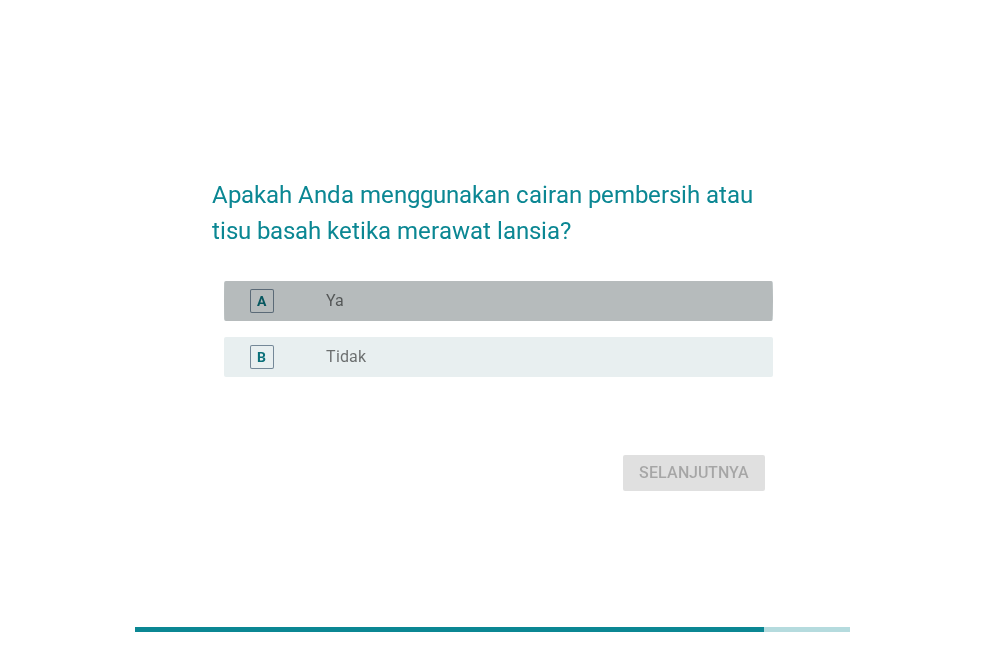 click on "radio_button_unchecked Ya" at bounding box center (541, 301) 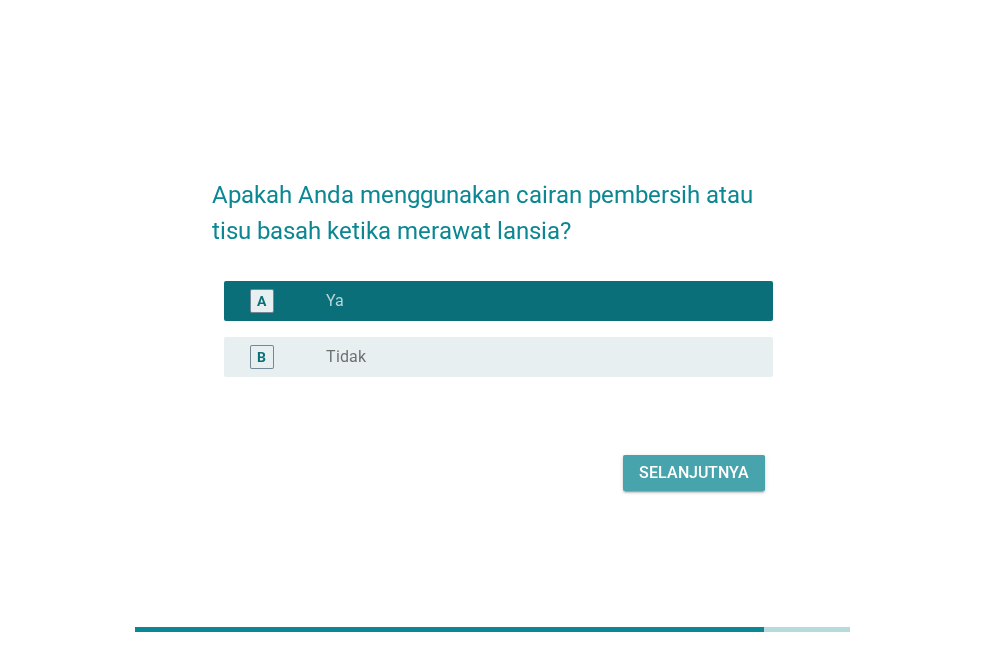 click on "Selanjutnya" at bounding box center [694, 473] 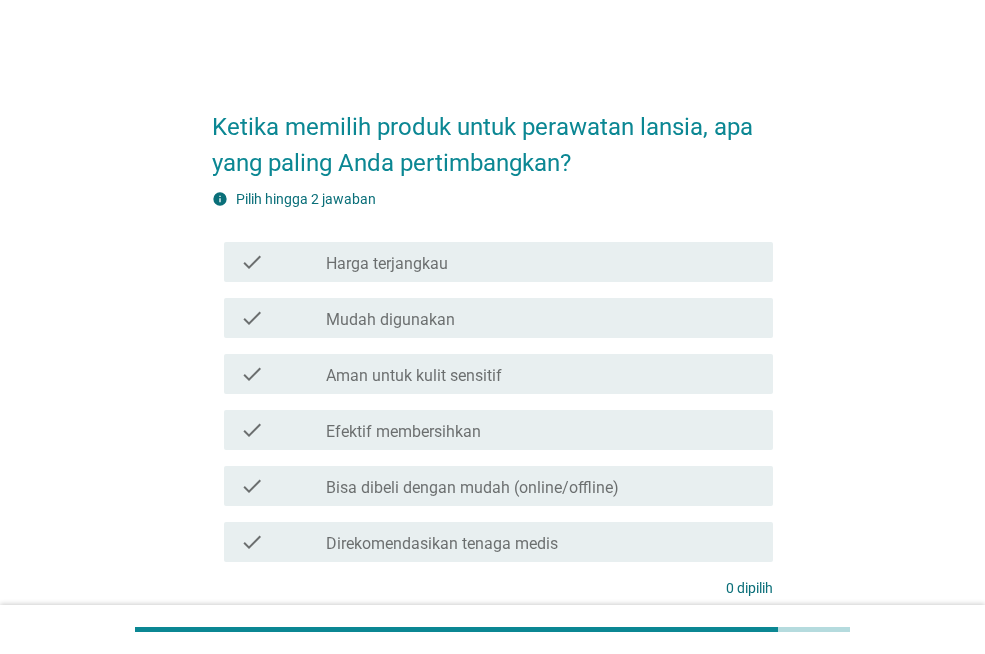 click on "check_box_outline_blank Harga terjangkau" at bounding box center [541, 262] 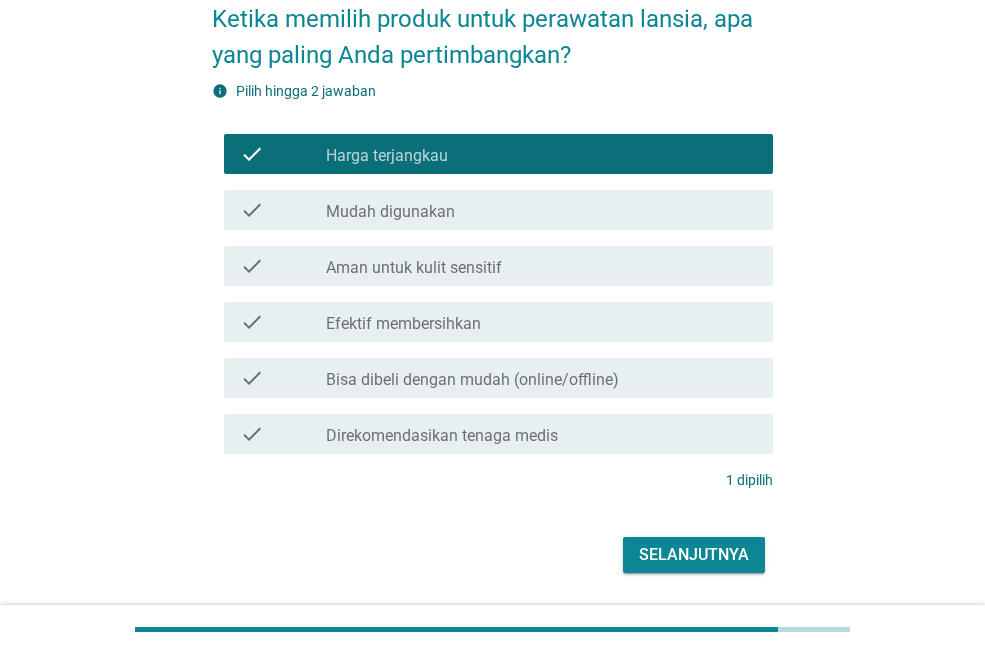 scroll, scrollTop: 170, scrollLeft: 0, axis: vertical 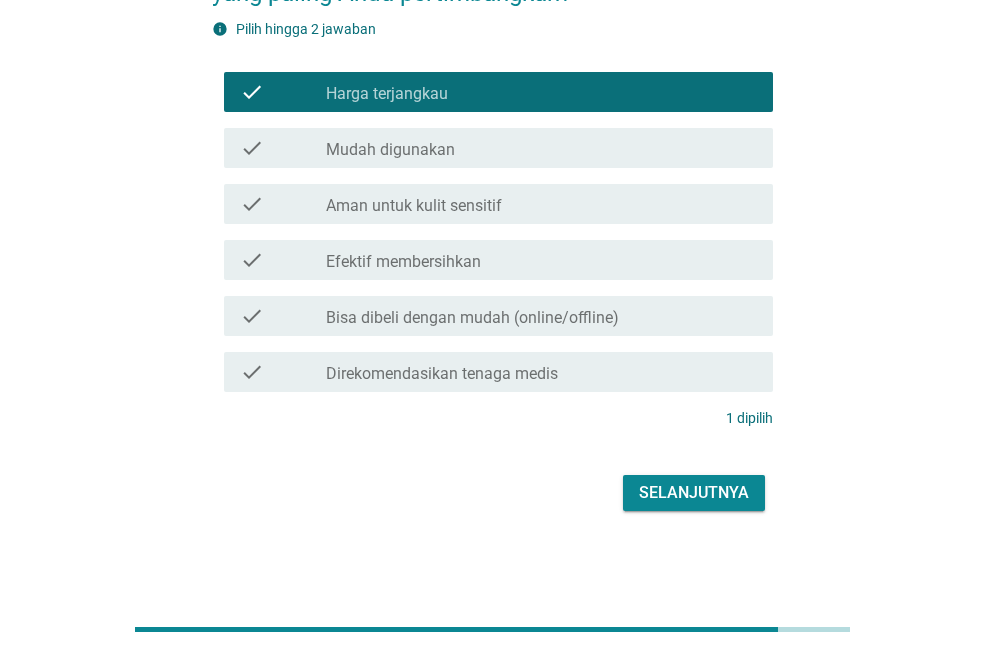 click on "check_box_outline_blank Efektif membersihkan" at bounding box center (541, 260) 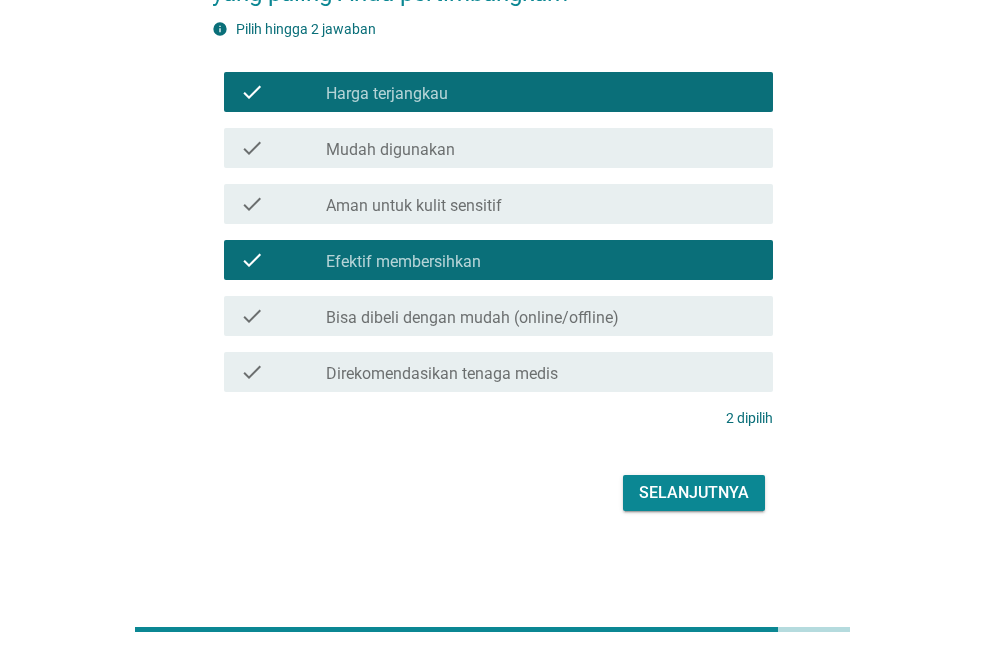 click on "check_box_outline_blank Aman untuk kulit sensitif" at bounding box center (541, 204) 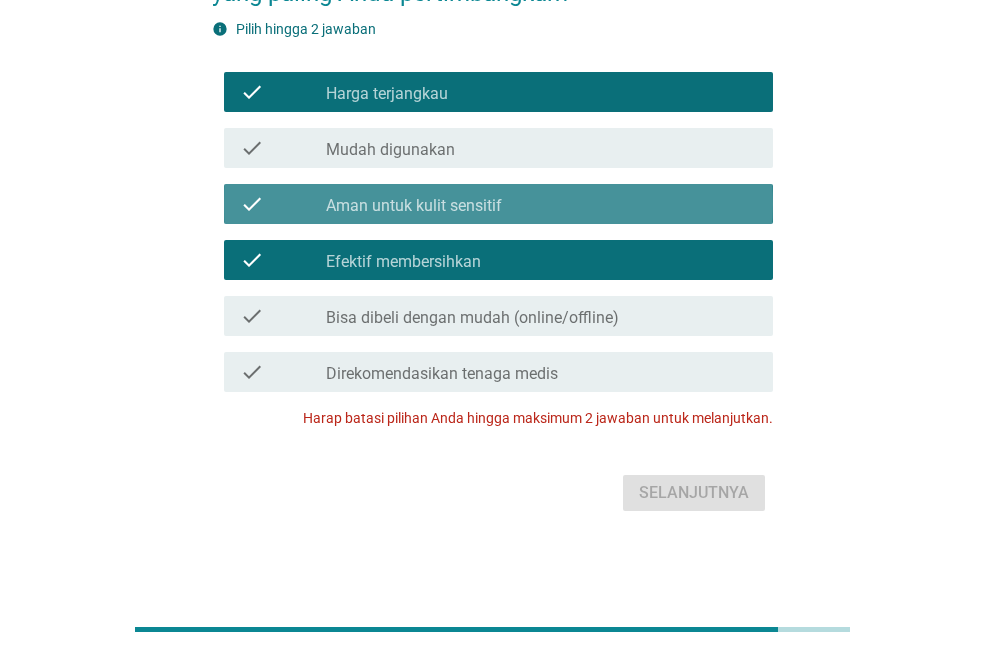 click on "Aman untuk kulit sensitif" at bounding box center (414, 206) 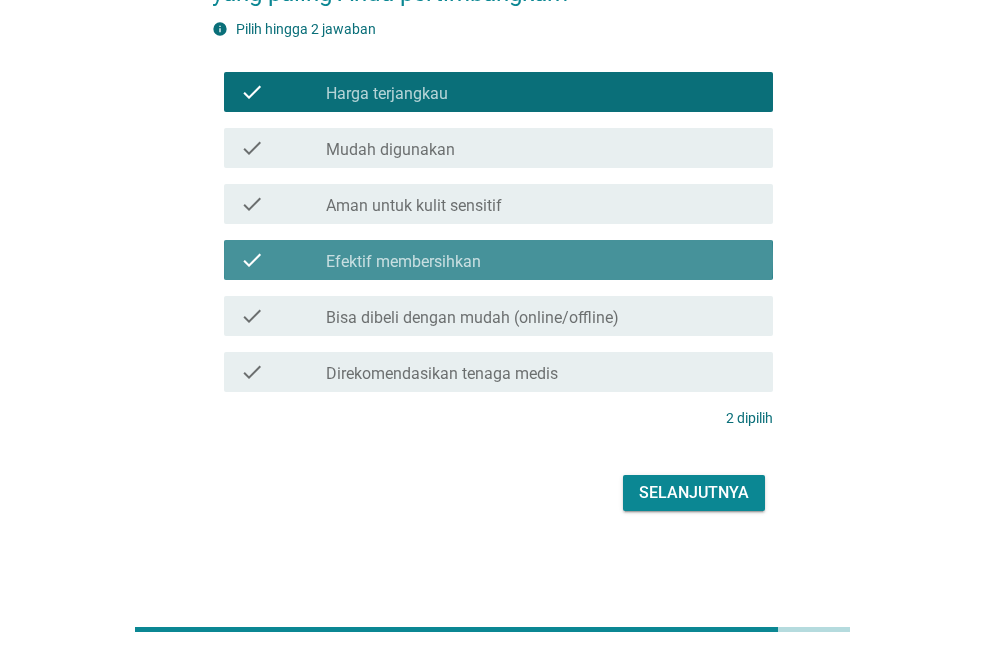 click on "check     check_box_outline_blank Efektif membersihkan" at bounding box center (498, 260) 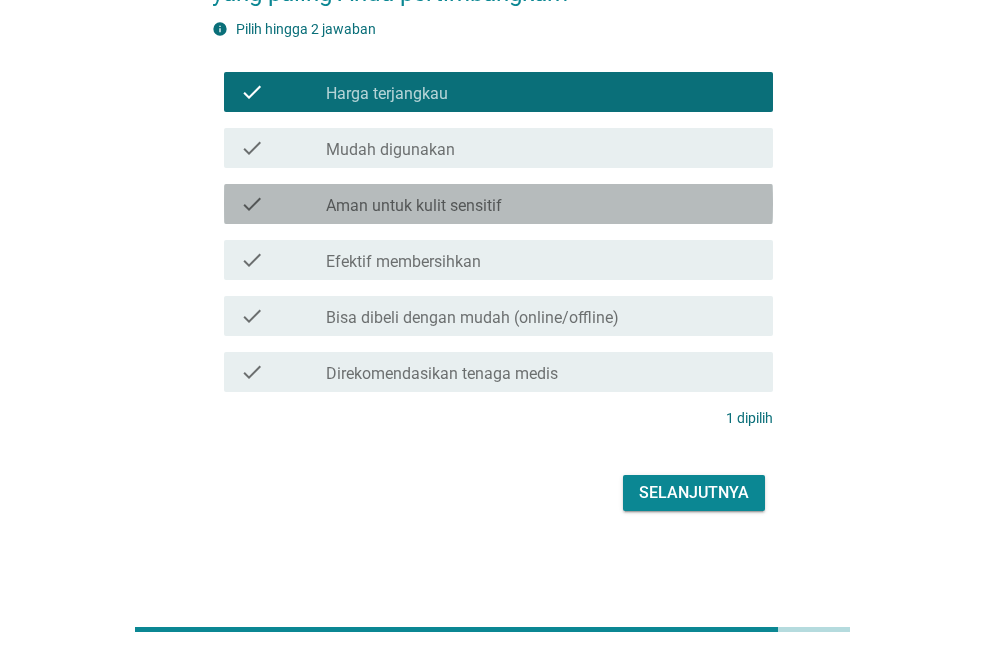 click on "Aman untuk kulit sensitif" at bounding box center (414, 206) 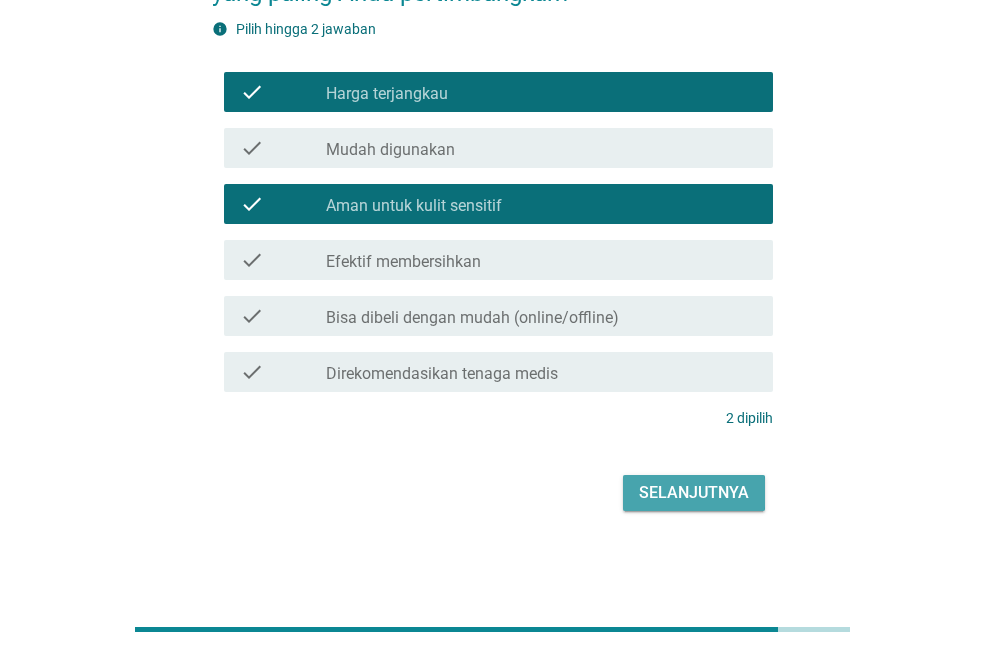 click on "Selanjutnya" at bounding box center [694, 493] 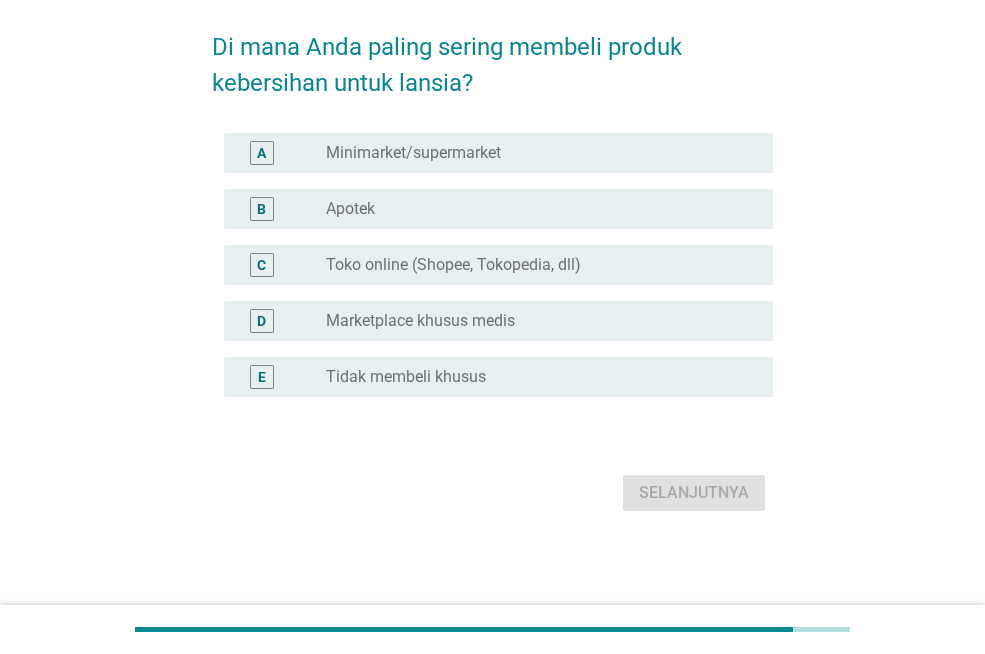 scroll, scrollTop: 0, scrollLeft: 0, axis: both 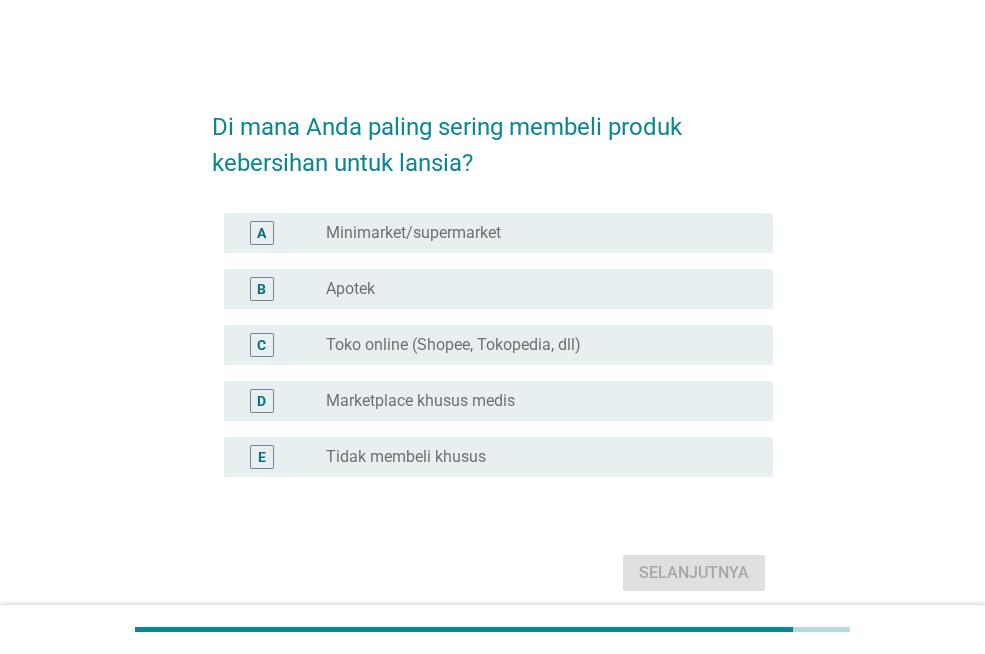 click on "Minimarket/supermarket" at bounding box center [413, 233] 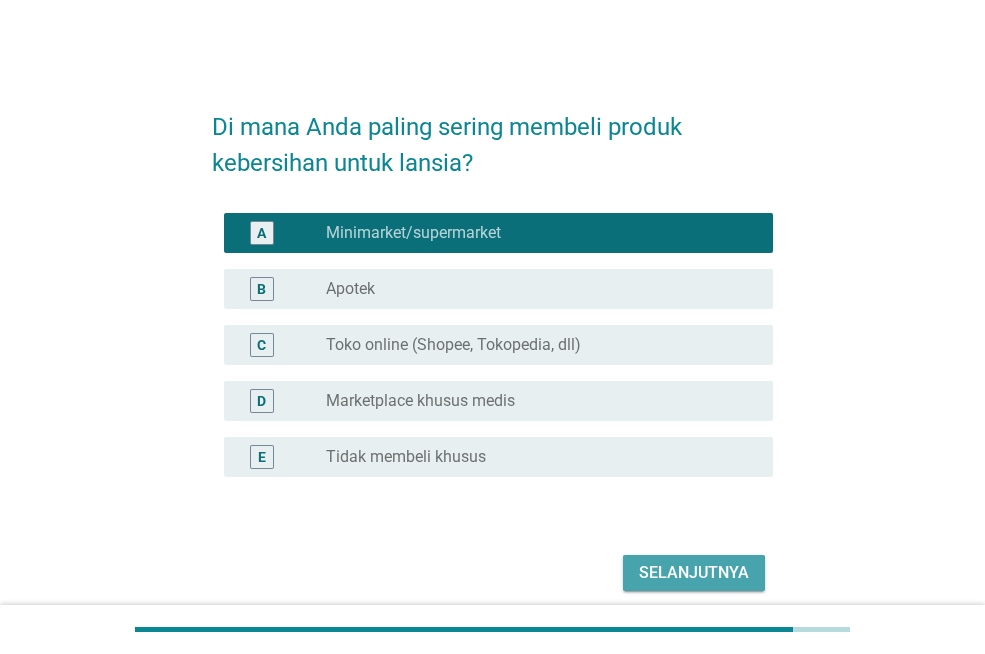 click on "Selanjutnya" at bounding box center [694, 573] 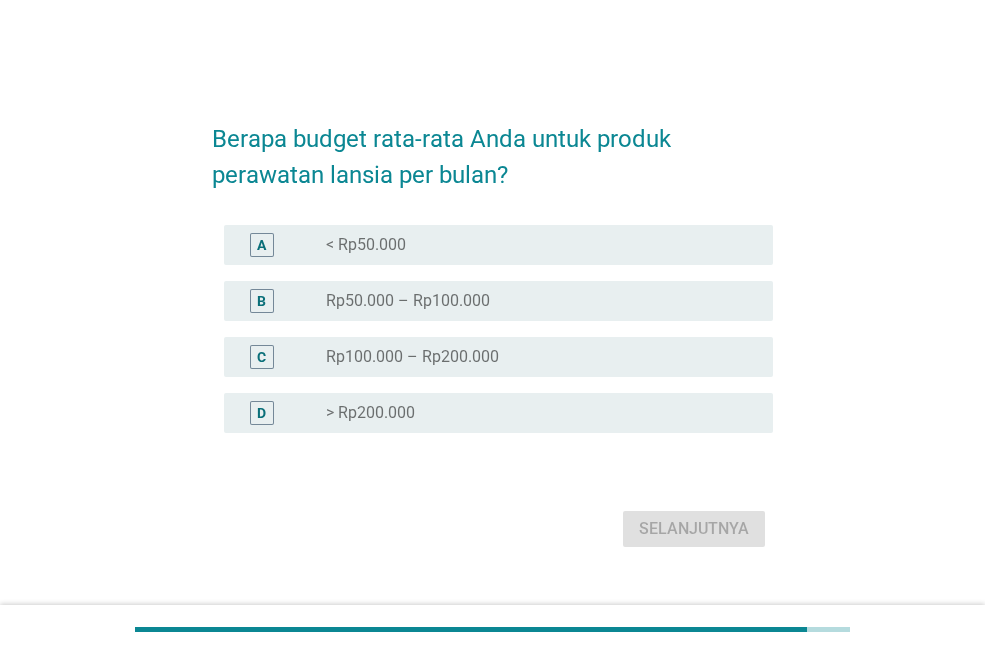 click on "Rp50.000 – Rp100.000" at bounding box center (408, 301) 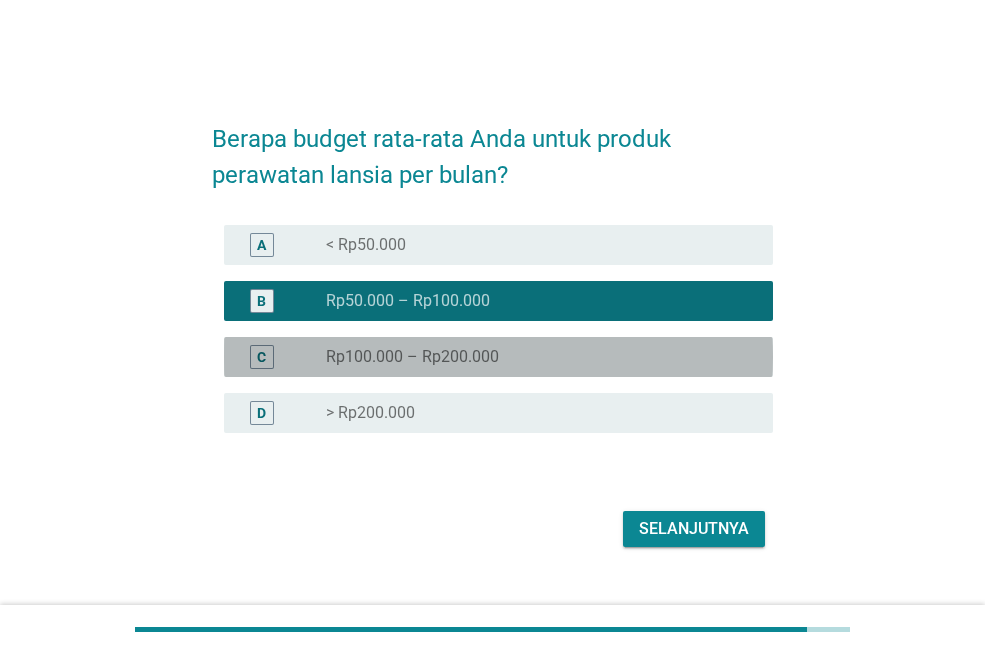 click on "C     radio_button_unchecked Rp[AMOUNT] – Rp[AMOUNT]" at bounding box center (498, 357) 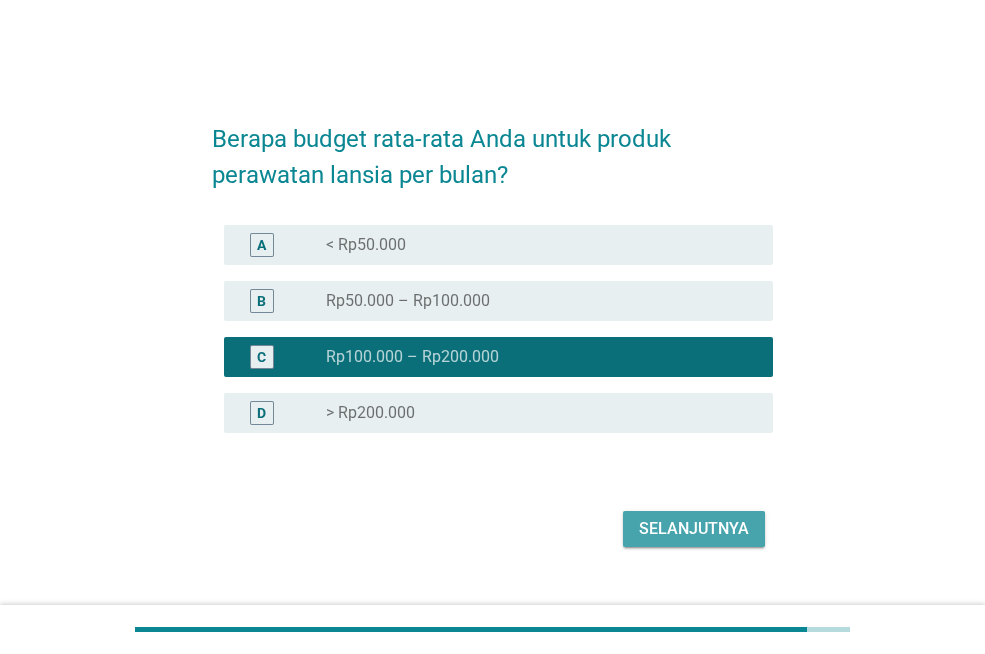 click on "Selanjutnya" at bounding box center (694, 529) 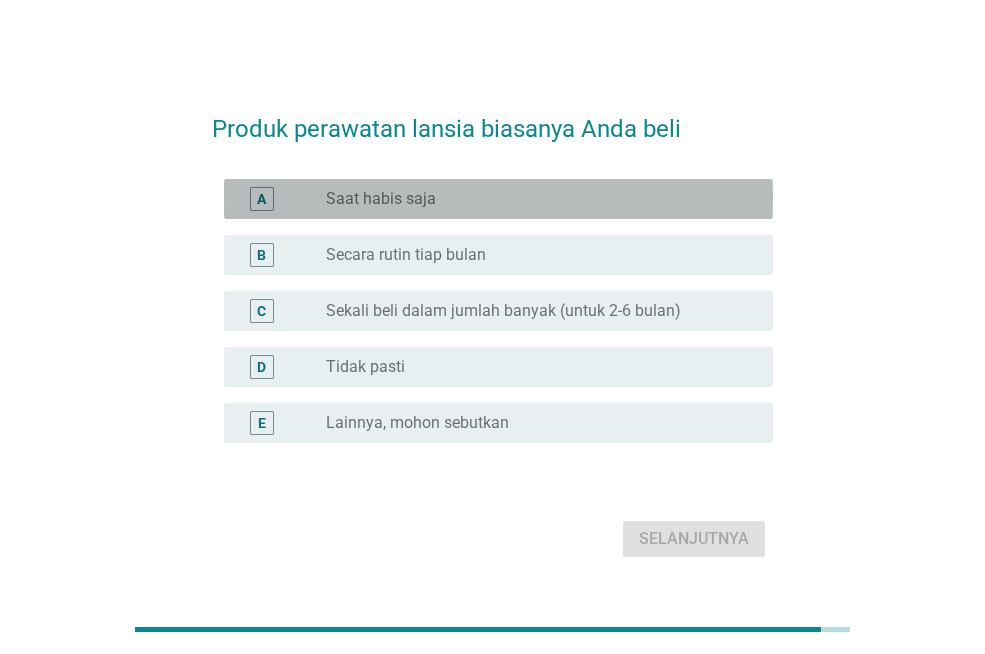 click on "radio_button_unchecked Saat habis saja" at bounding box center (533, 199) 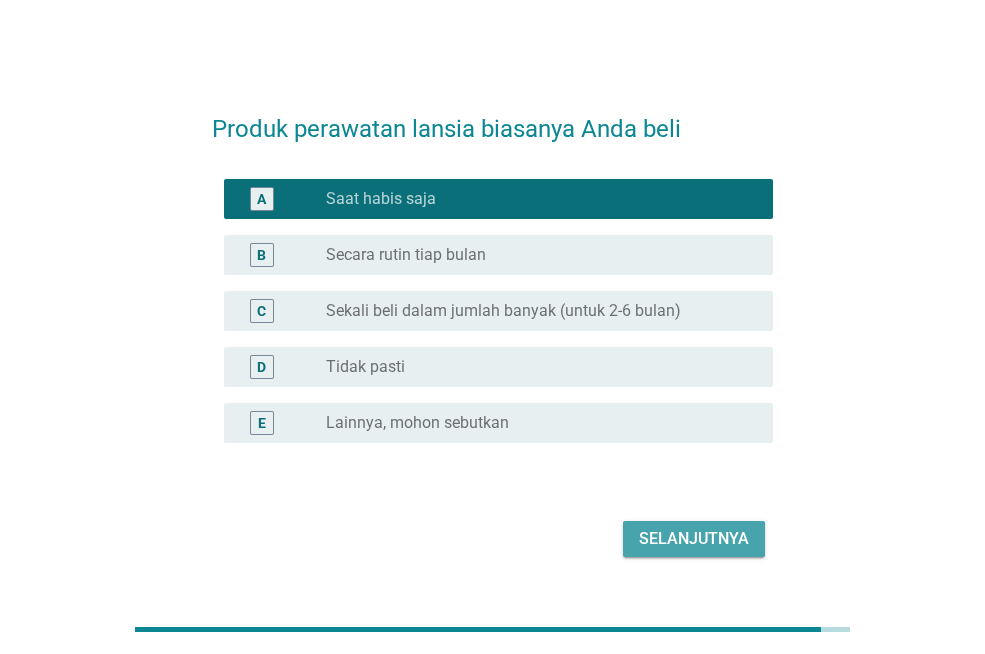 click on "Selanjutnya" at bounding box center (694, 539) 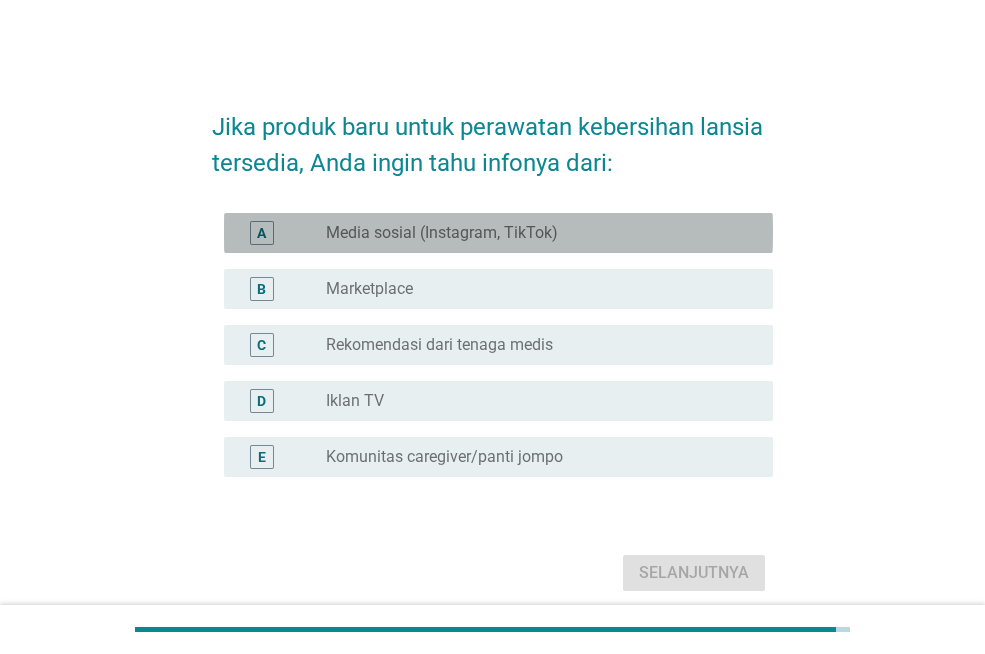 click on "Media sosial (Instagram, TikTok)" at bounding box center [442, 233] 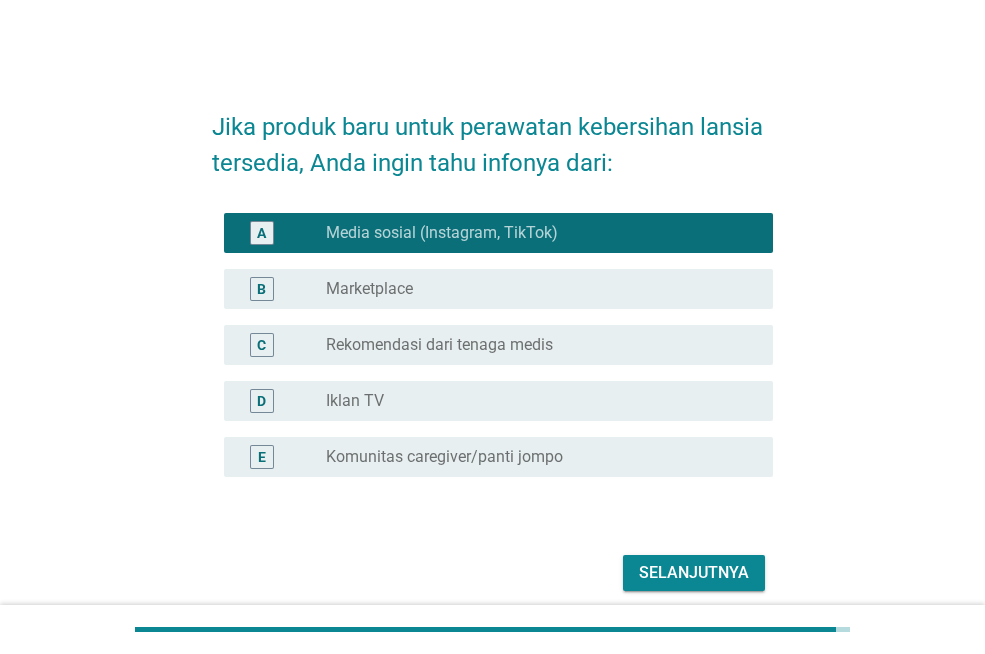 click on "Selanjutnya" at bounding box center (694, 573) 